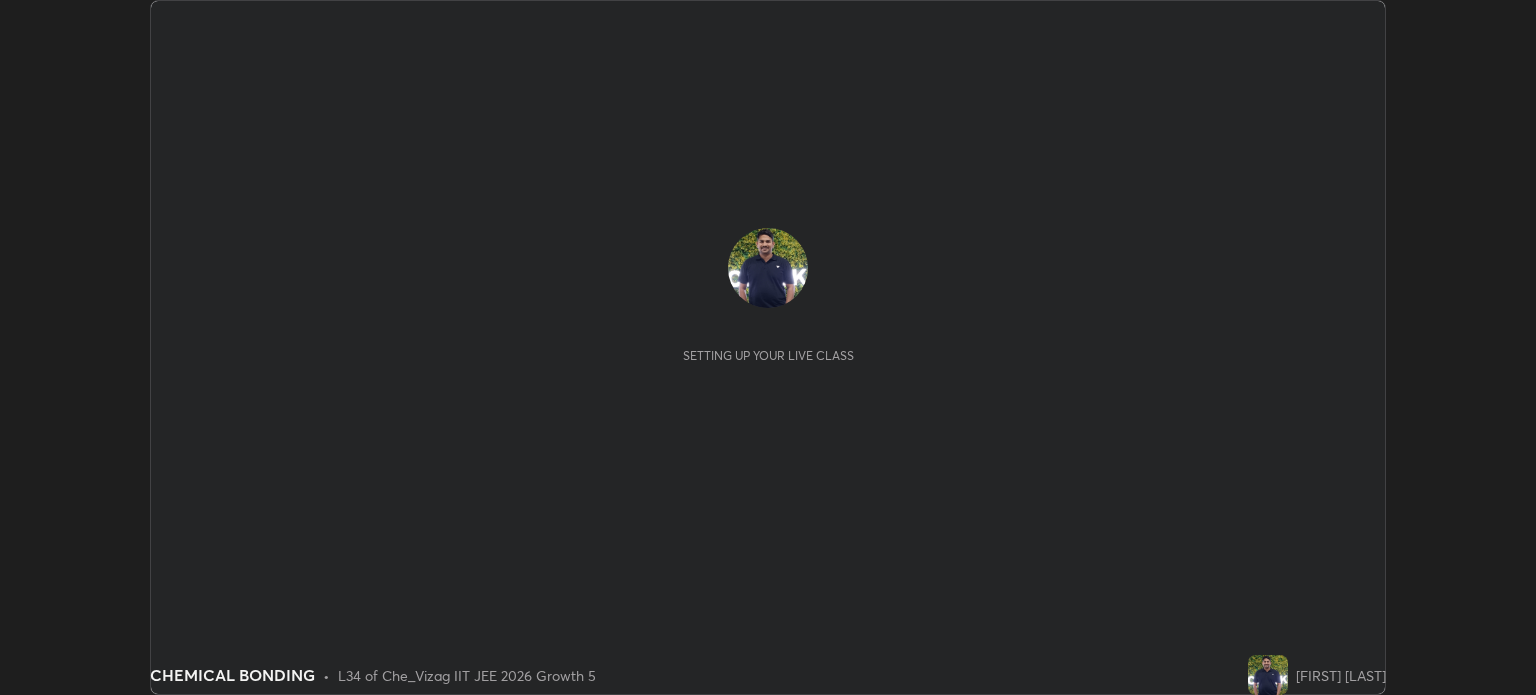 scroll, scrollTop: 0, scrollLeft: 0, axis: both 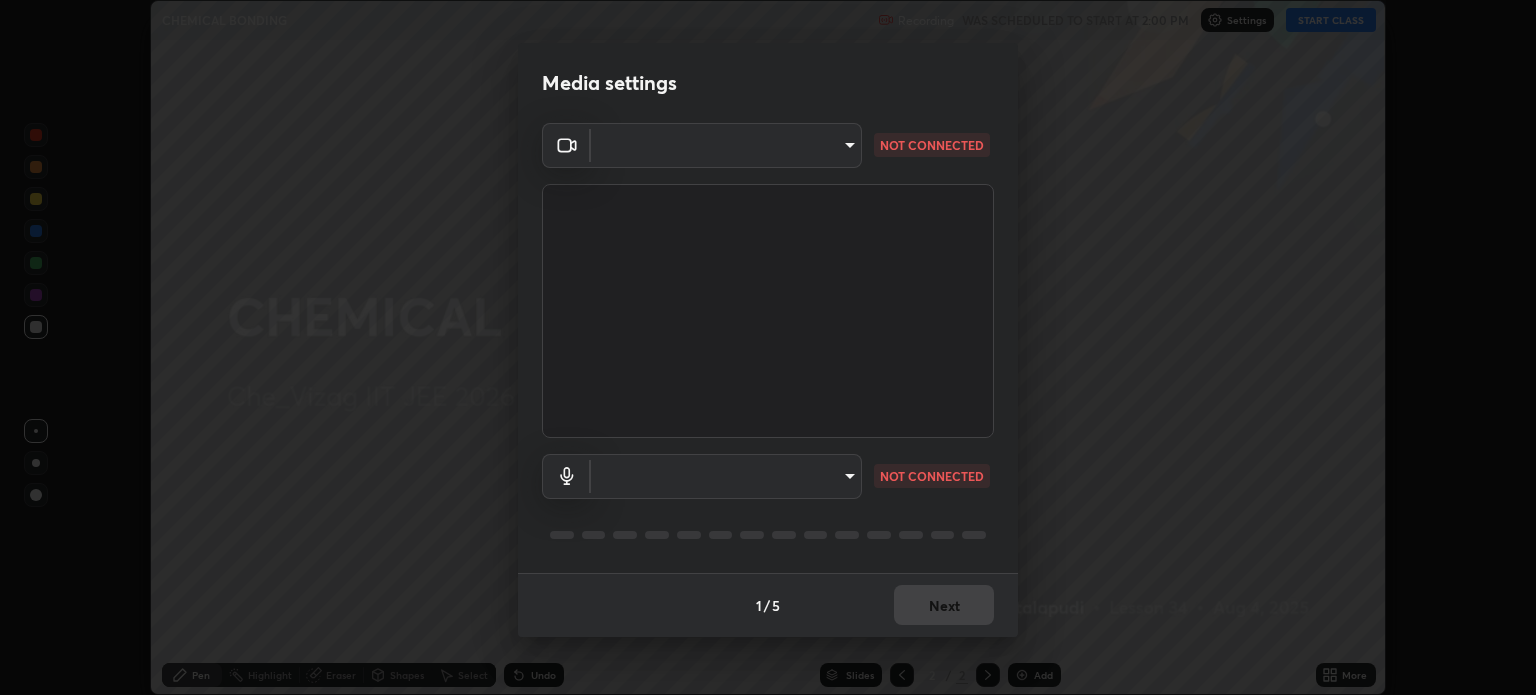type on "5dbda886db4f7c7a8cf4c3ebe31bbc22a62543ff01453fb156569e74019cc146" 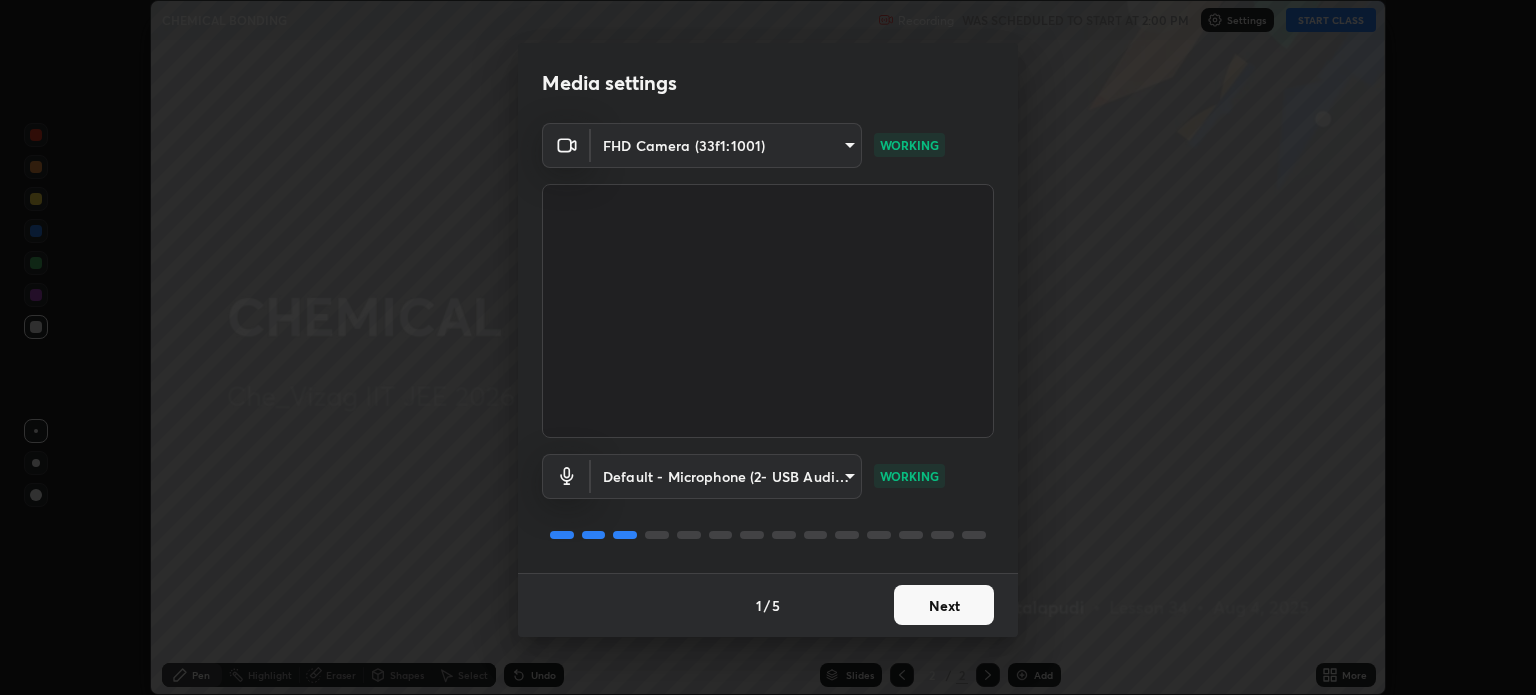 click on "Erase all CHEMICAL BONDING Recording WAS SCHEDULED TO START AT  2:00 PM Settings START CLASS Setting up your live class CHEMICAL BONDING • L34 of Che_Vizag IIT JEE 2026 Growth 5 [FIRST] [LAST] Pen Highlight Eraser Shapes Select Undo Slides 2 / 2 Add More No doubts shared Encourage your learners to ask a doubt for better clarity Report an issue Reason for reporting Buffering Chat not working Audio - Video sync issue Educator video quality low ​ Attach an image Report Media settings FHD Camera (33f1:1001) 5dbda886db4f7c7a8cf4c3ebe31bbc22a62543ff01453fb156569e74019cc146 WORKING Default - Microphone (2- USB Audio Device) default WORKING 1 / 5 Next" at bounding box center (768, 347) 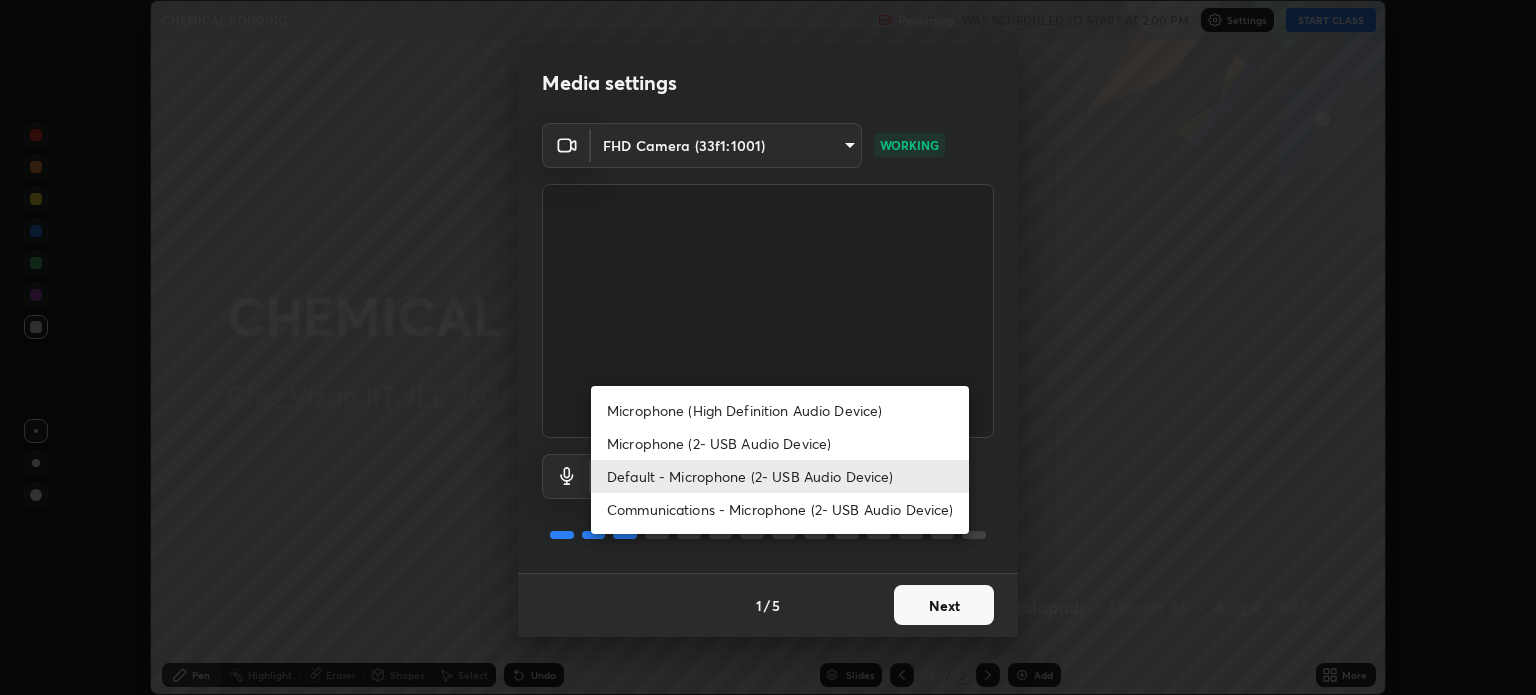 click on "Microphone (High Definition Audio Device)" at bounding box center [780, 410] 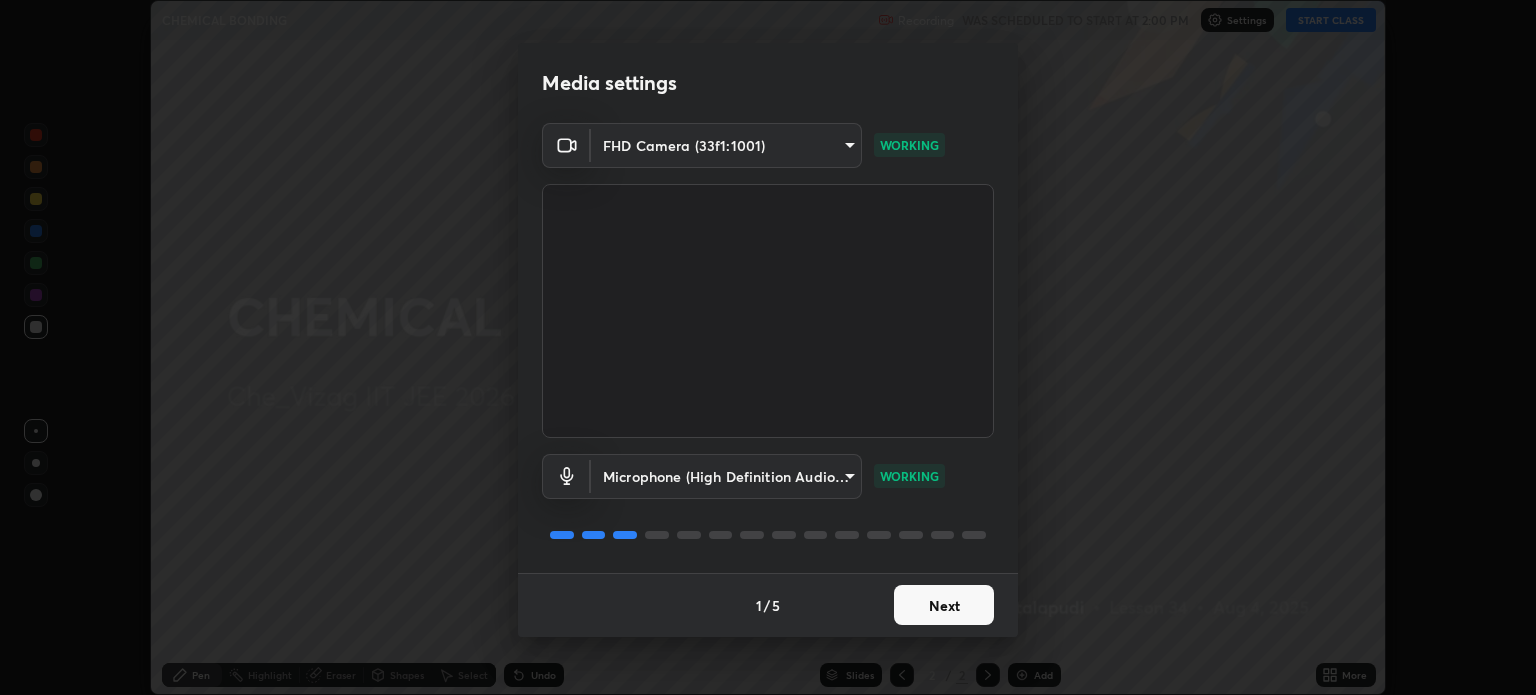 type on "83aea2ad6578c72f1426645408cbf35f82b8207924b84706e8f2705aaa8790fb" 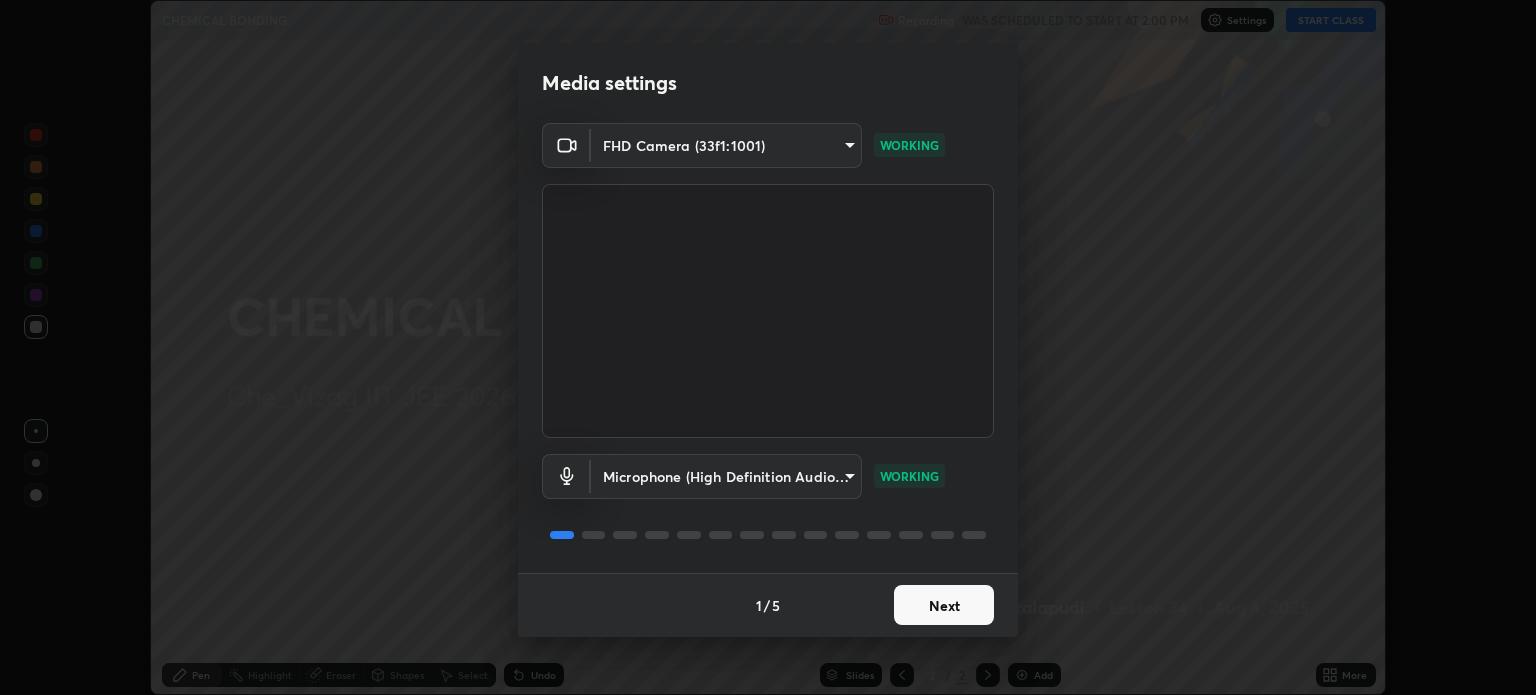 click on "Next" at bounding box center (944, 605) 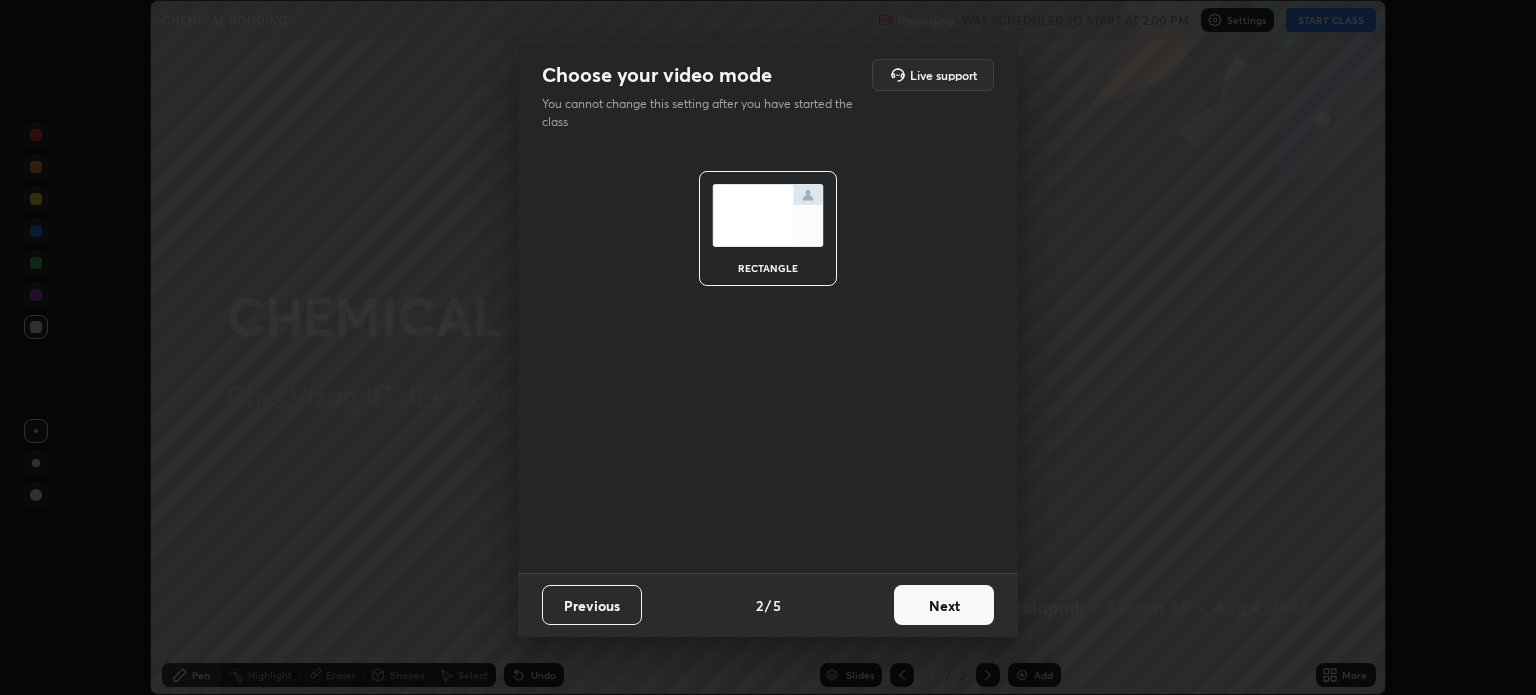 click on "Next" at bounding box center [944, 605] 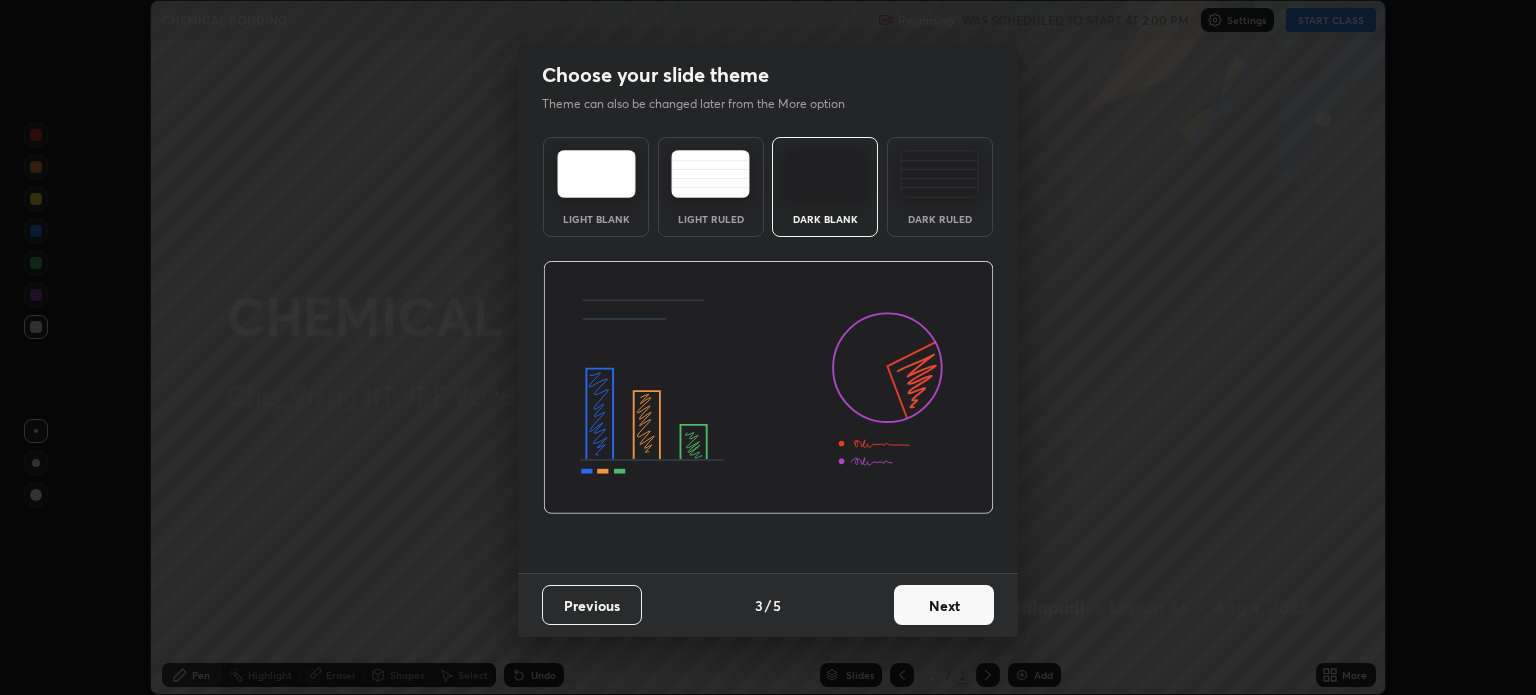 click on "Next" at bounding box center (944, 605) 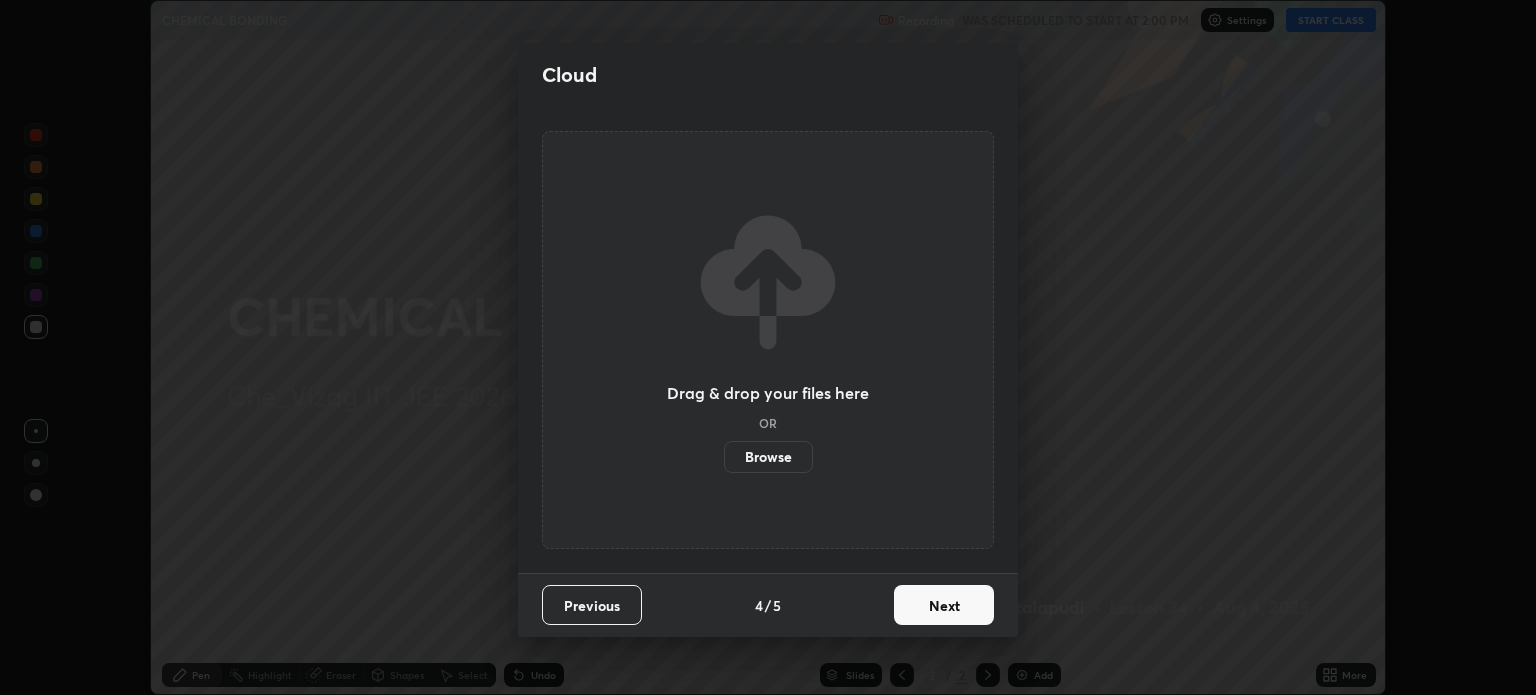 click on "Next" at bounding box center [944, 605] 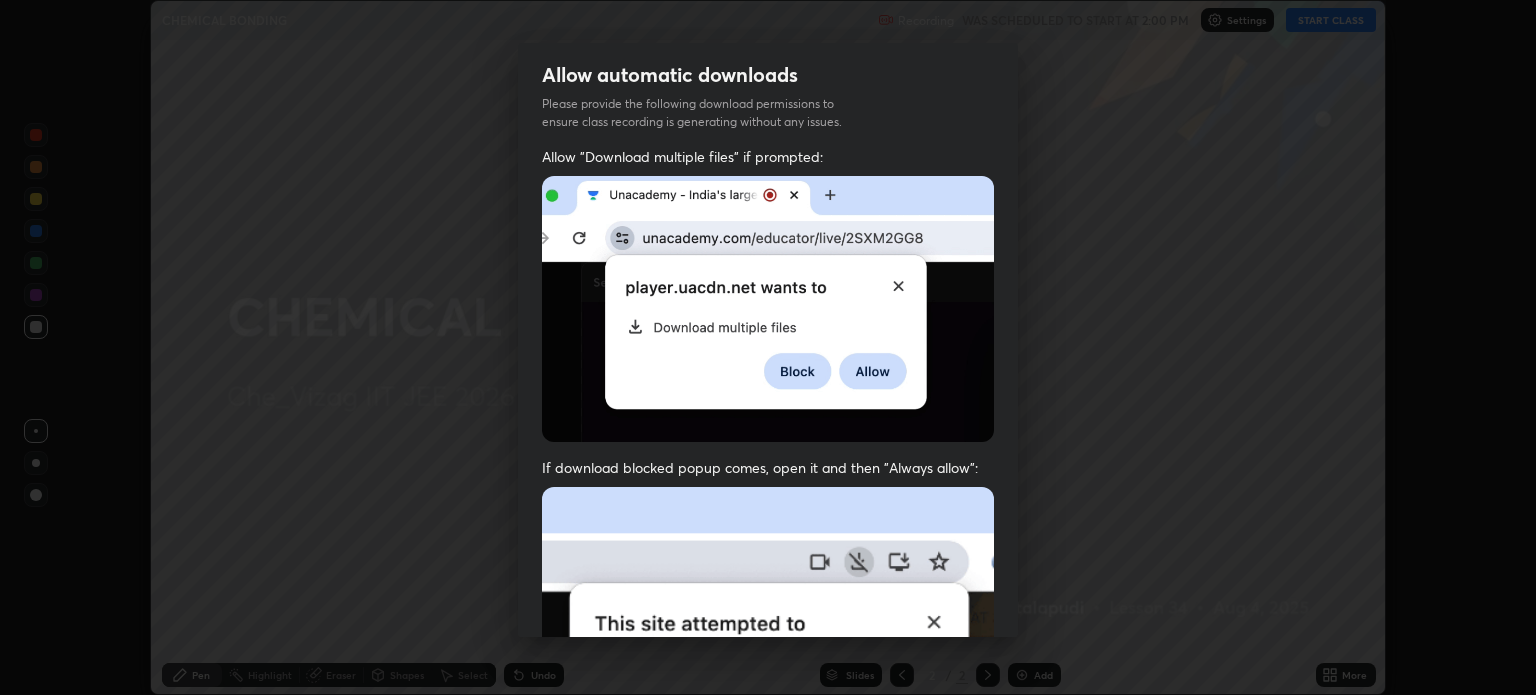 click at bounding box center [768, 705] 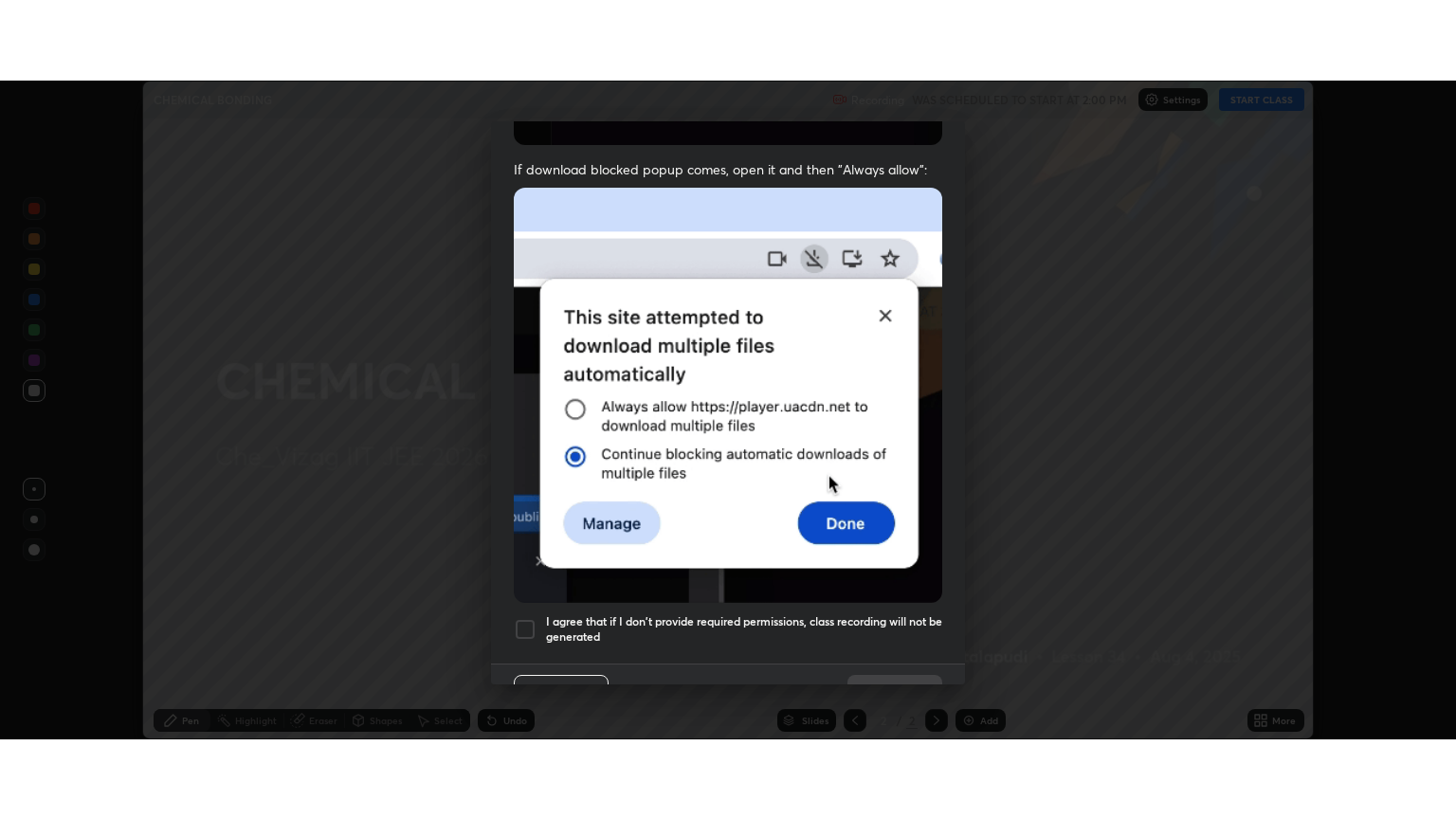 scroll, scrollTop: 384, scrollLeft: 0, axis: vertical 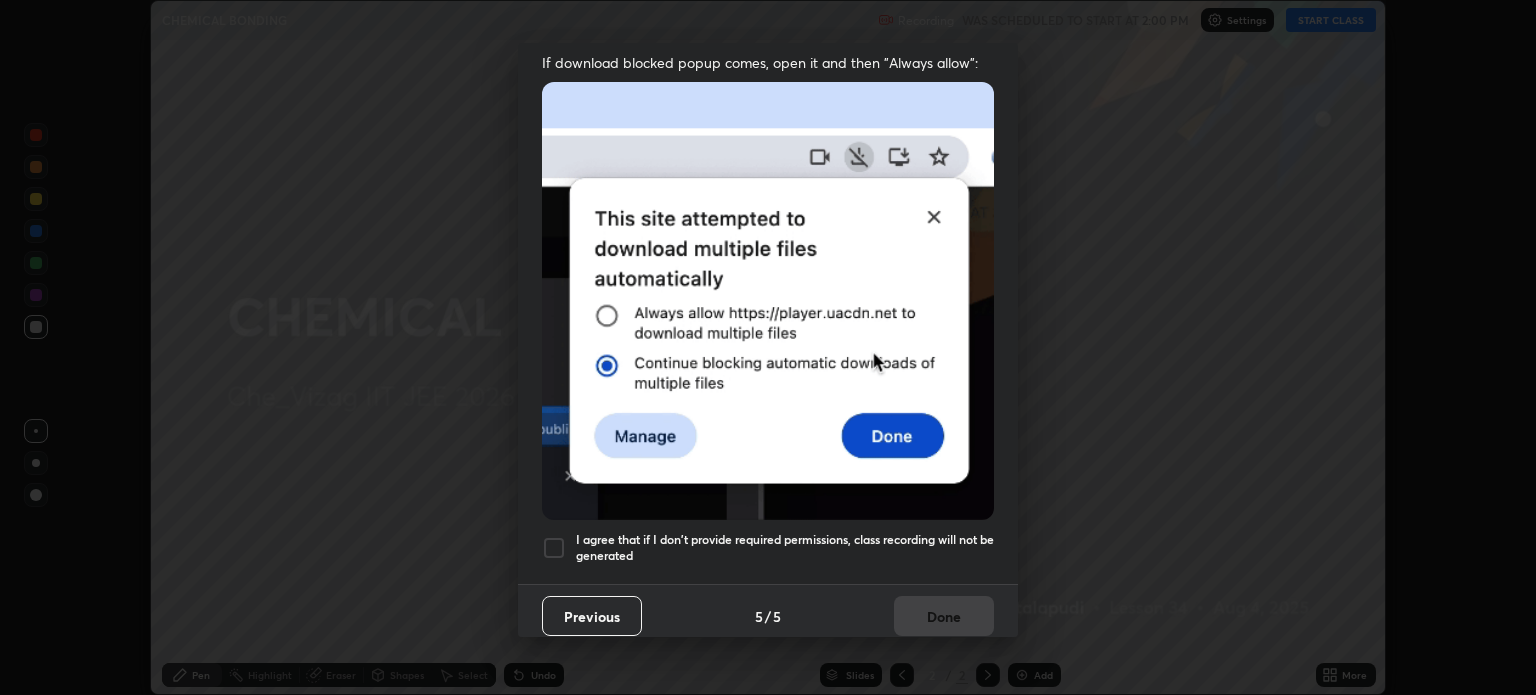 click at bounding box center (554, 548) 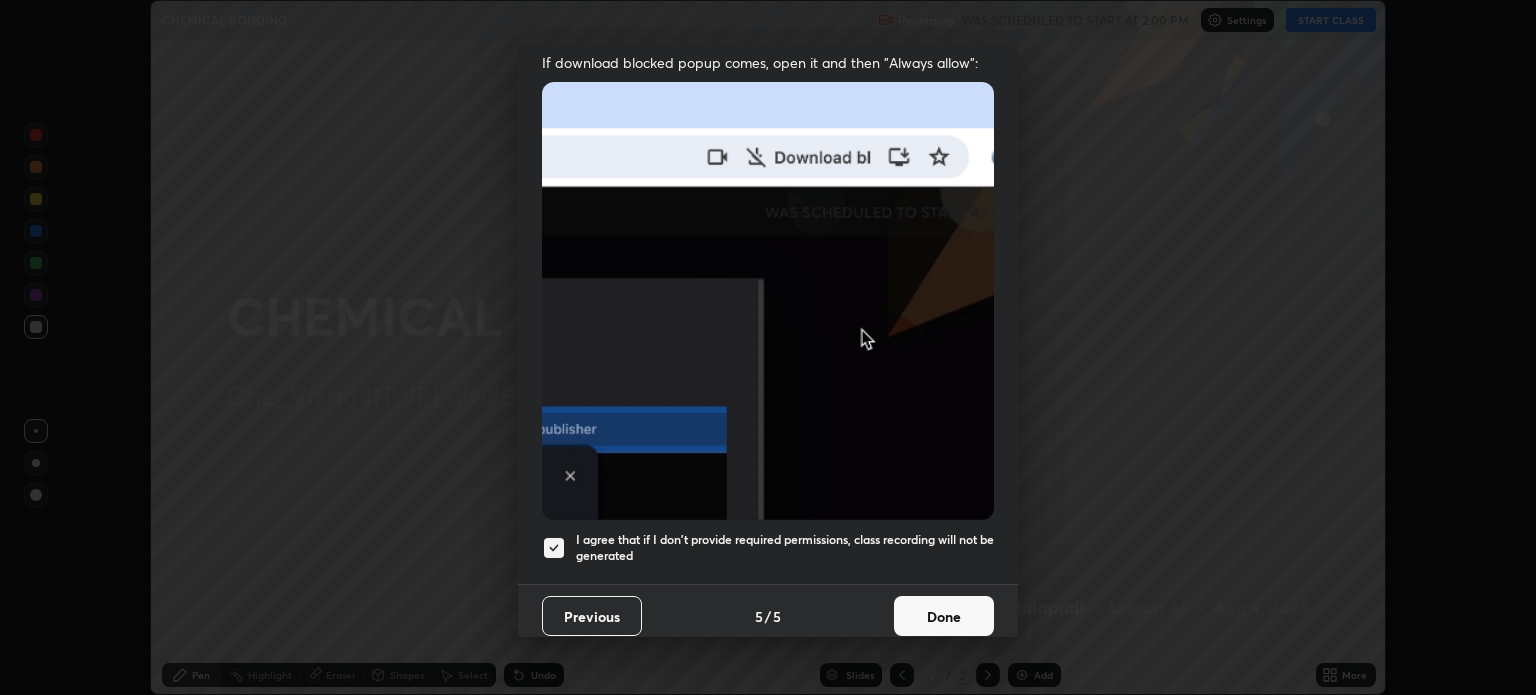 click on "Done" at bounding box center (944, 616) 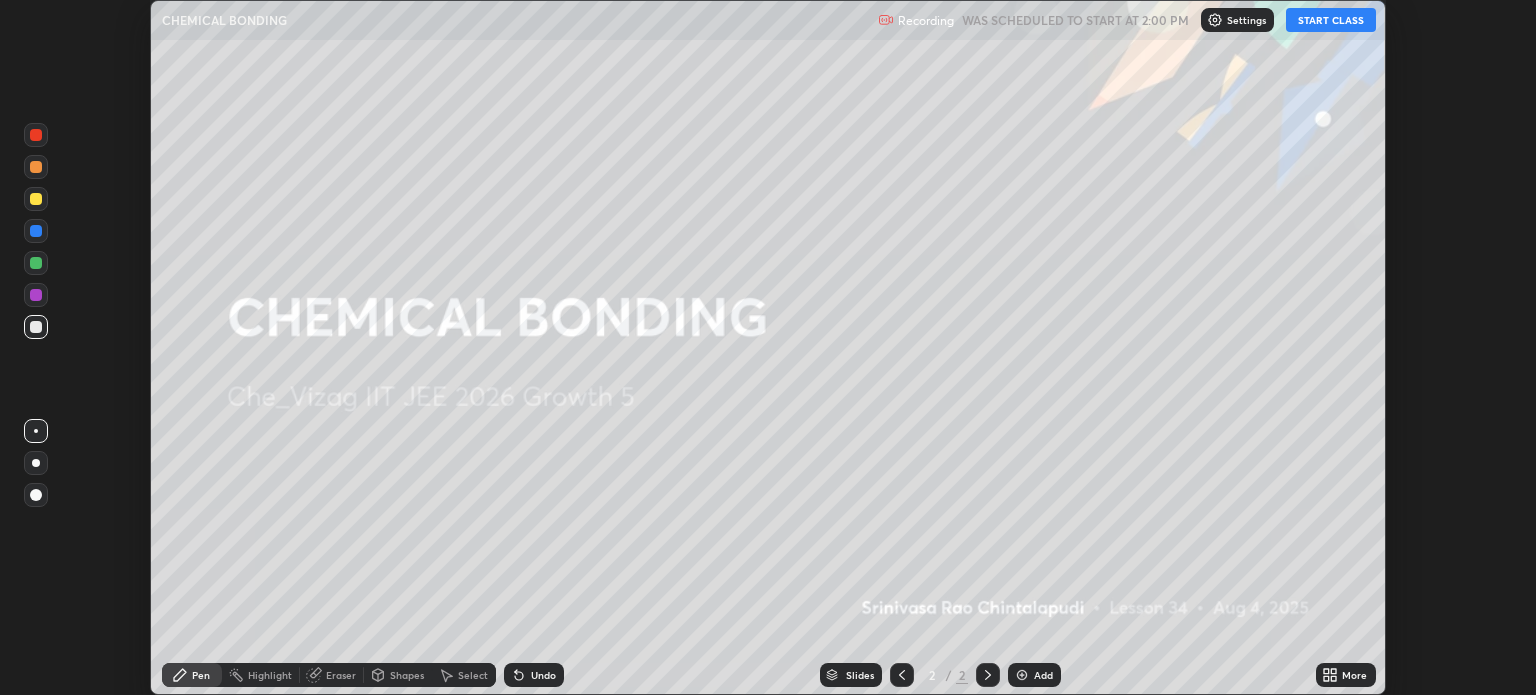 click on "Add" at bounding box center [1043, 675] 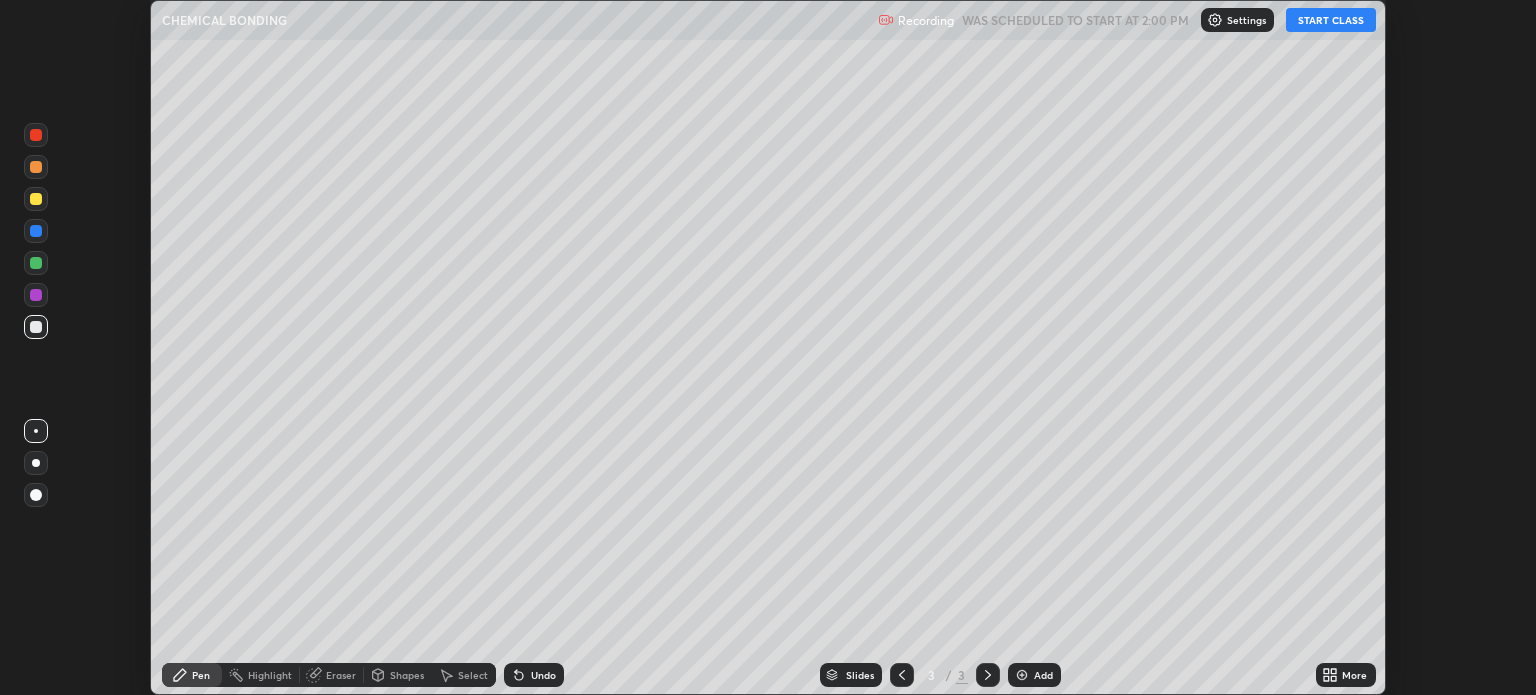 click on "START CLASS" at bounding box center (1331, 20) 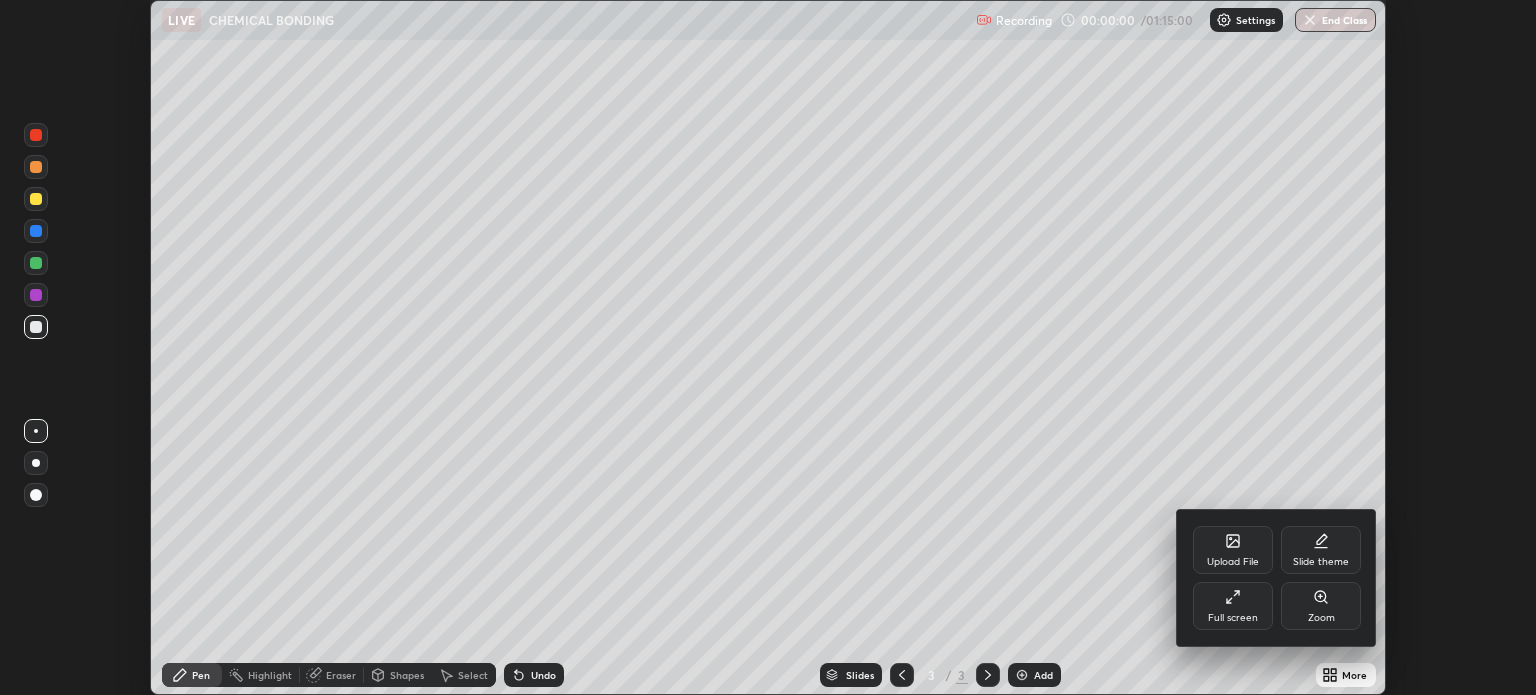 click on "Full screen" at bounding box center (1233, 606) 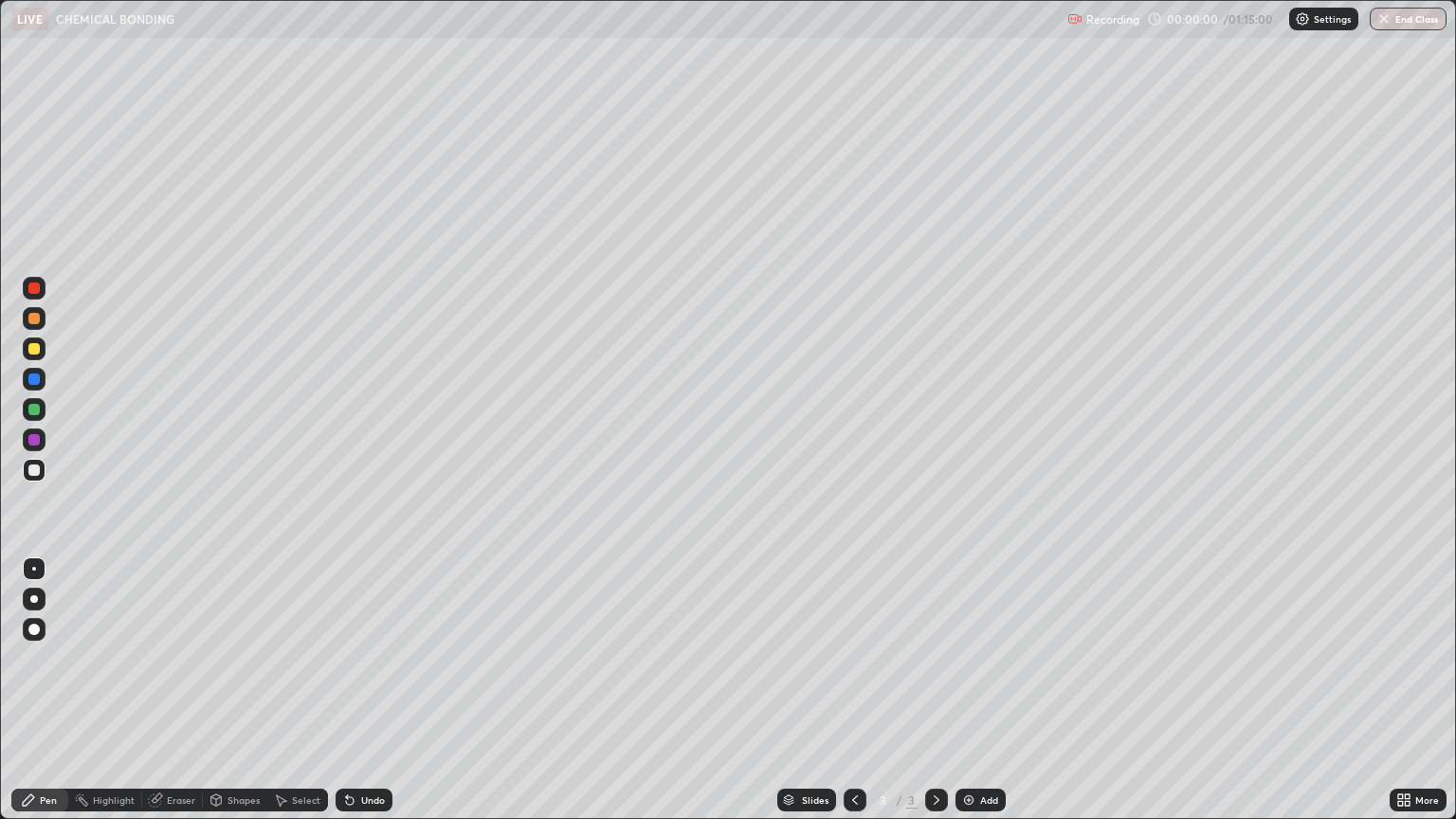 scroll, scrollTop: 93973, scrollLeft: 93336, axis: both 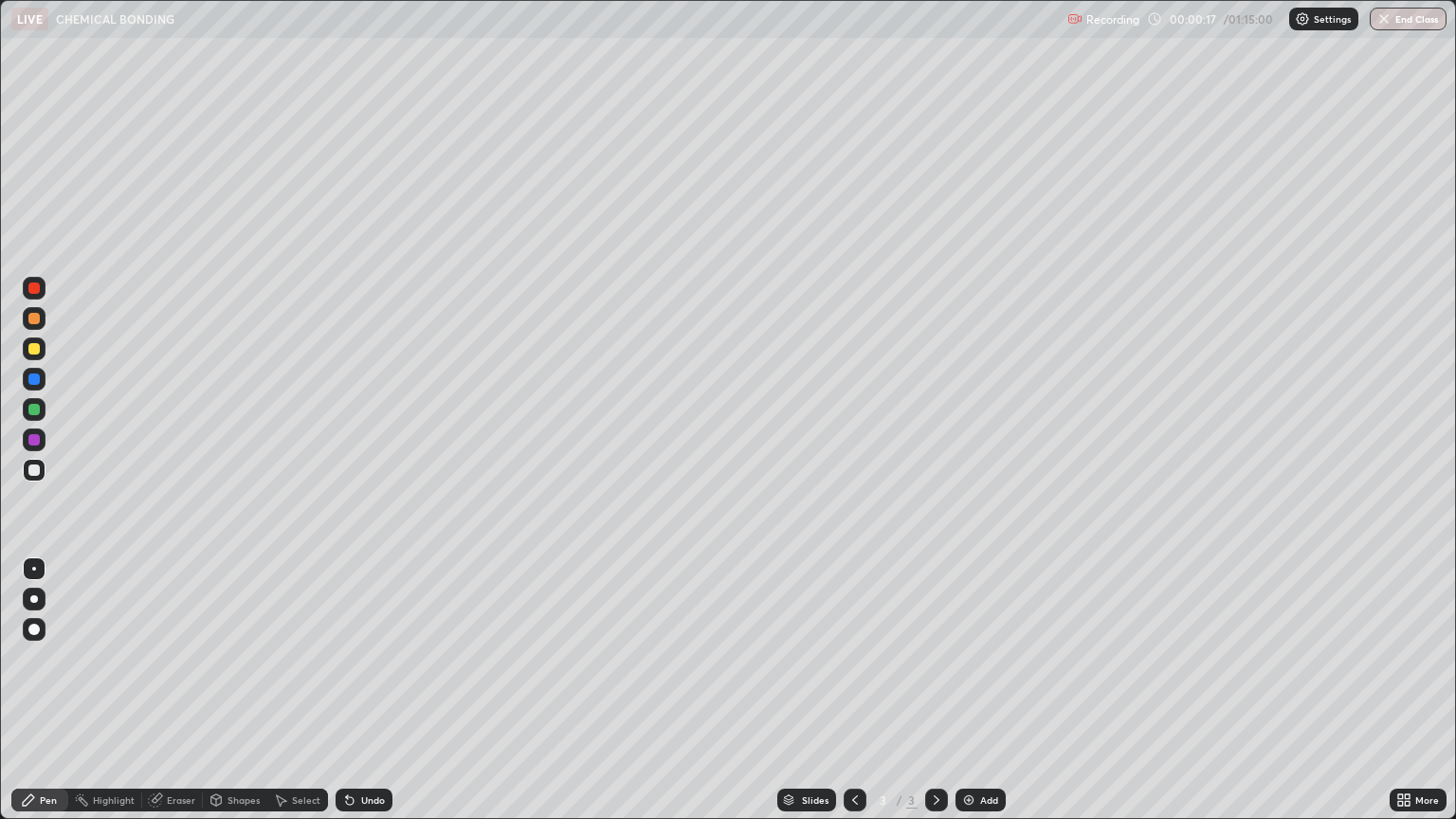 click at bounding box center [34, 349] 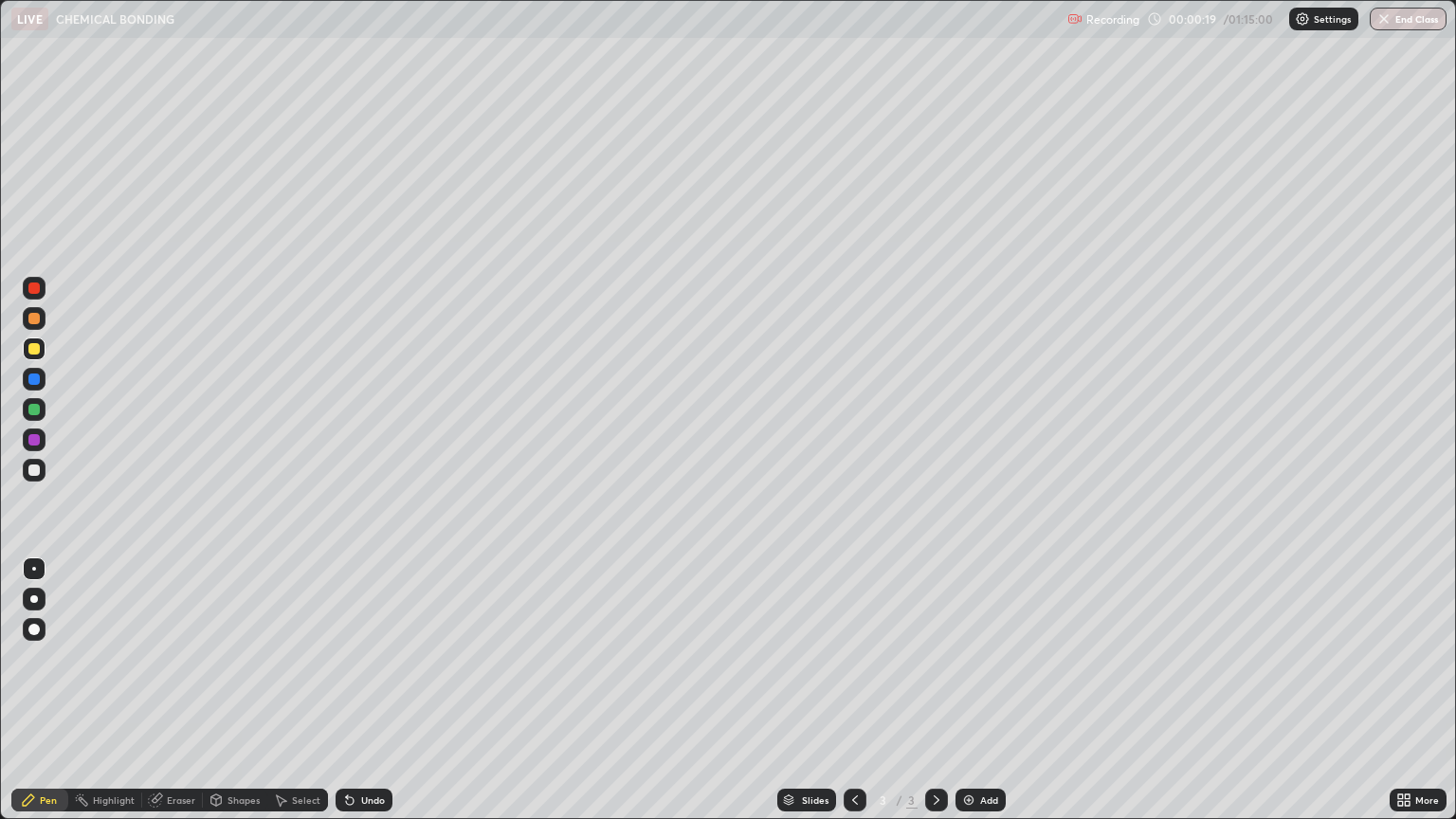click at bounding box center (34, 599) 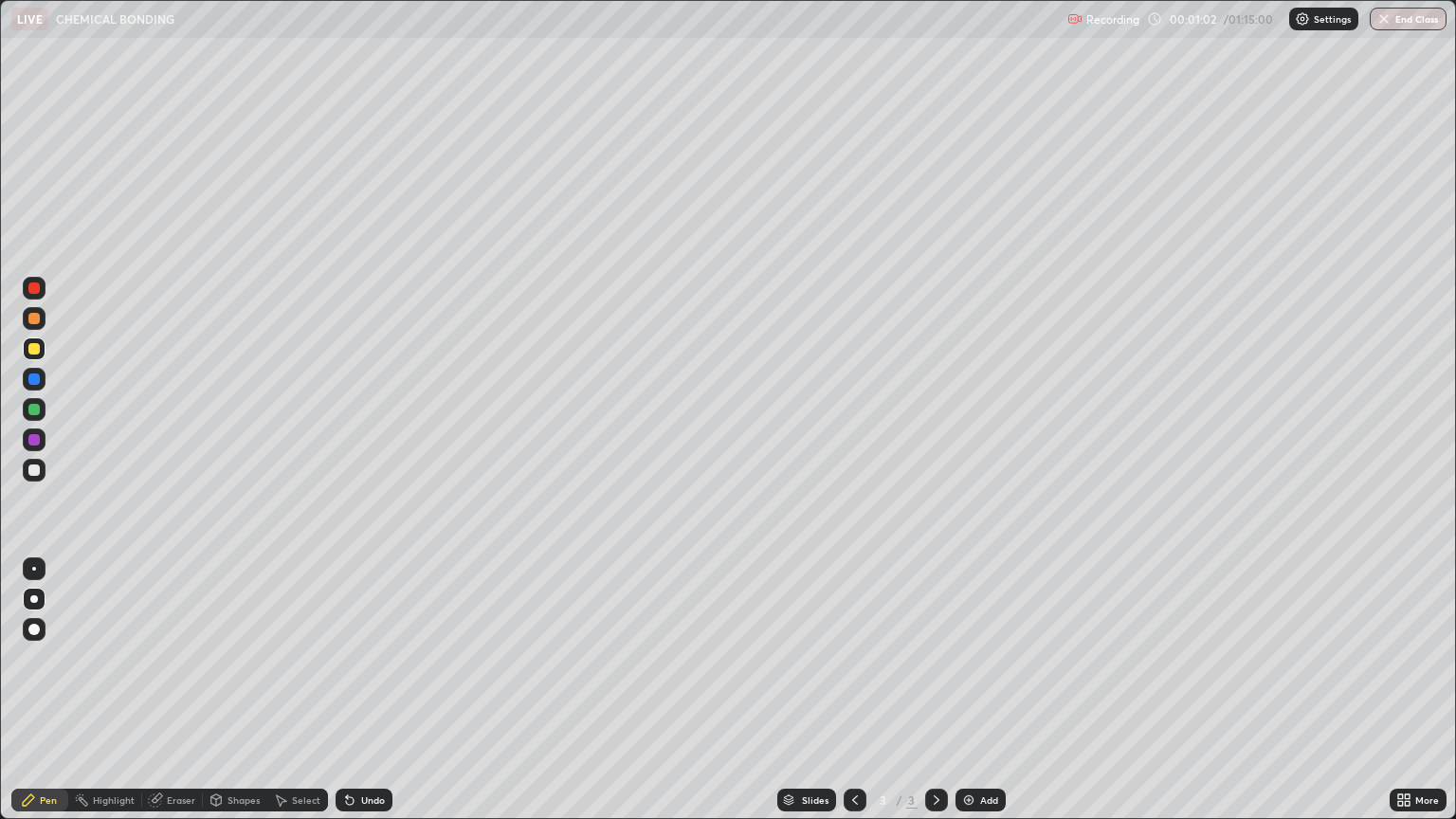 click at bounding box center (34, 470) 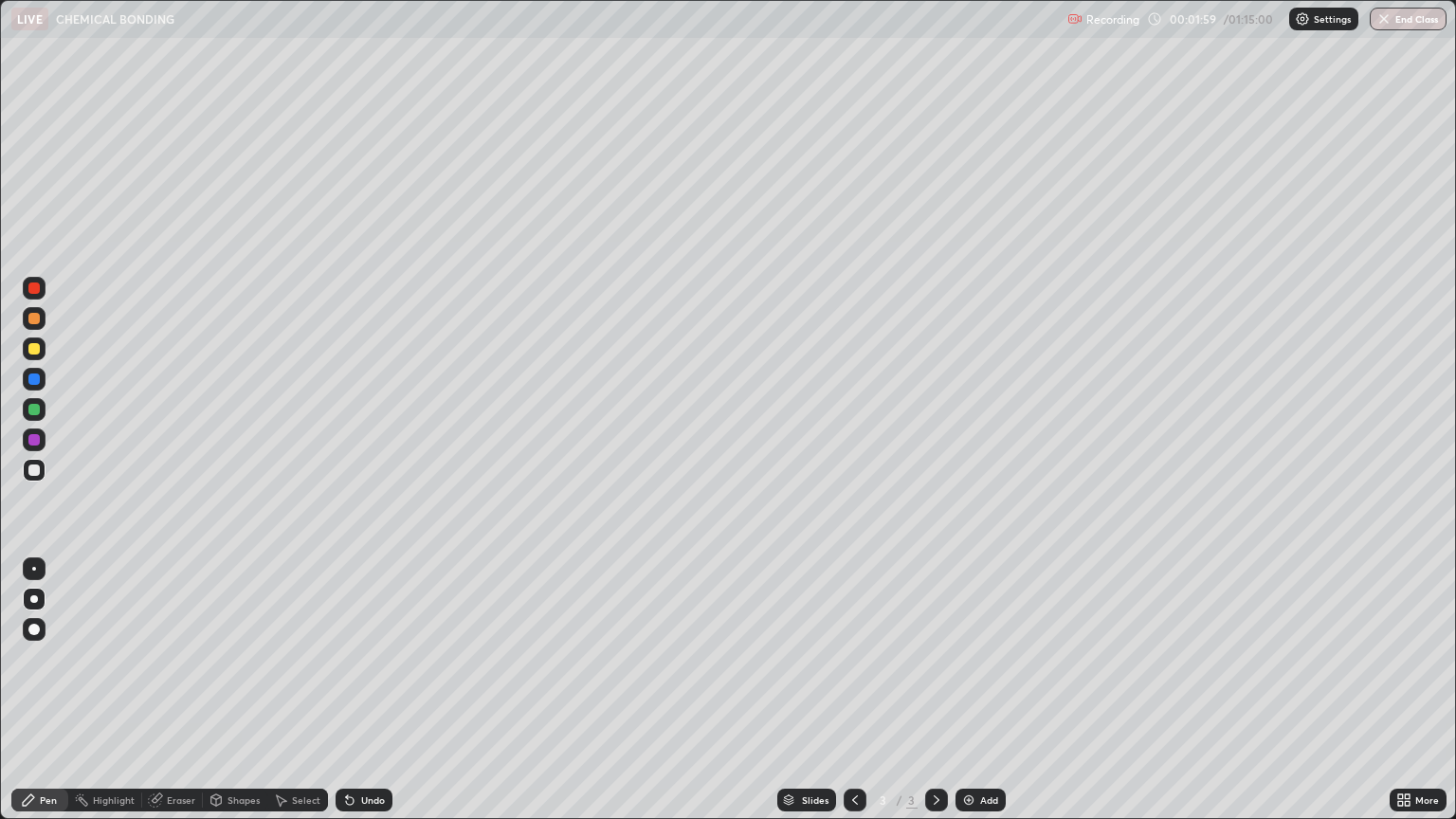 click at bounding box center [34, 349] 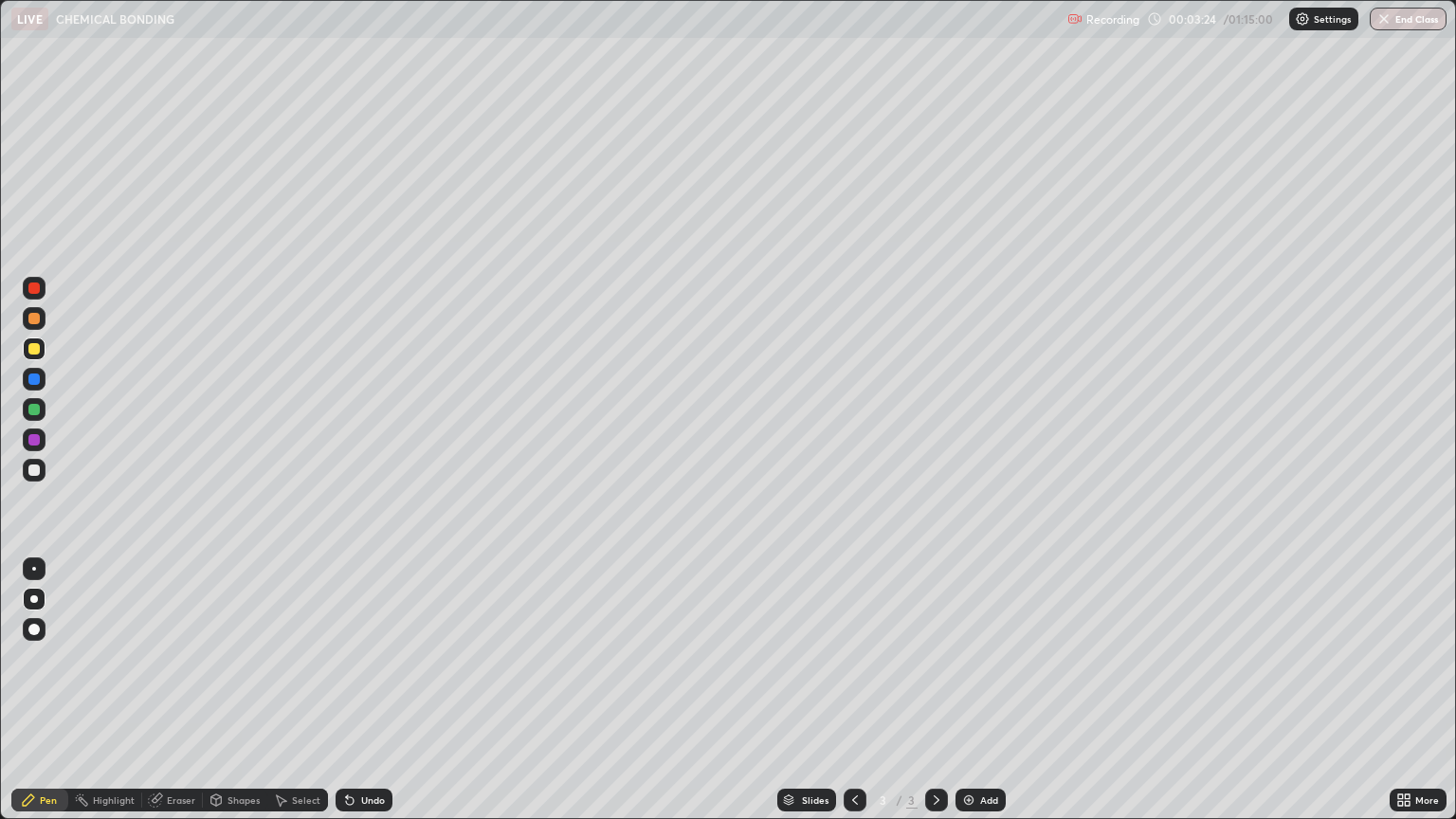 click at bounding box center [34, 470] 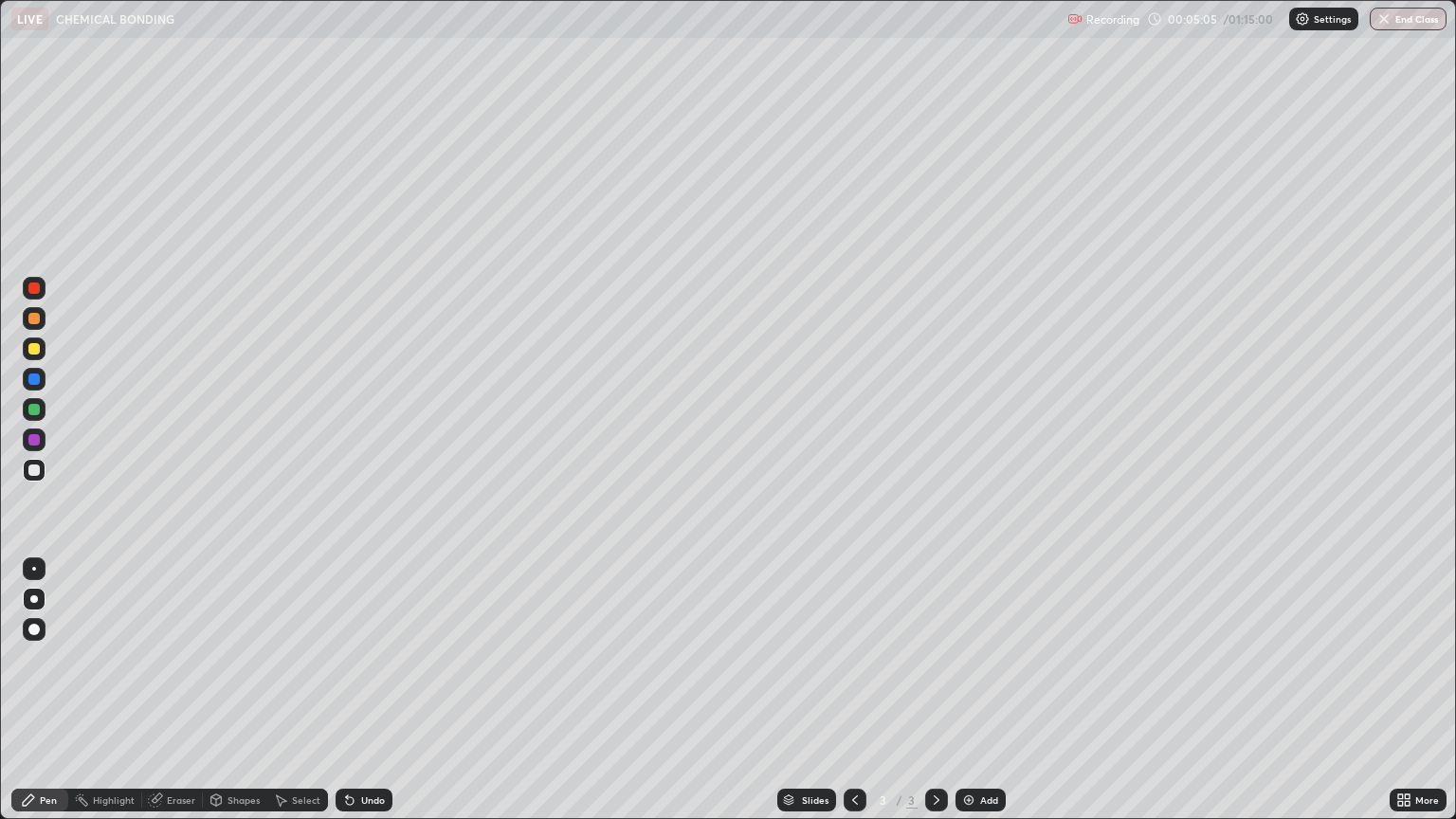 click at bounding box center (34, 349) 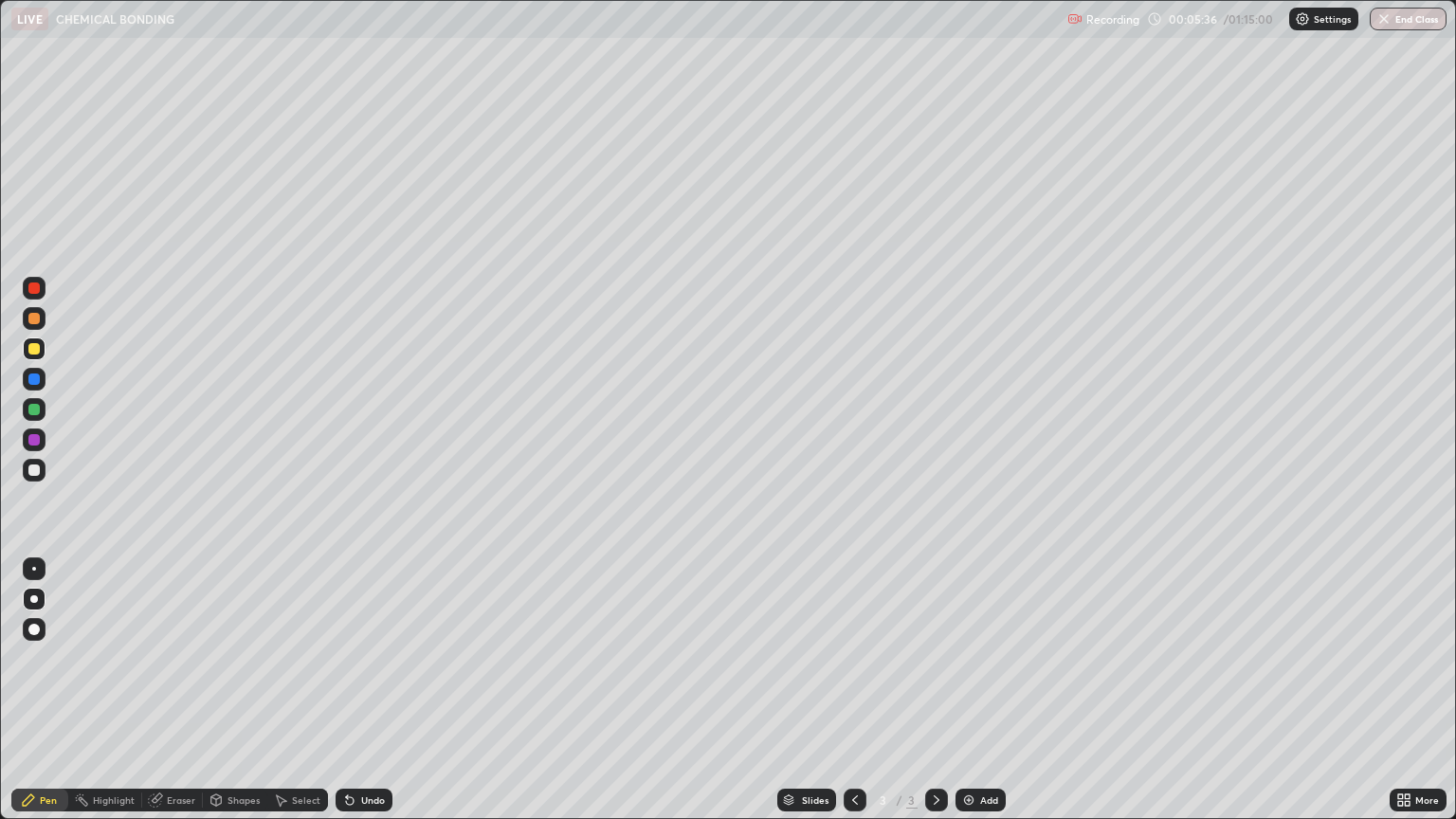 click at bounding box center (34, 470) 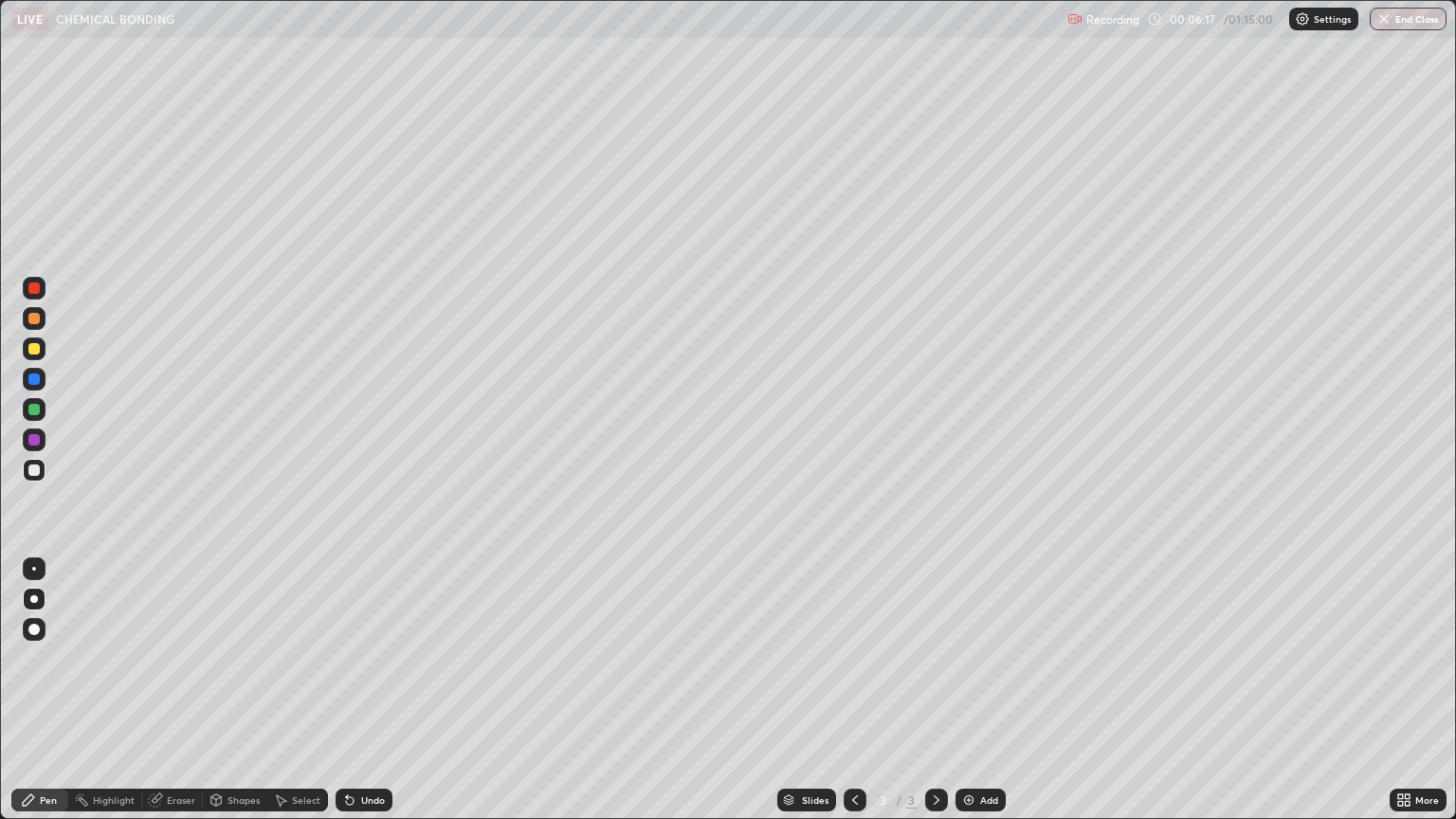 click at bounding box center (34, 349) 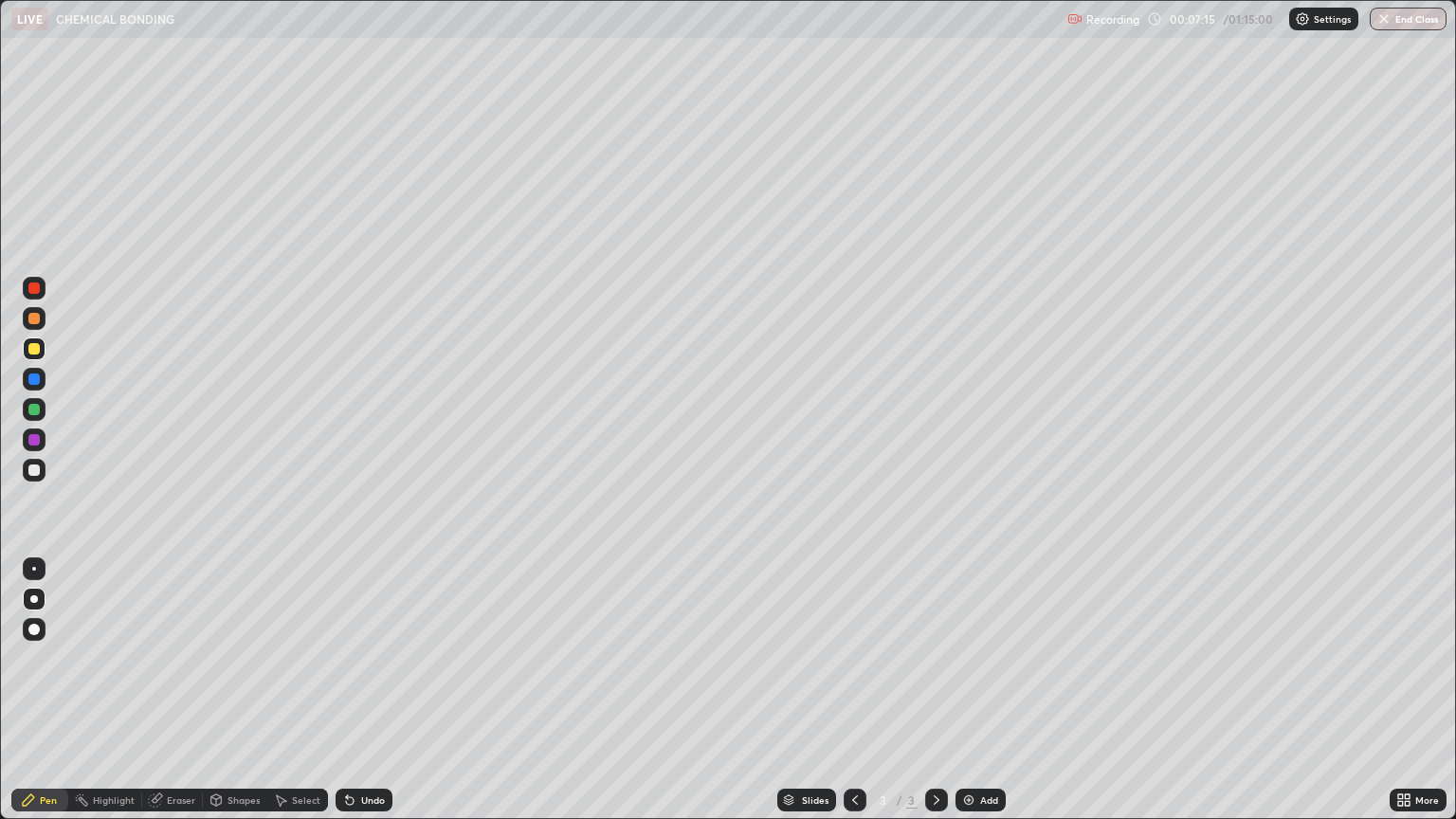 click at bounding box center (34, 470) 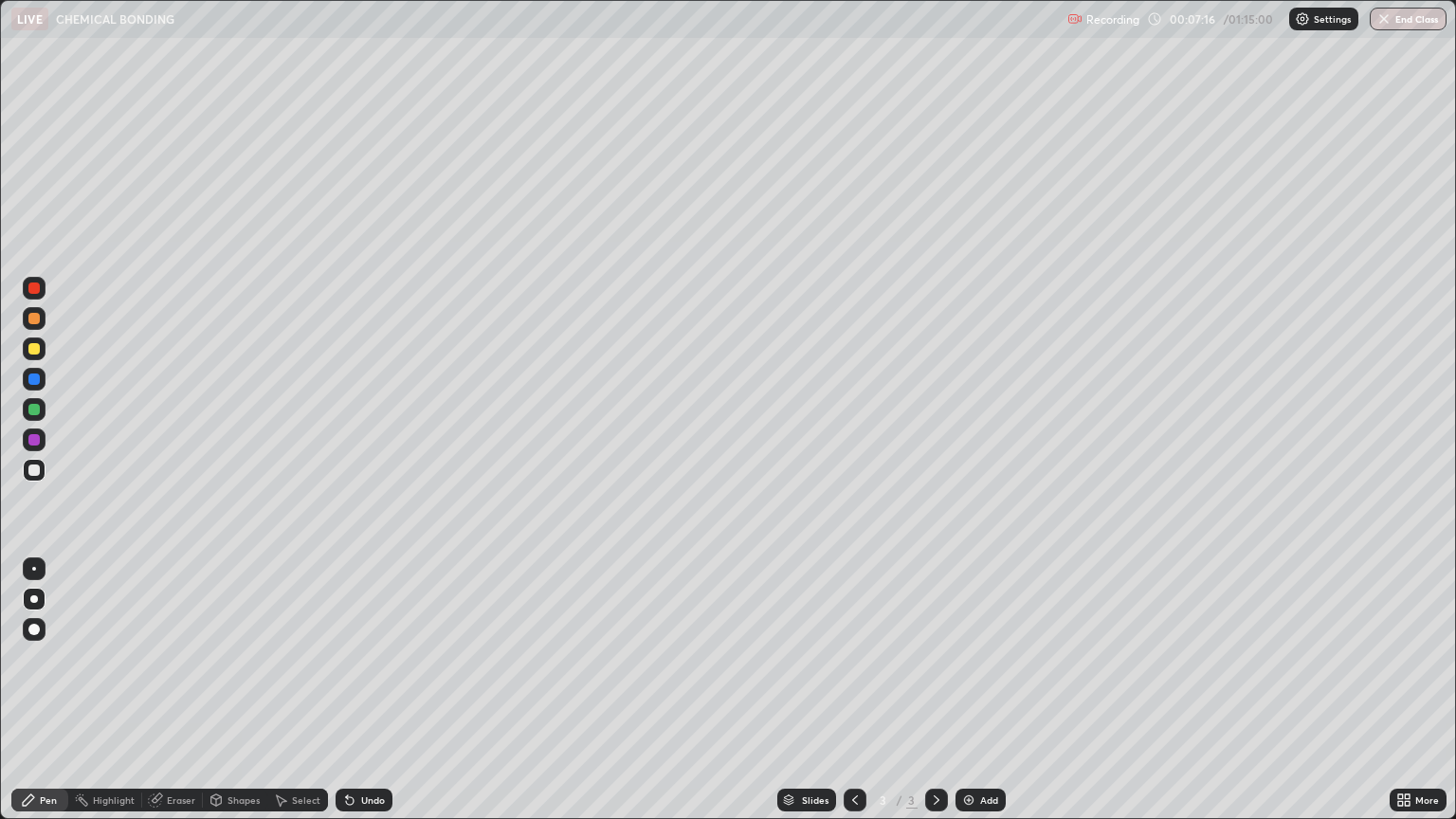 click at bounding box center [34, 318] 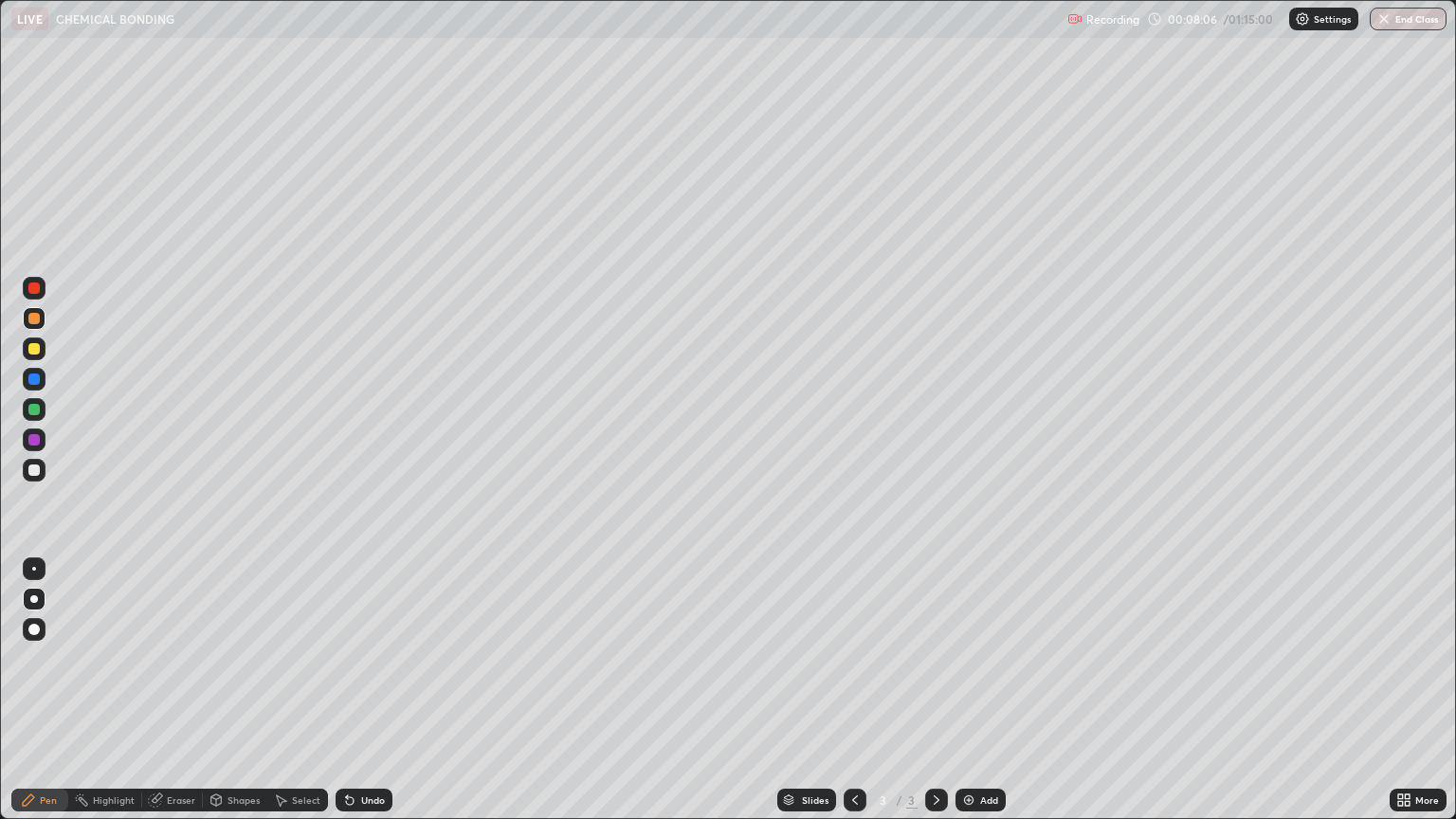 click at bounding box center [34, 470] 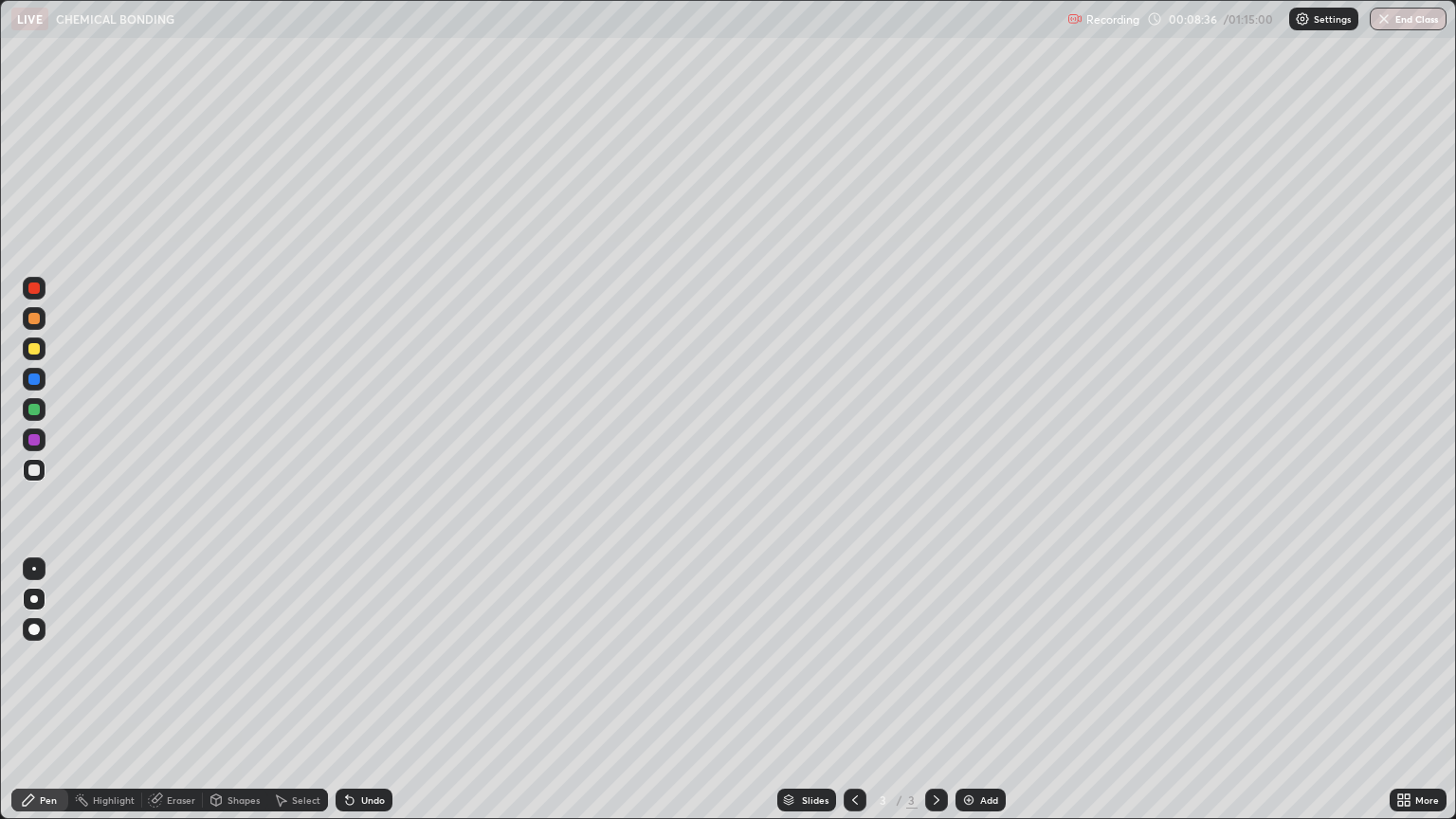 click at bounding box center [34, 349] 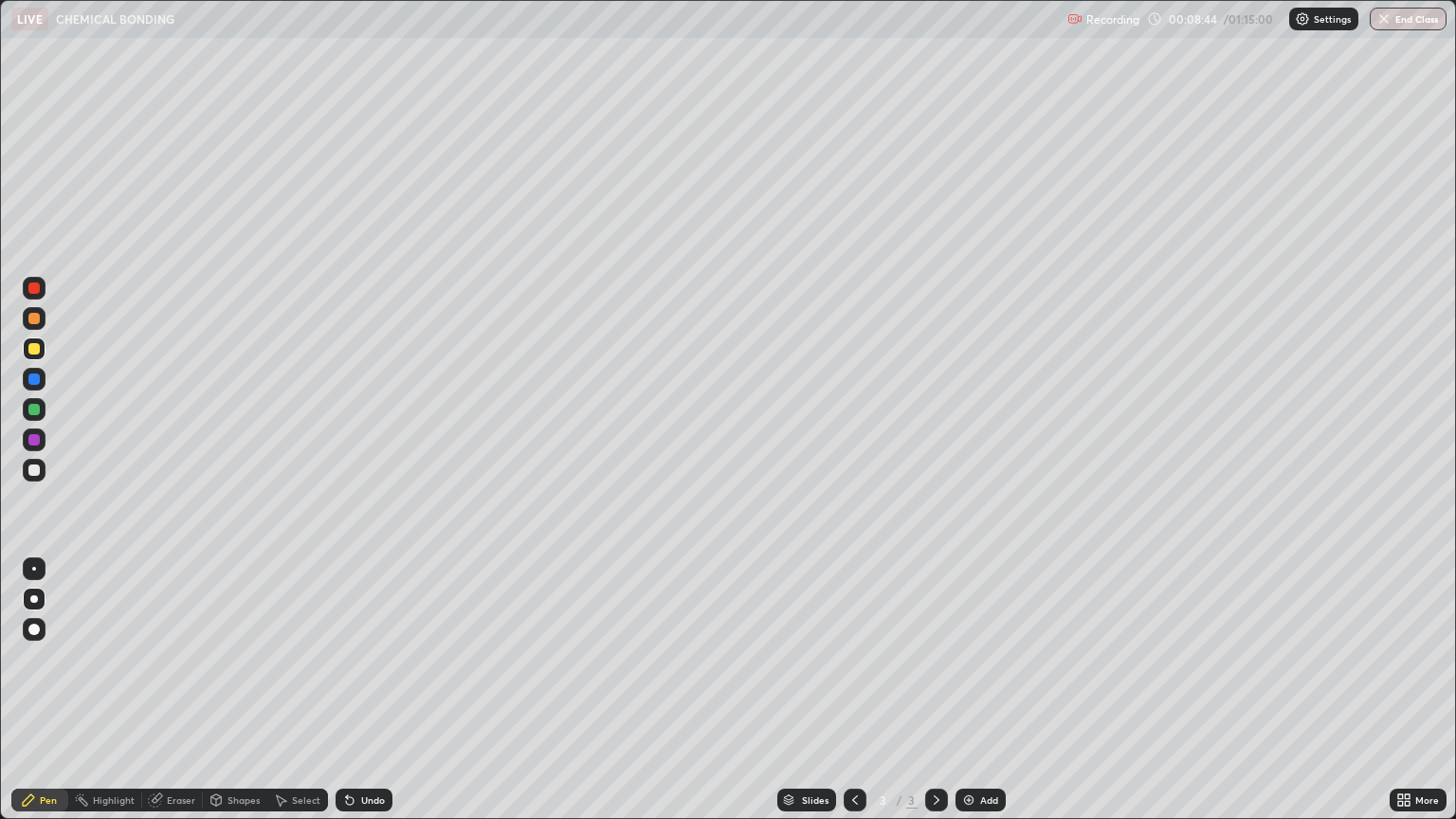 click on "Undo" at bounding box center [364, 800] 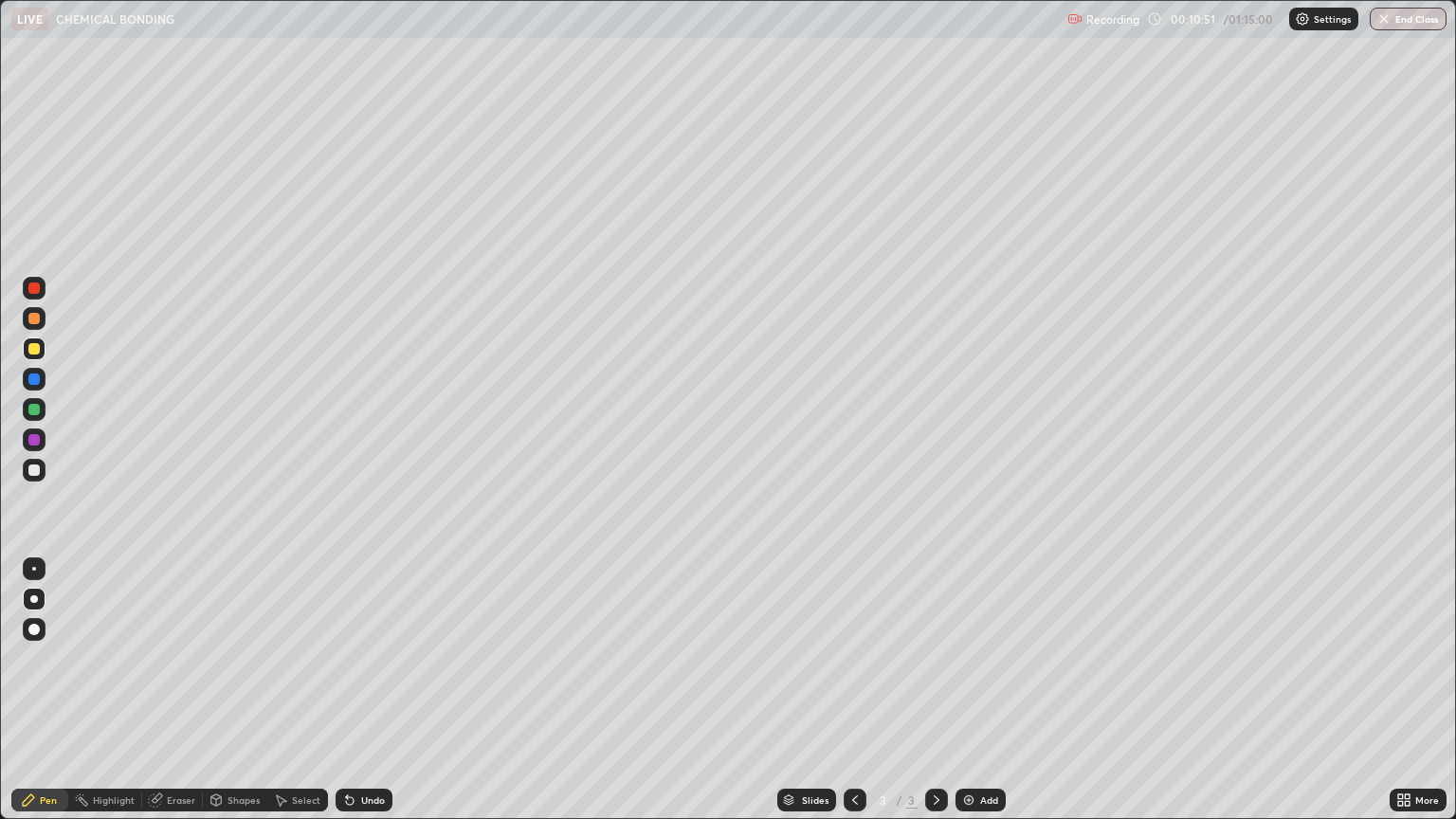 click on "Add" at bounding box center [989, 800] 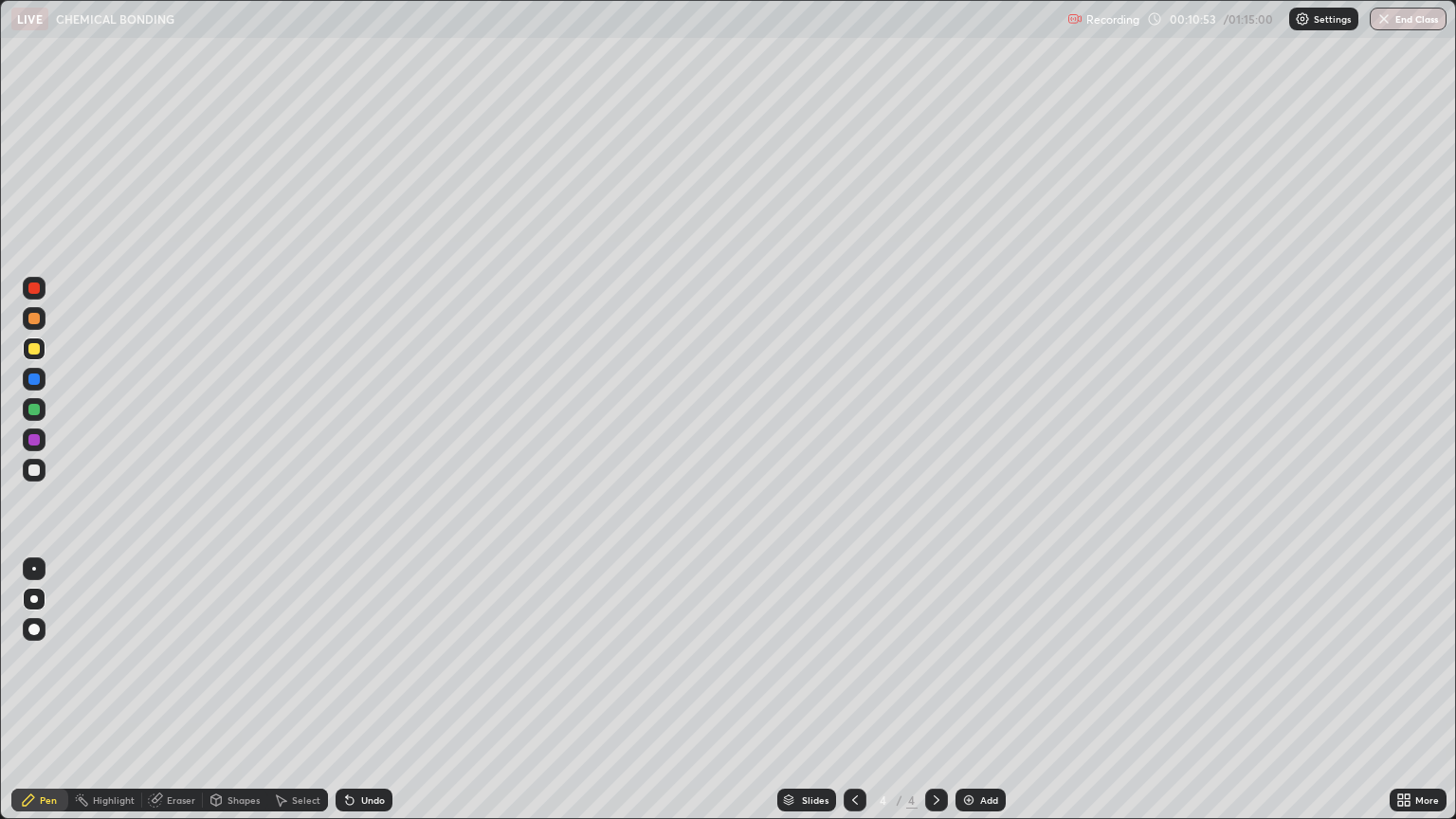 click at bounding box center (34, 318) 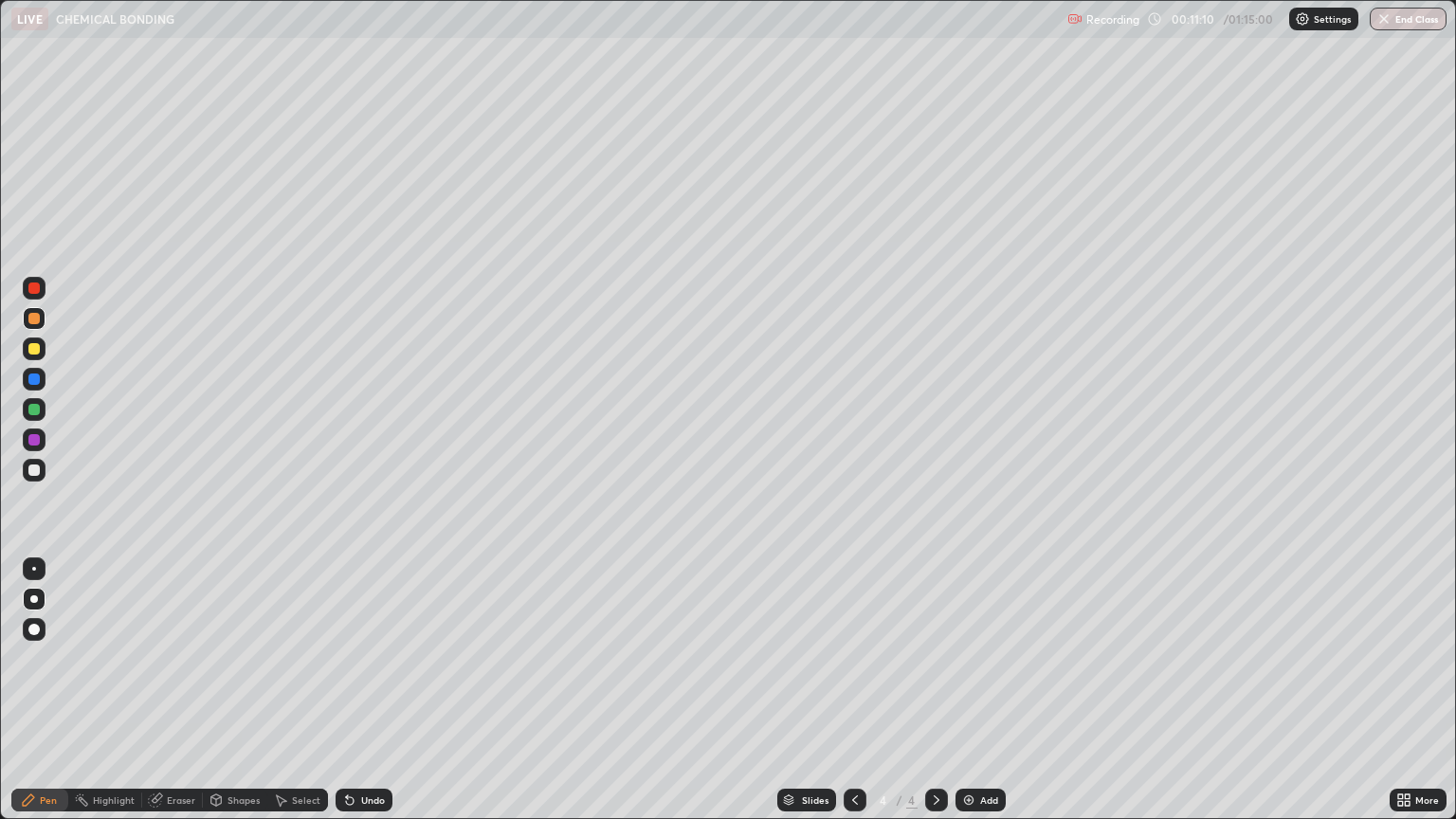 click at bounding box center (34, 470) 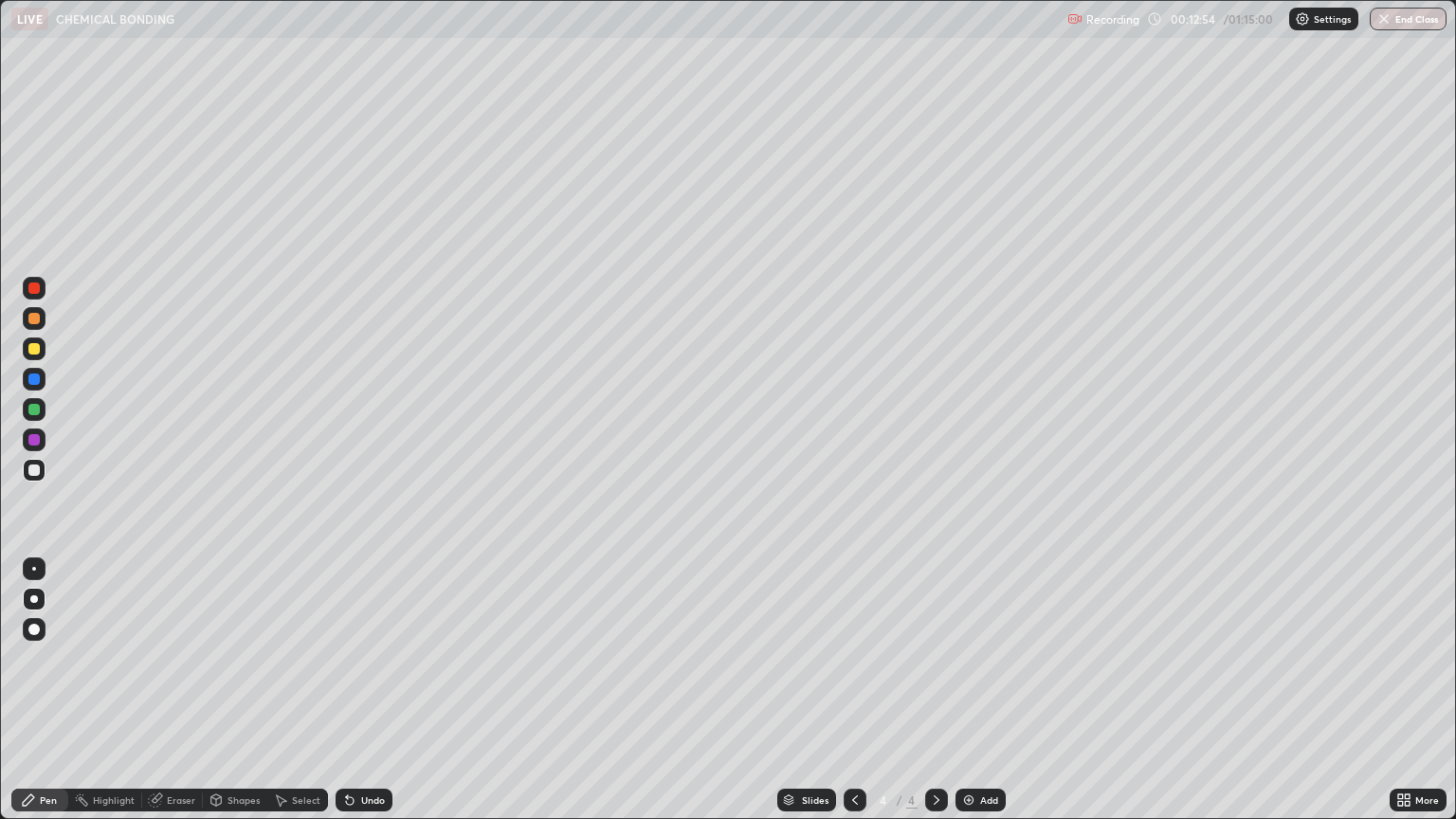 click at bounding box center [34, 318] 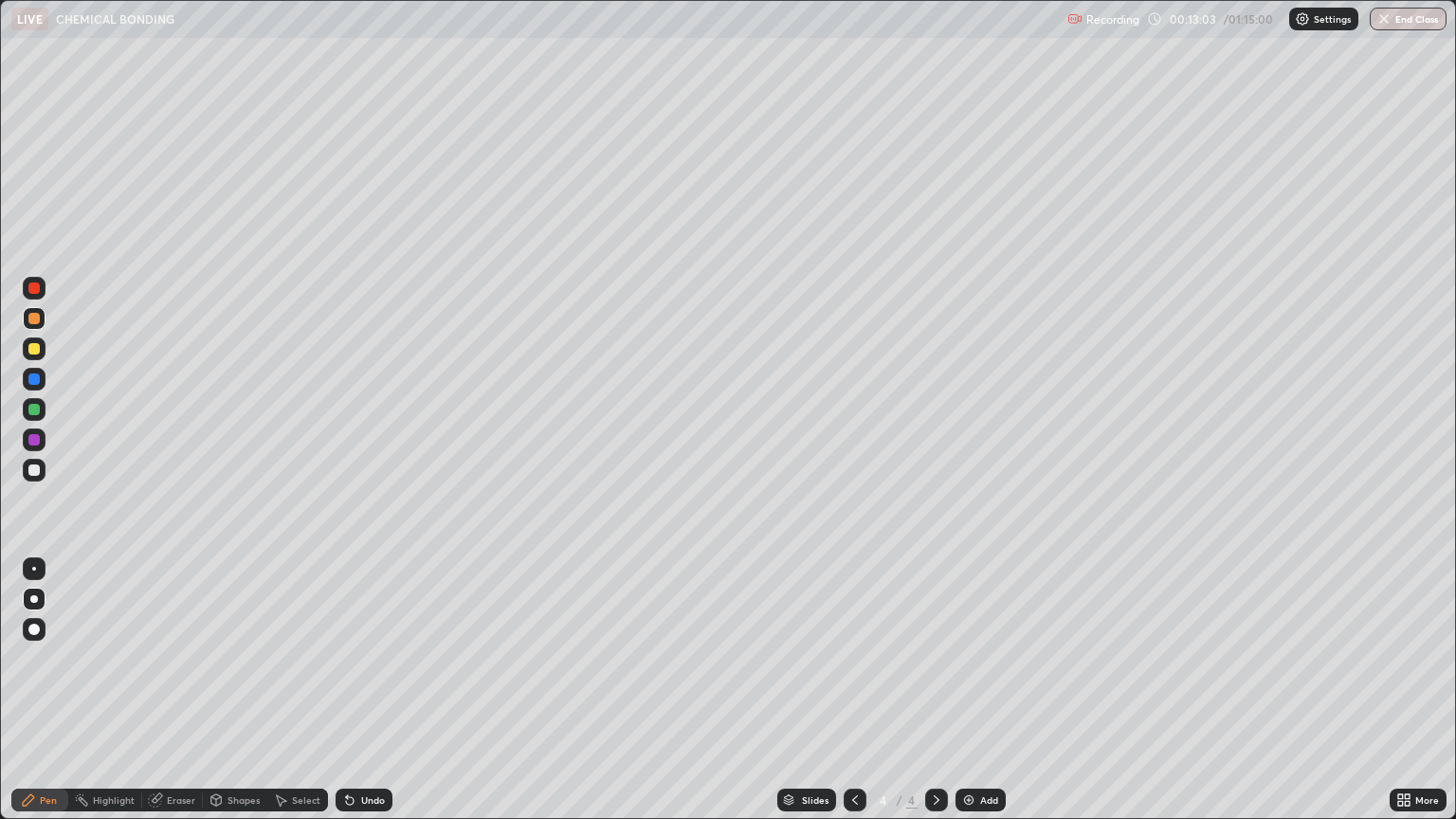 click on "Undo" at bounding box center [364, 800] 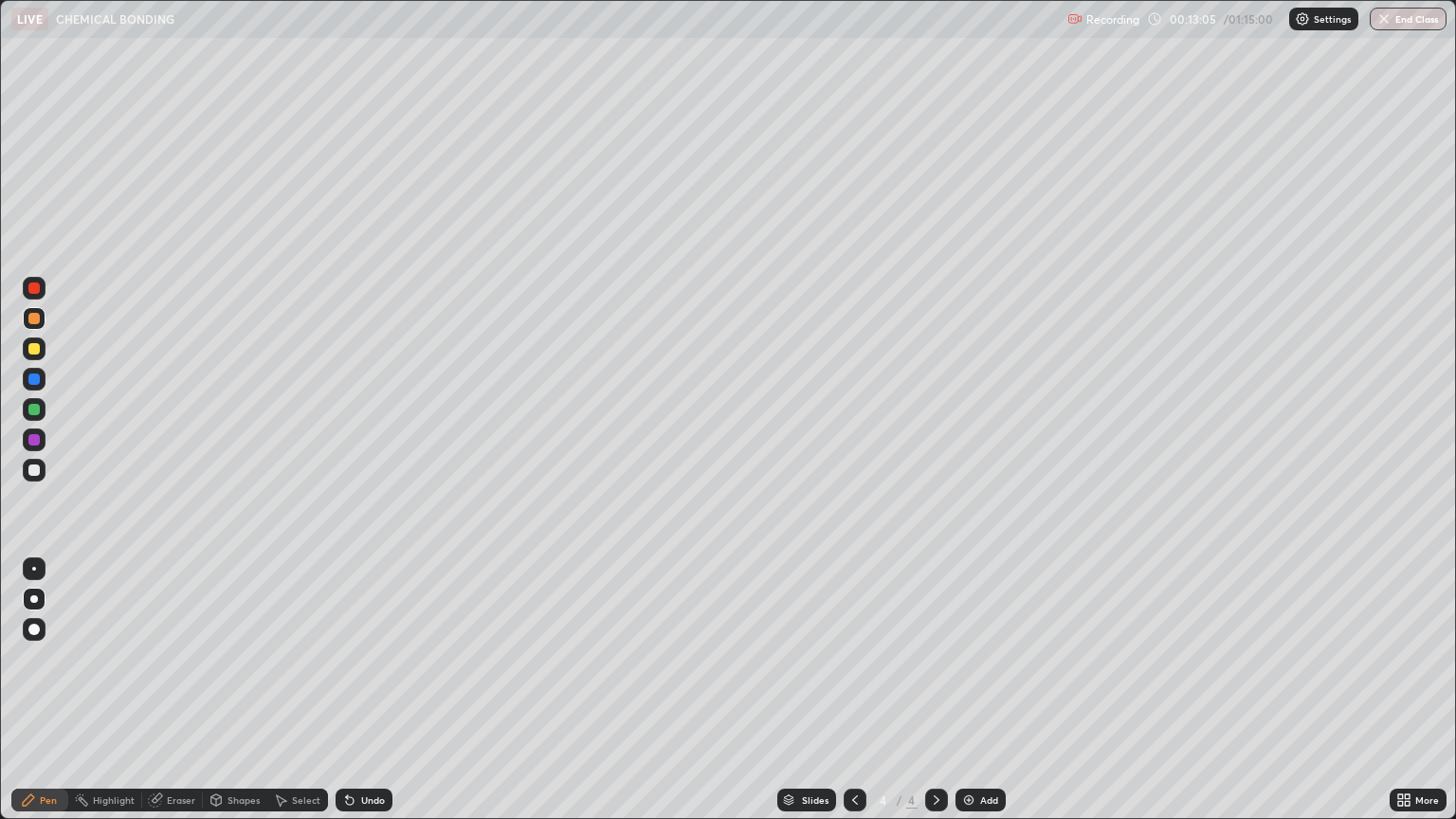 click at bounding box center [34, 470] 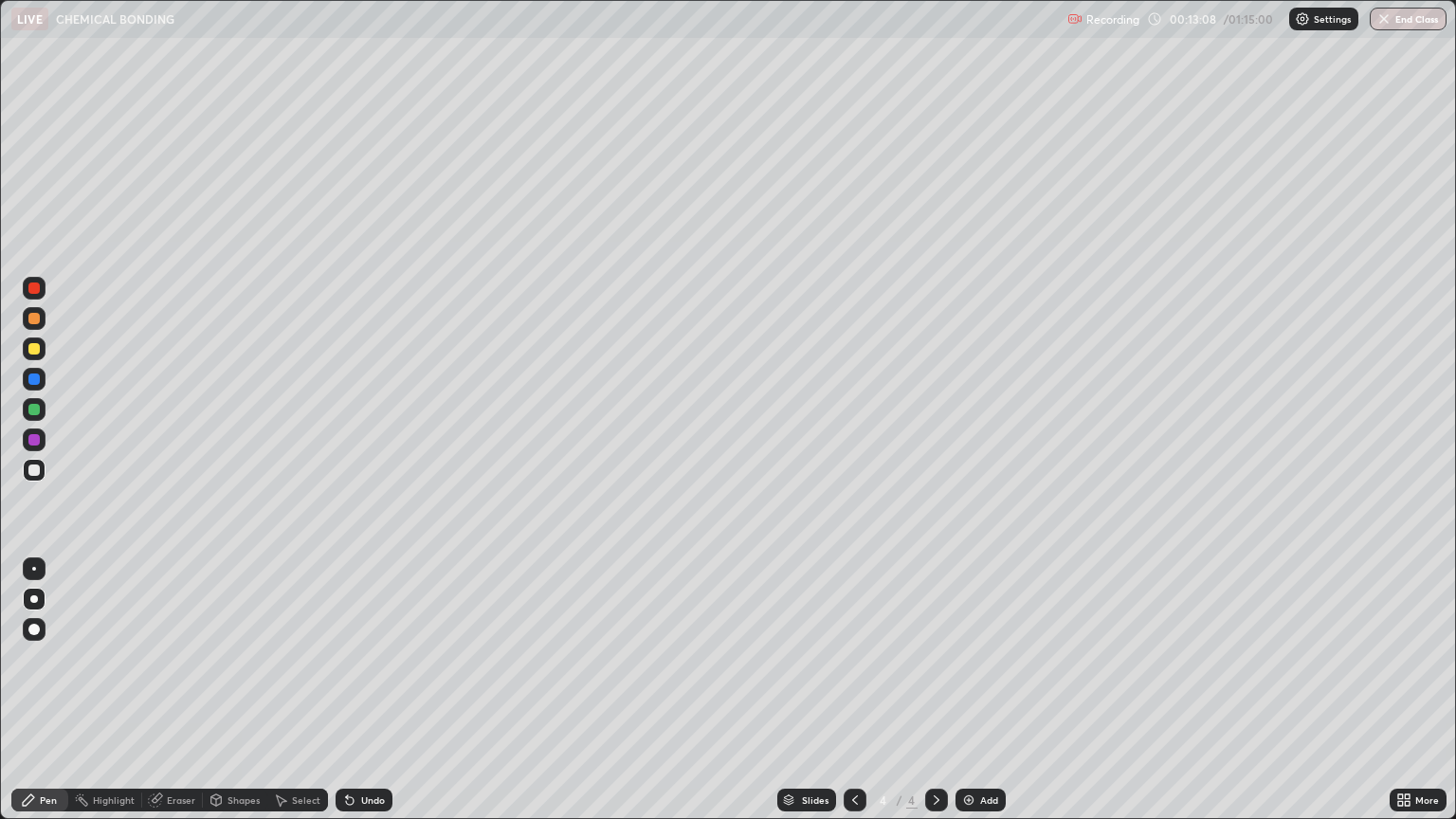 click at bounding box center (34, 349) 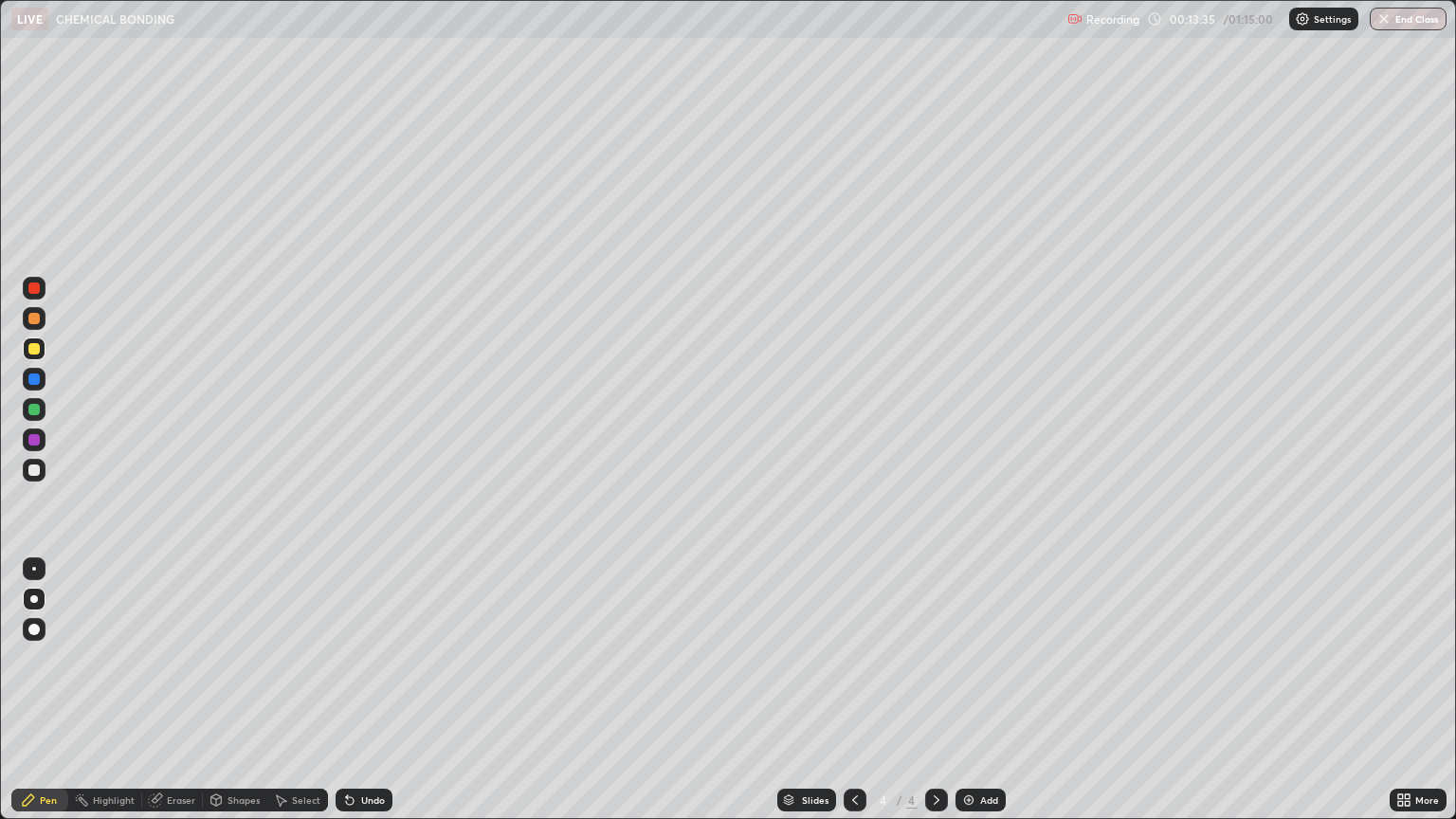 click at bounding box center [34, 410] 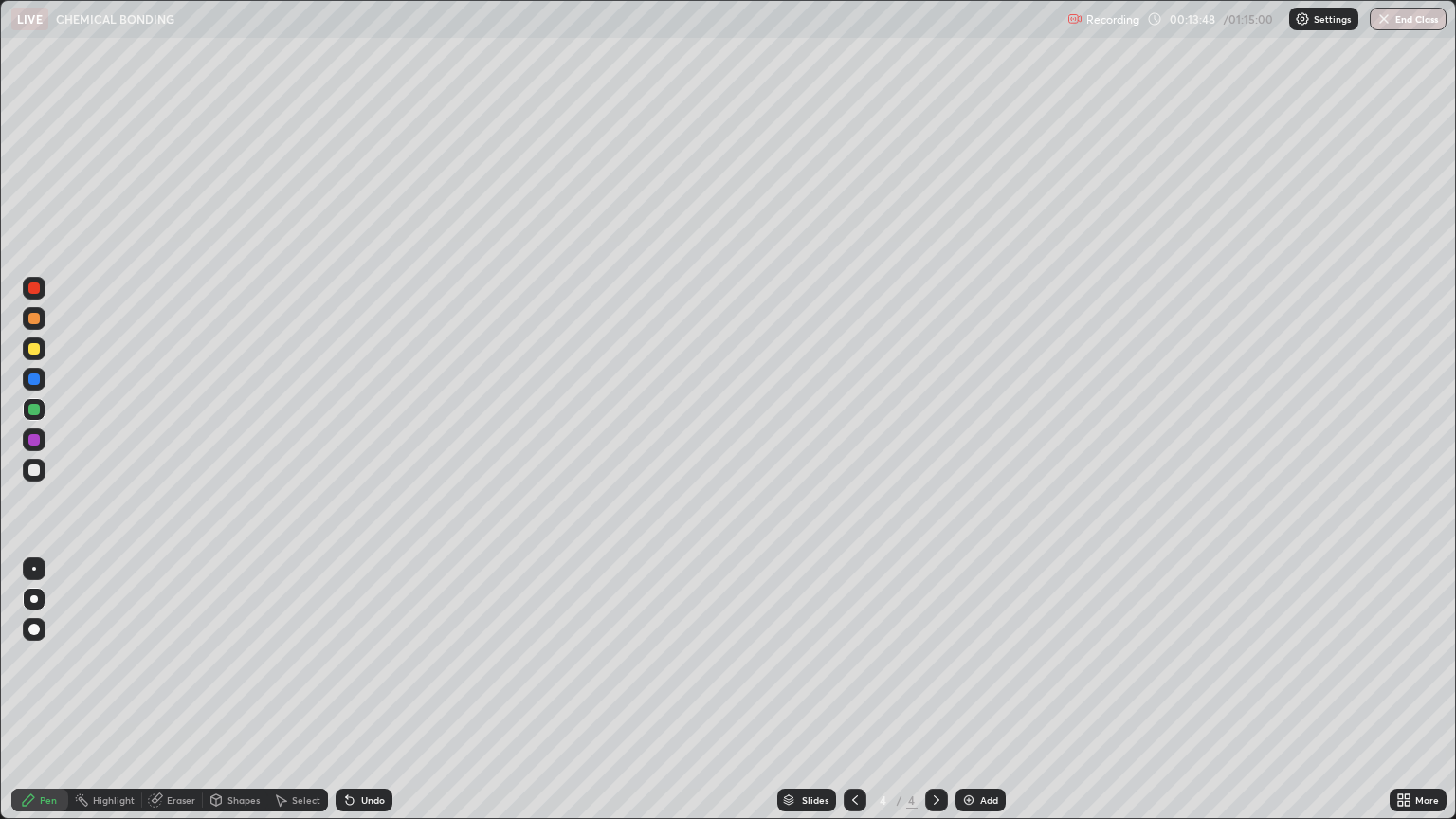click at bounding box center [34, 349] 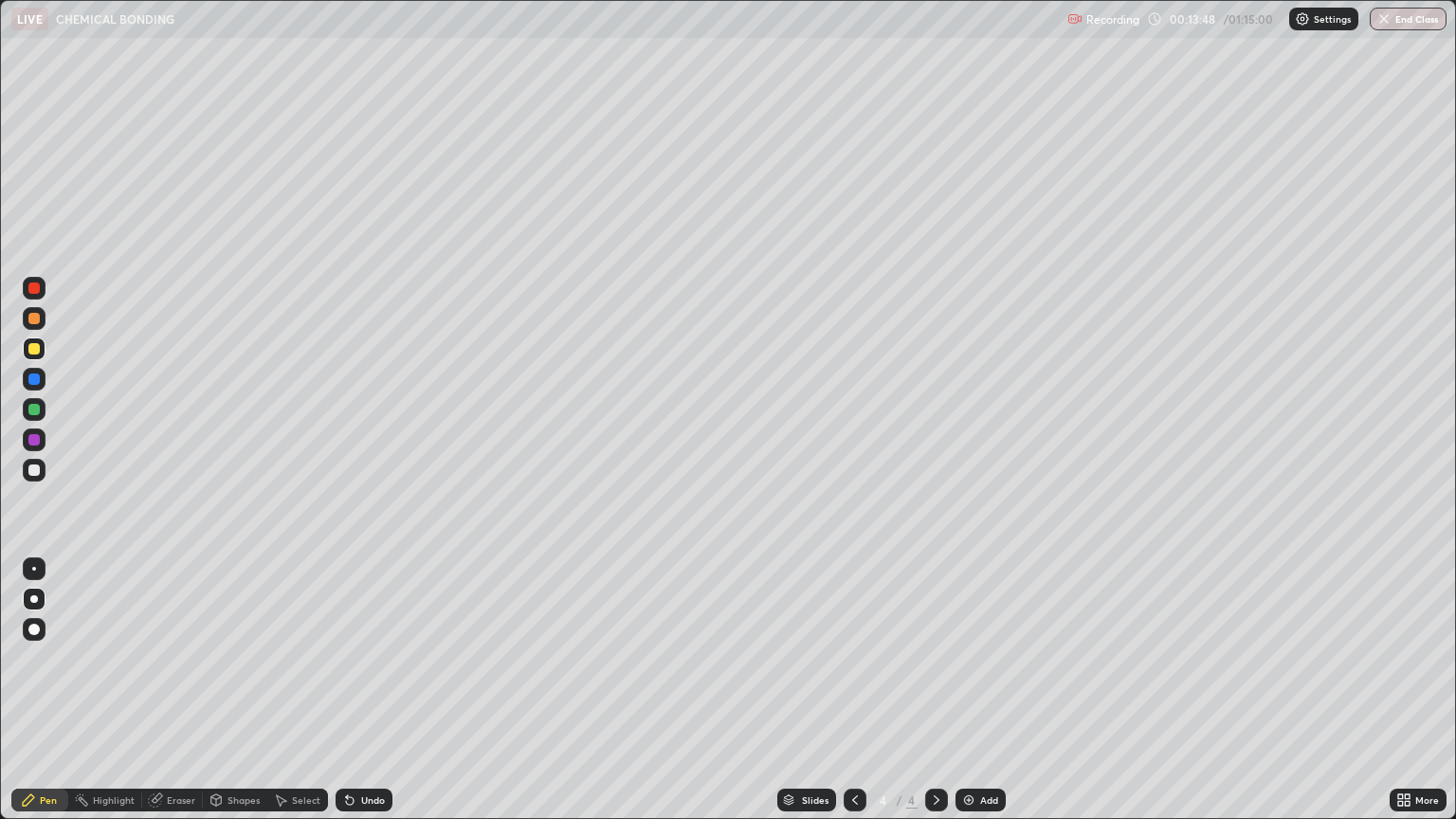click at bounding box center [34, 318] 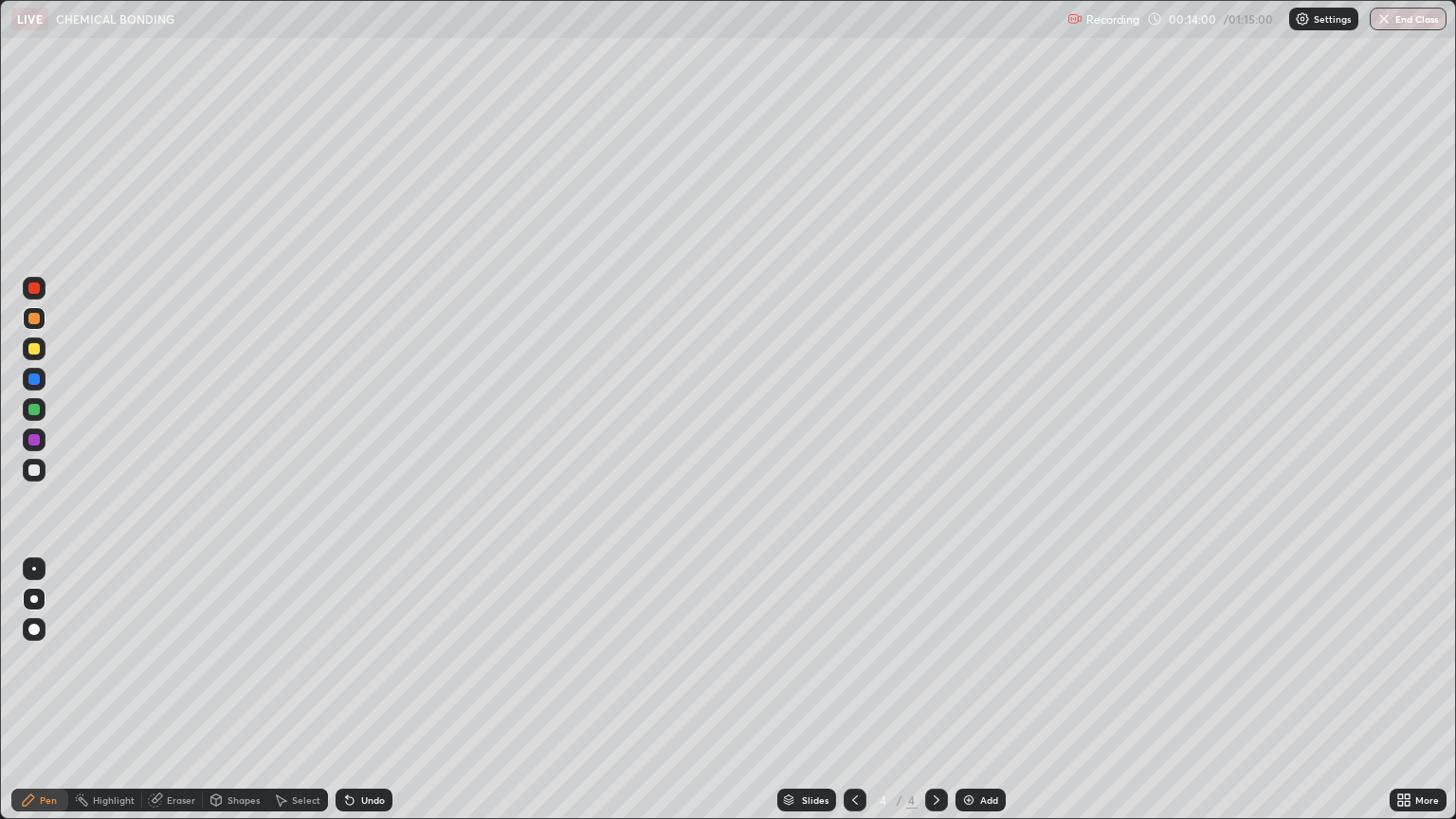 click at bounding box center [34, 470] 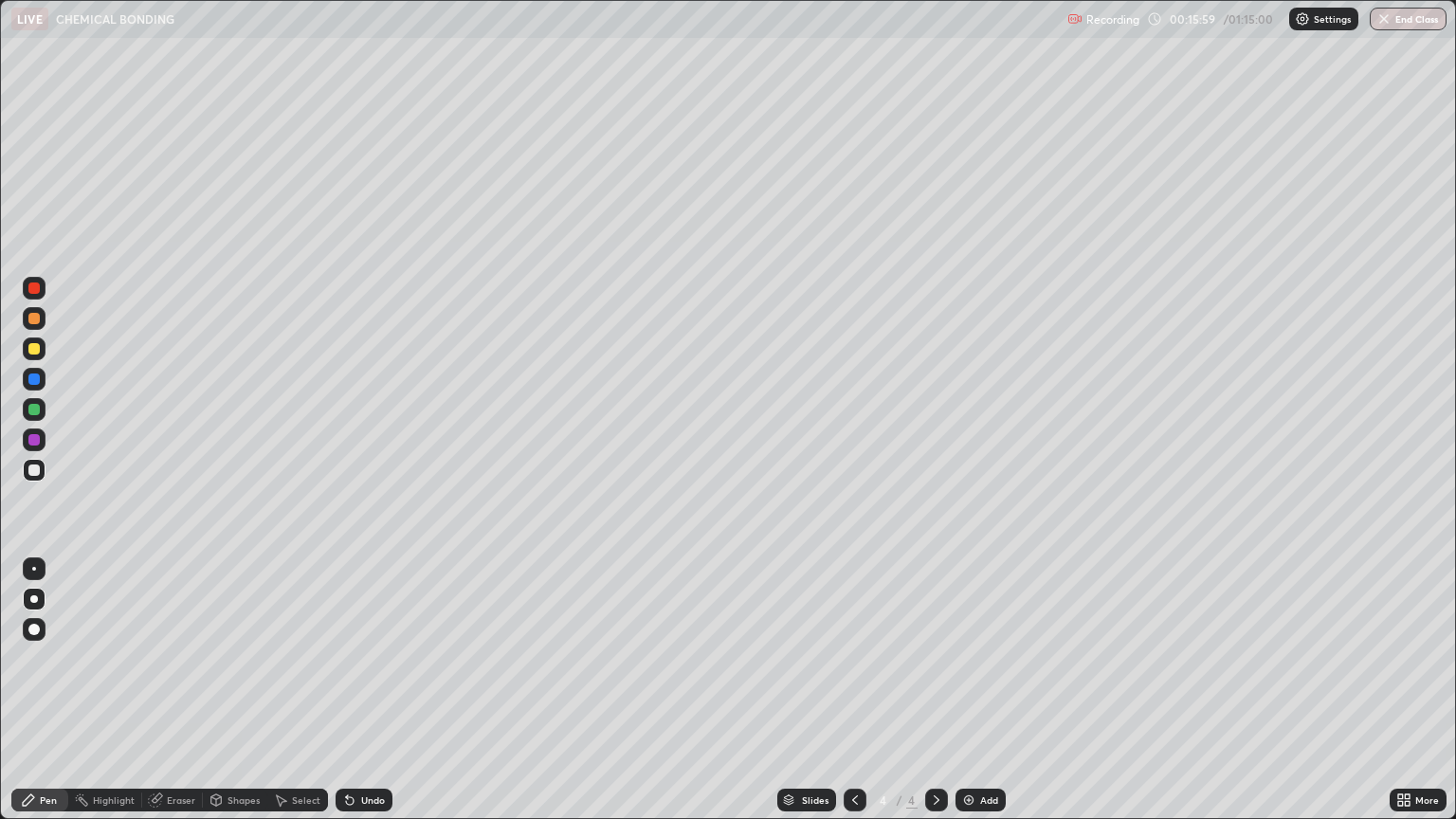 click at bounding box center (34, 379) 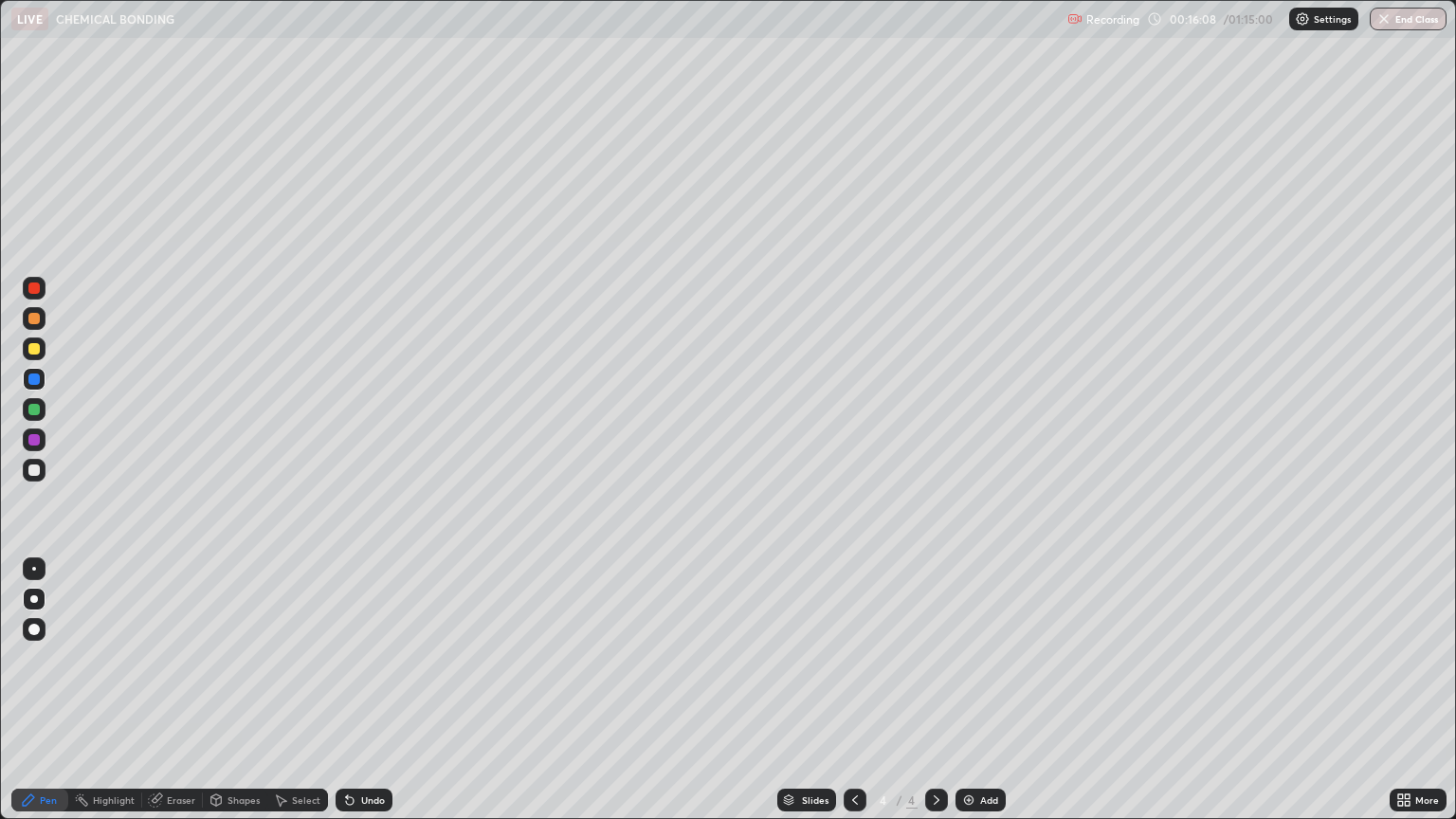click at bounding box center (34, 470) 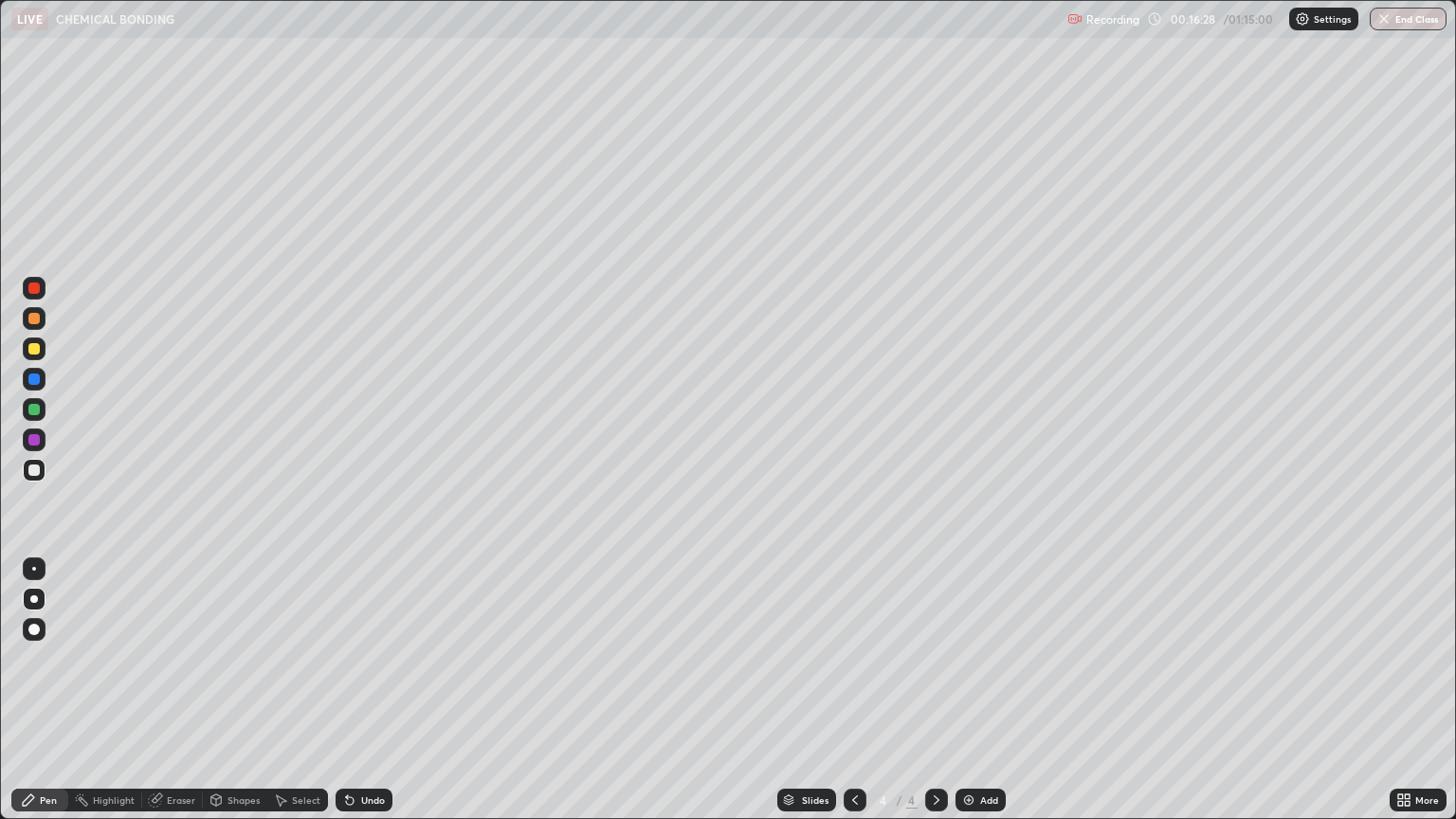 click at bounding box center [34, 410] 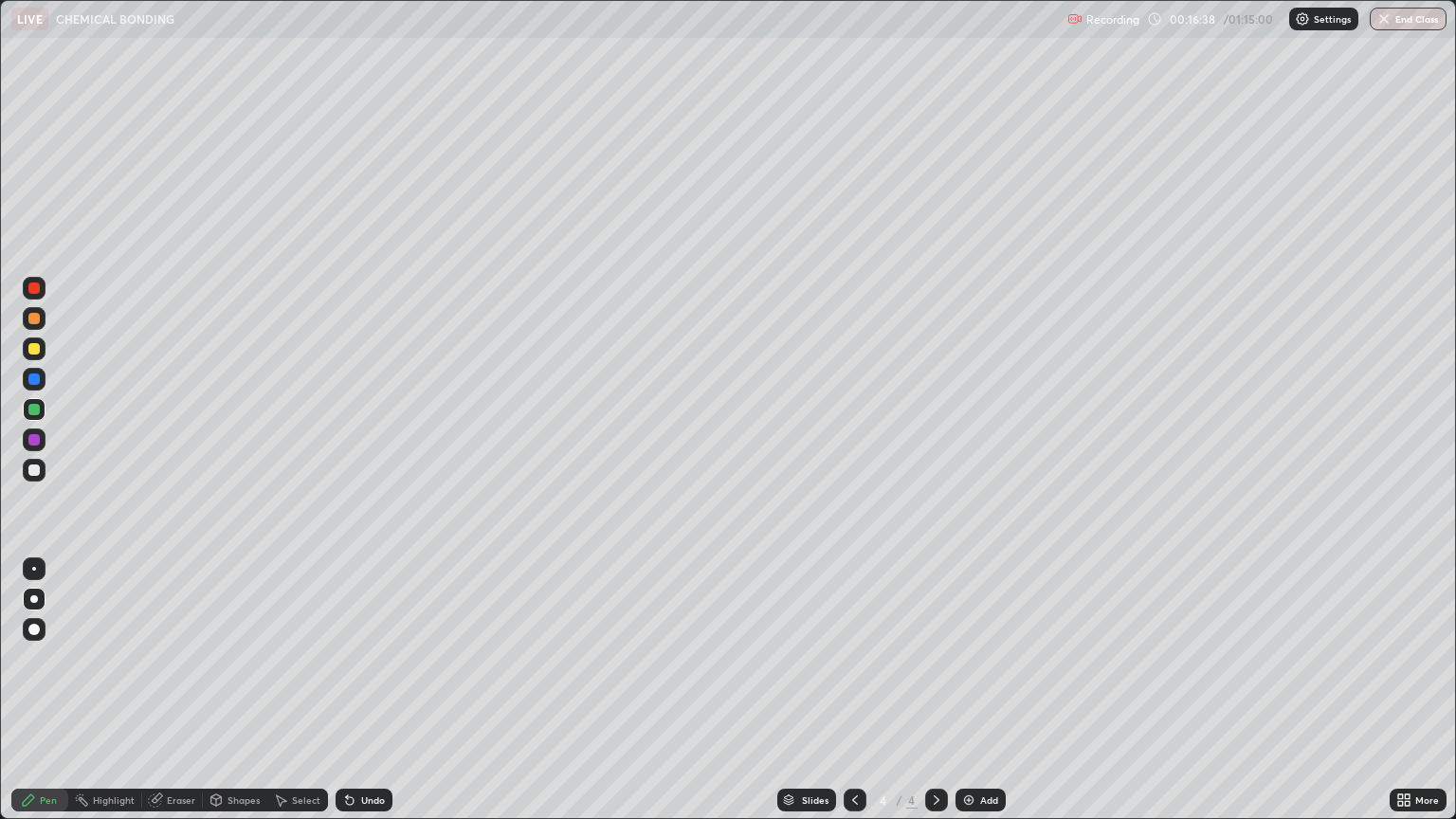 click on "Undo" at bounding box center [373, 800] 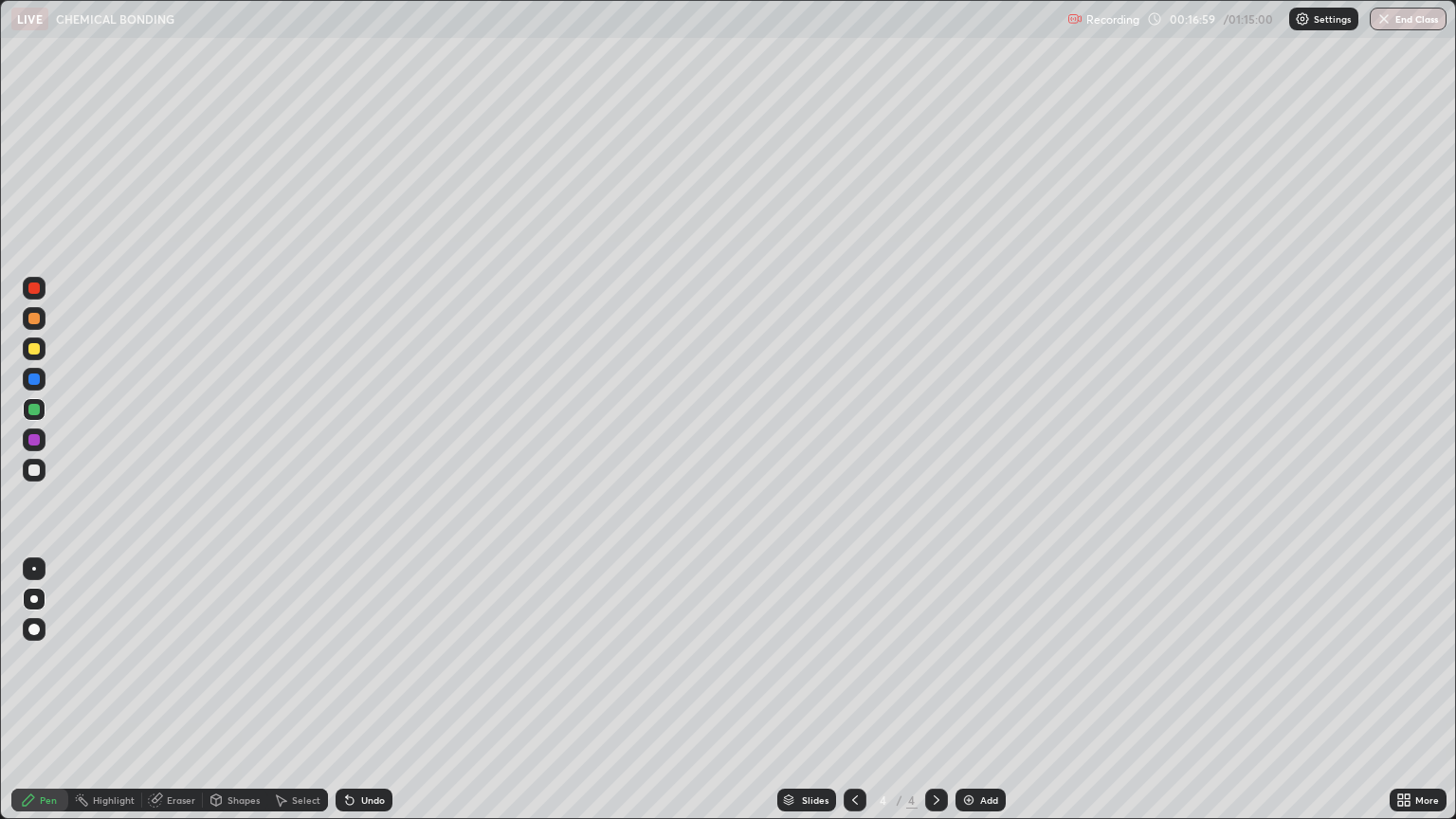 click at bounding box center (34, 349) 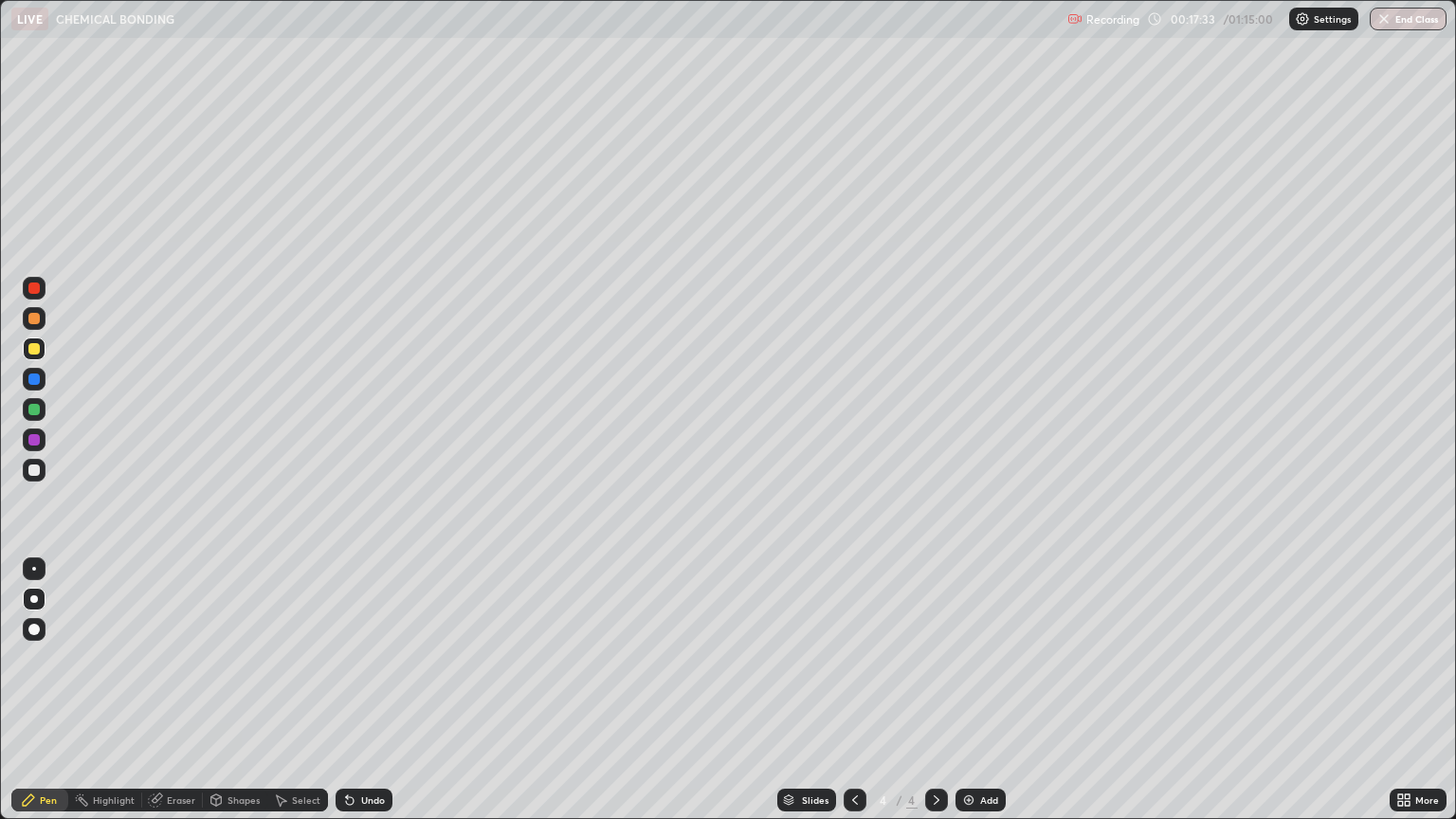 click at bounding box center (34, 470) 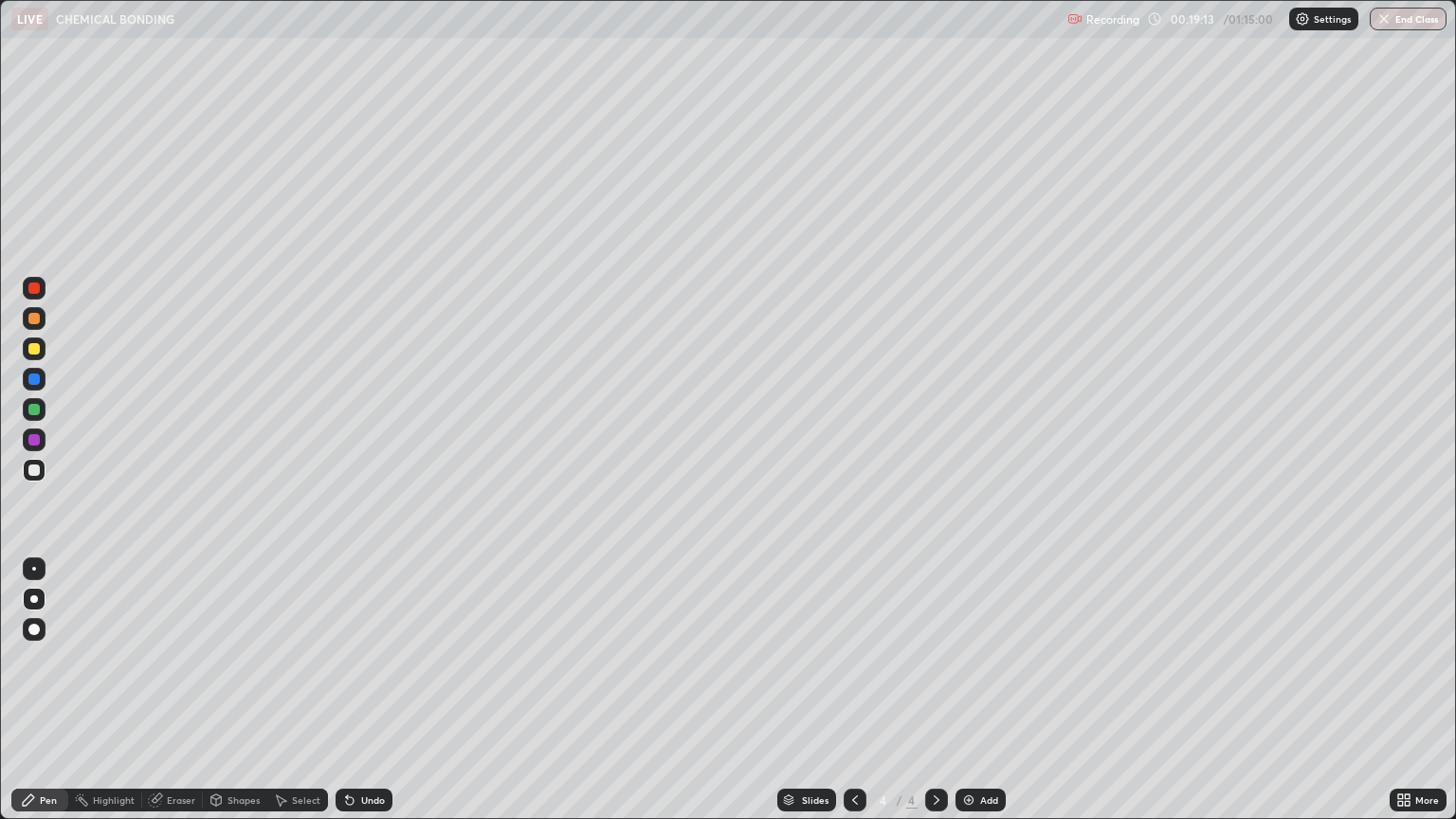 click on "Undo" at bounding box center (373, 800) 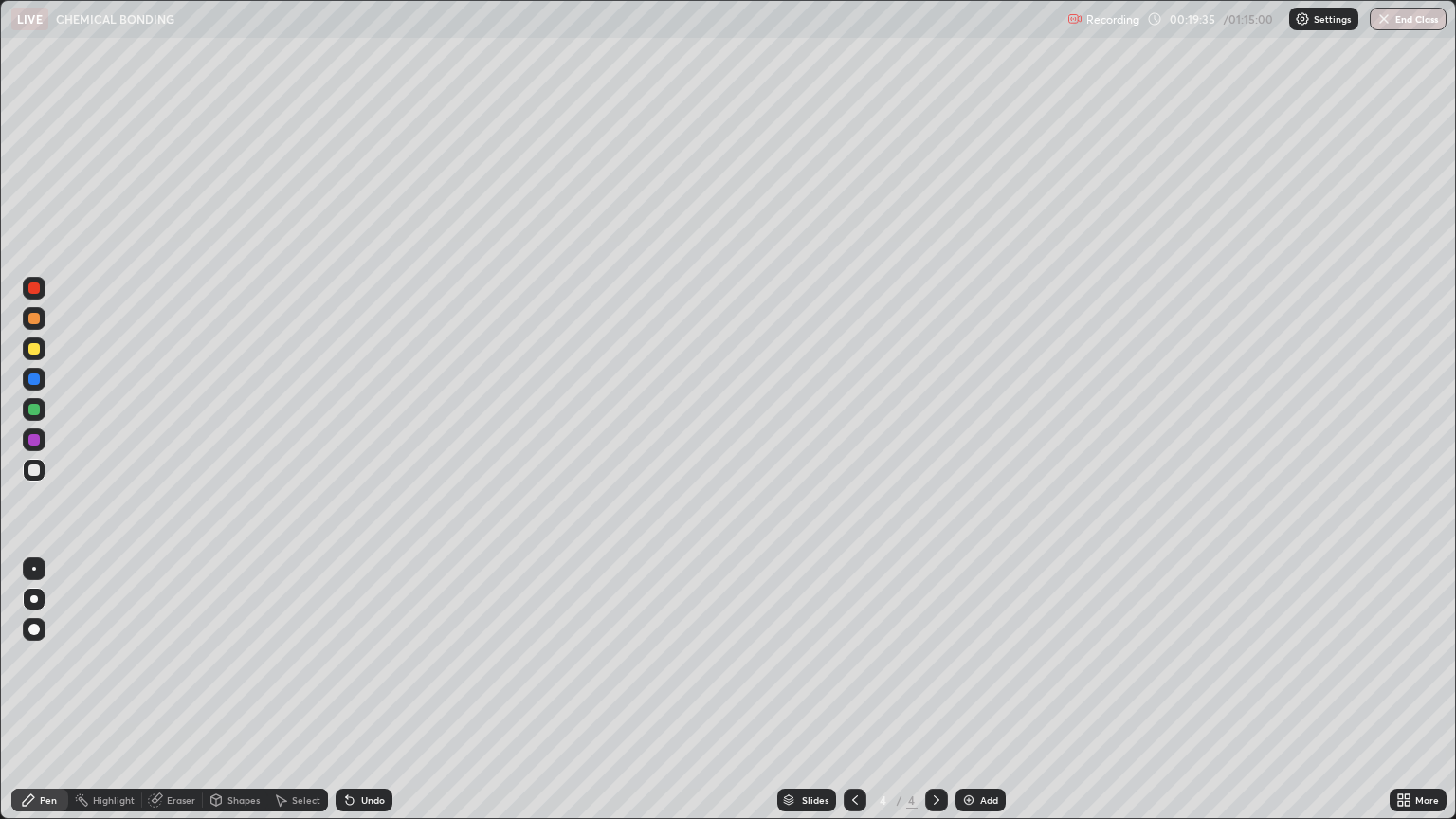 click on "Undo" at bounding box center (373, 800) 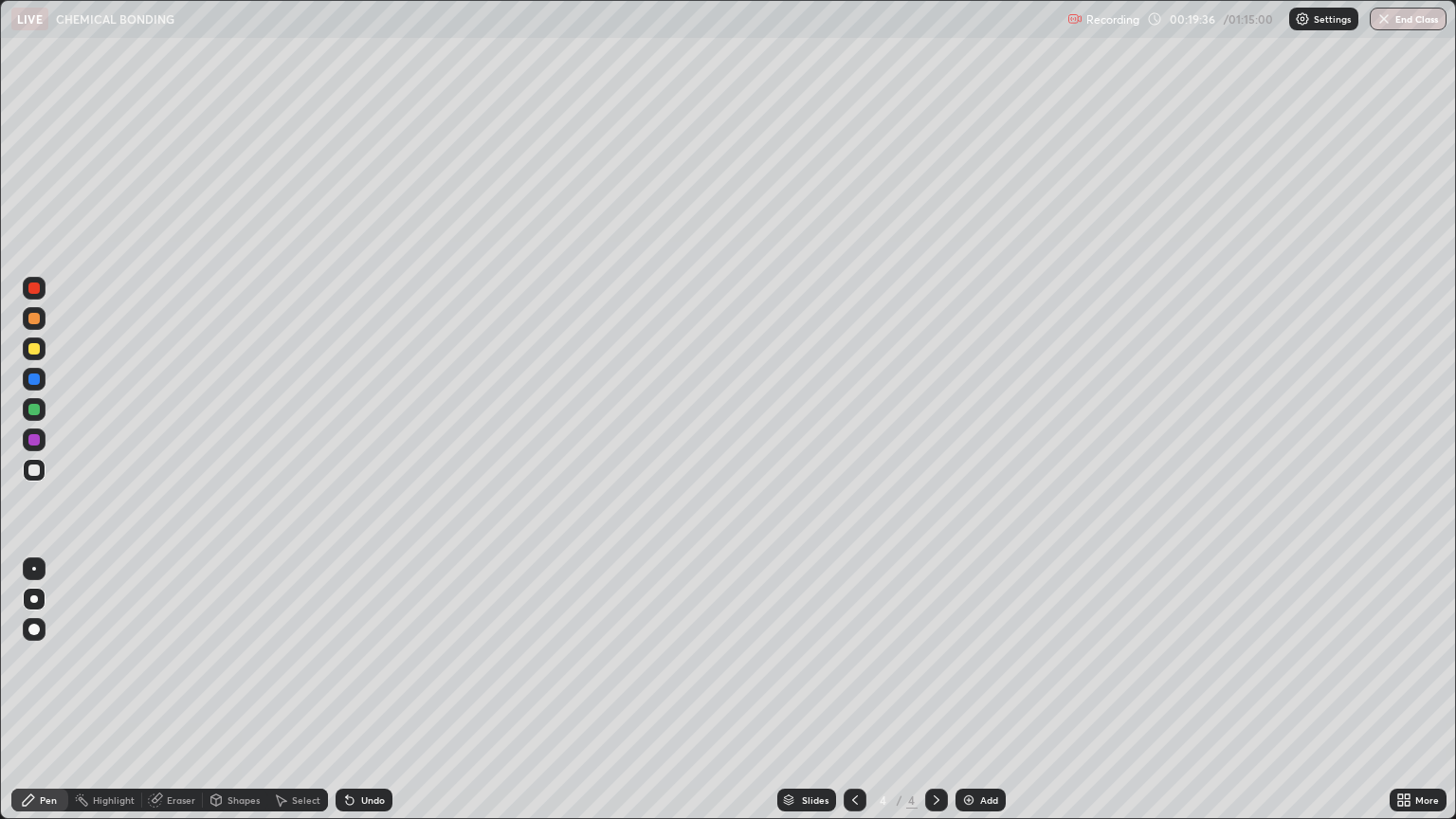 click on "Undo" at bounding box center (364, 800) 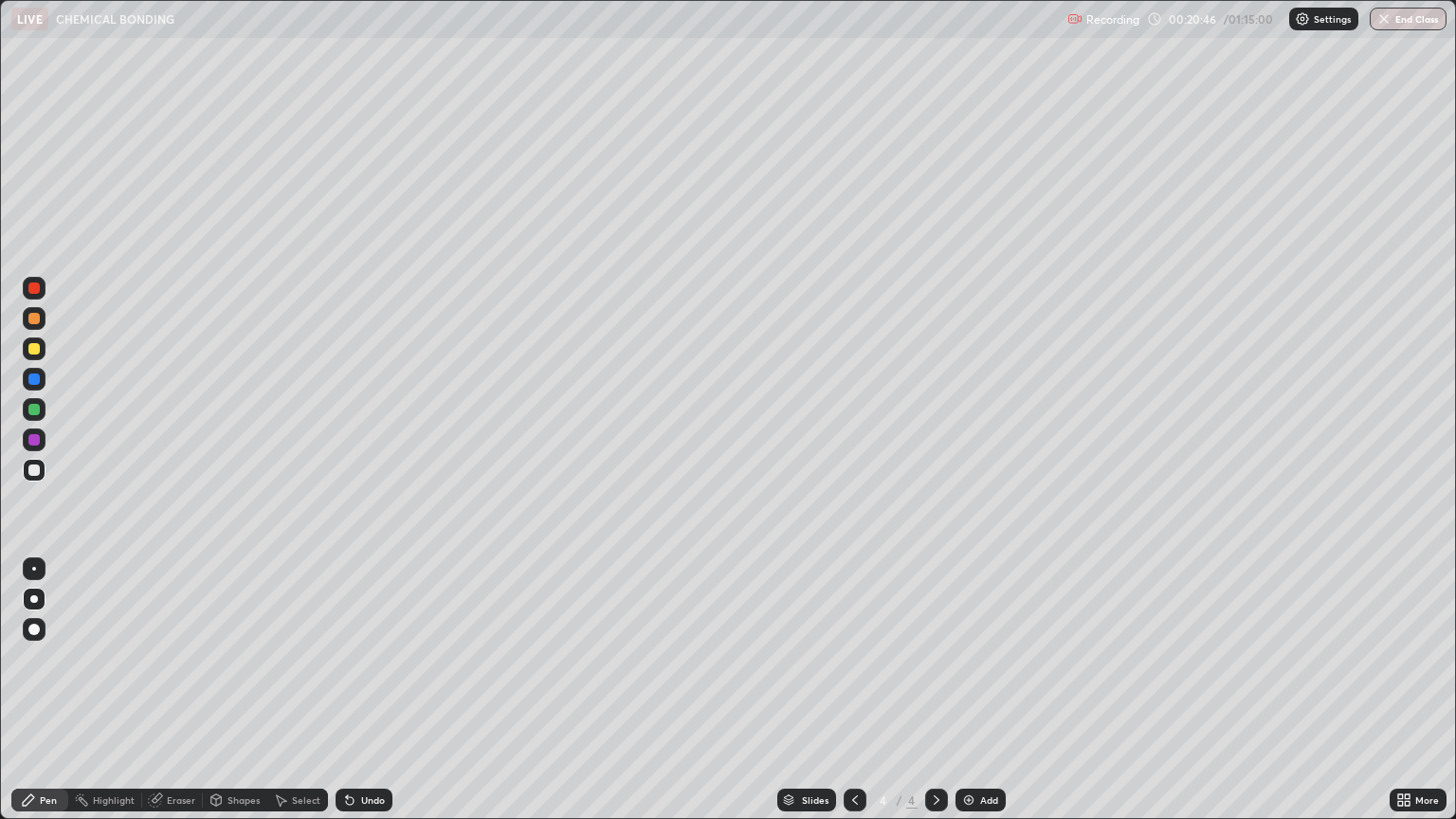 click on "Undo" at bounding box center [373, 800] 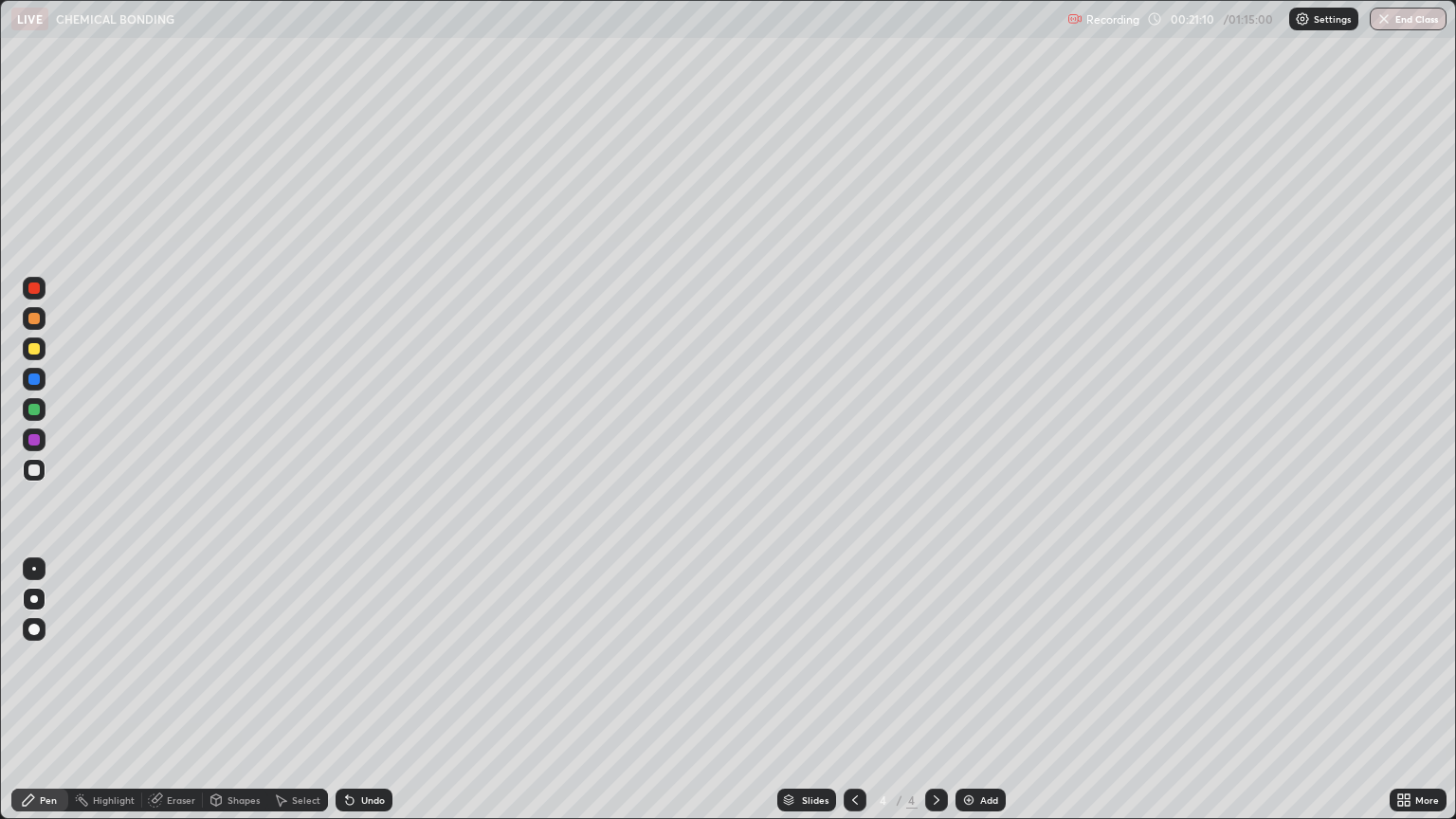 click on "Add" at bounding box center (980, 800) 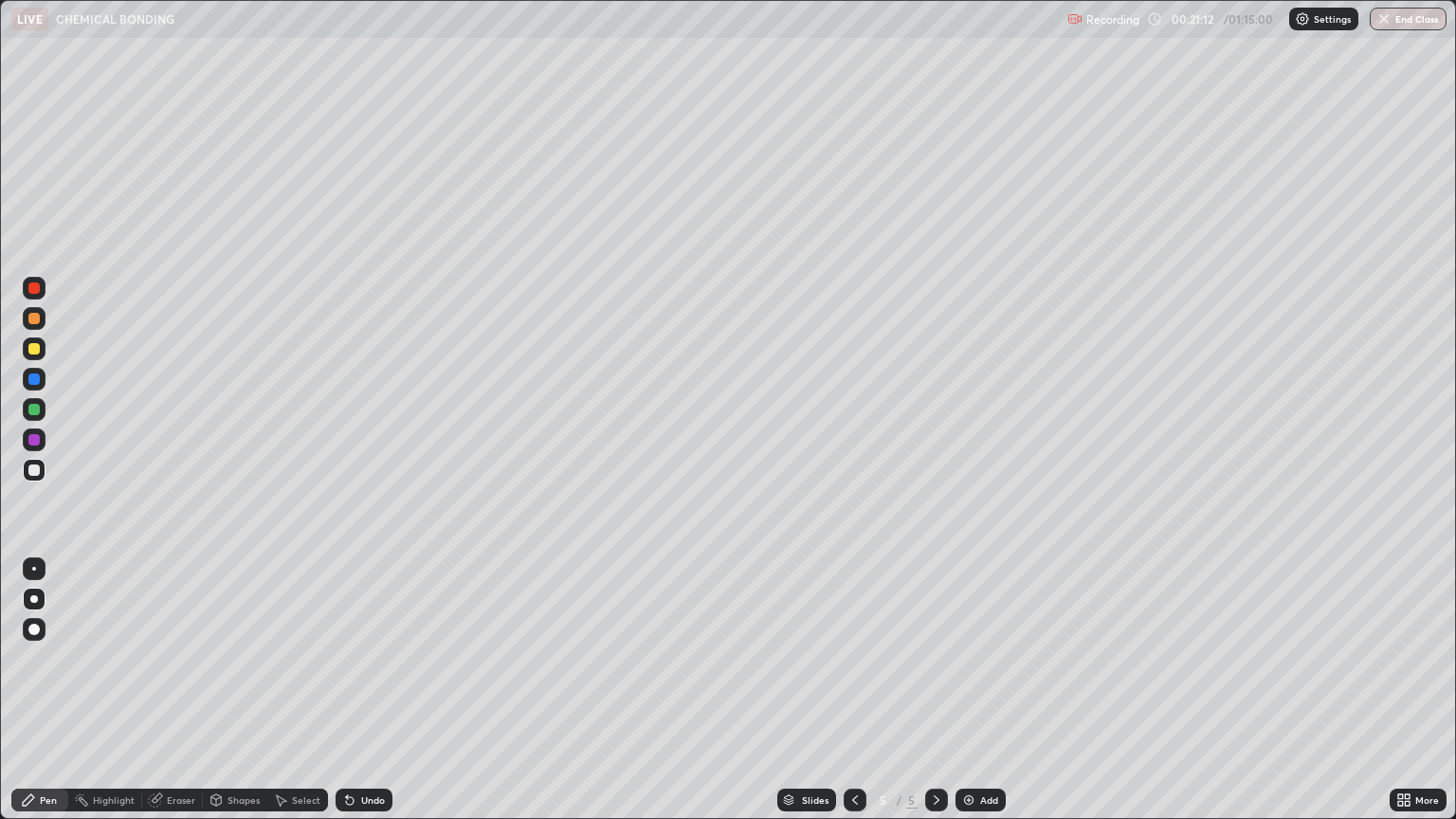 click at bounding box center (34, 318) 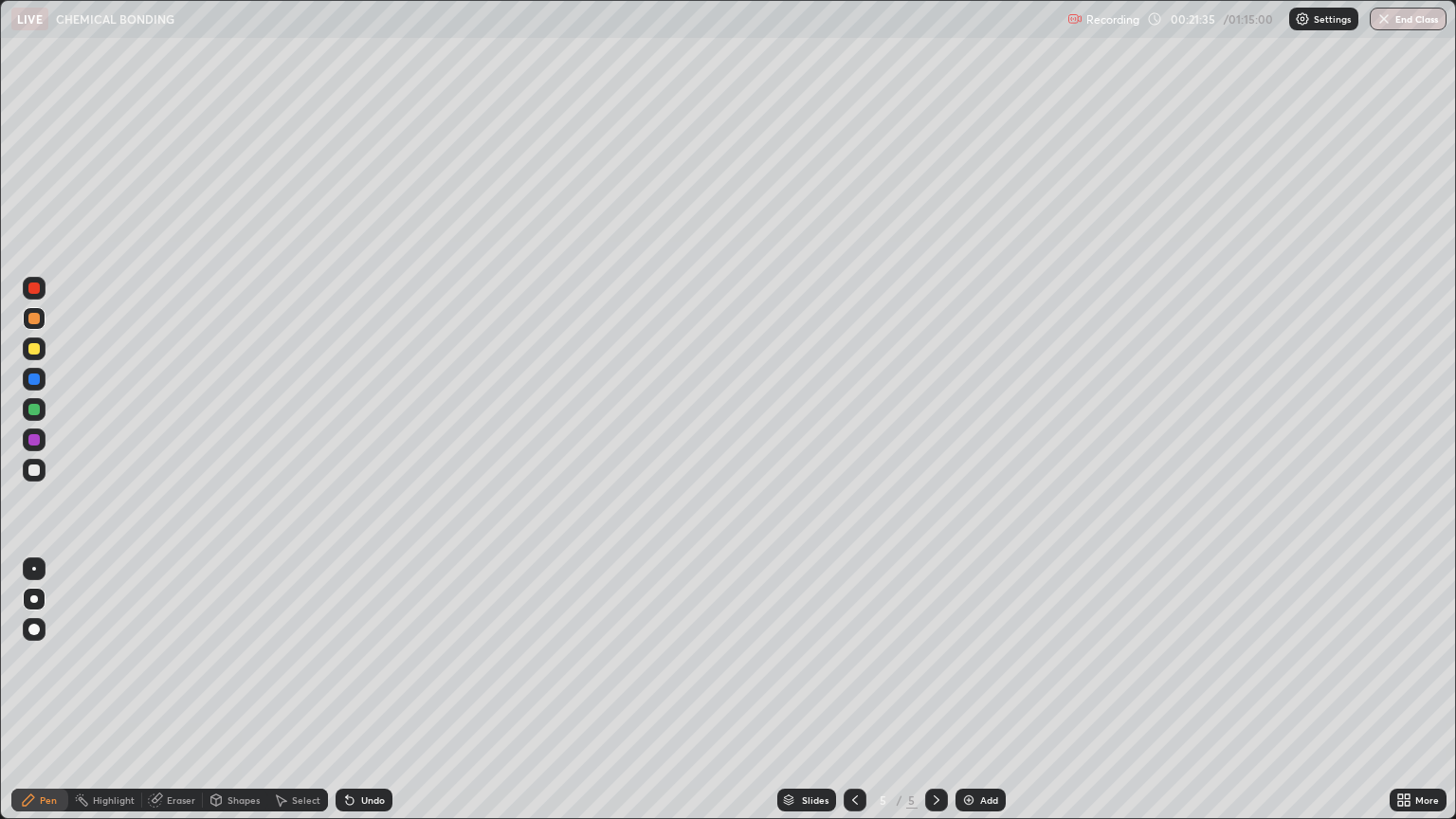 click 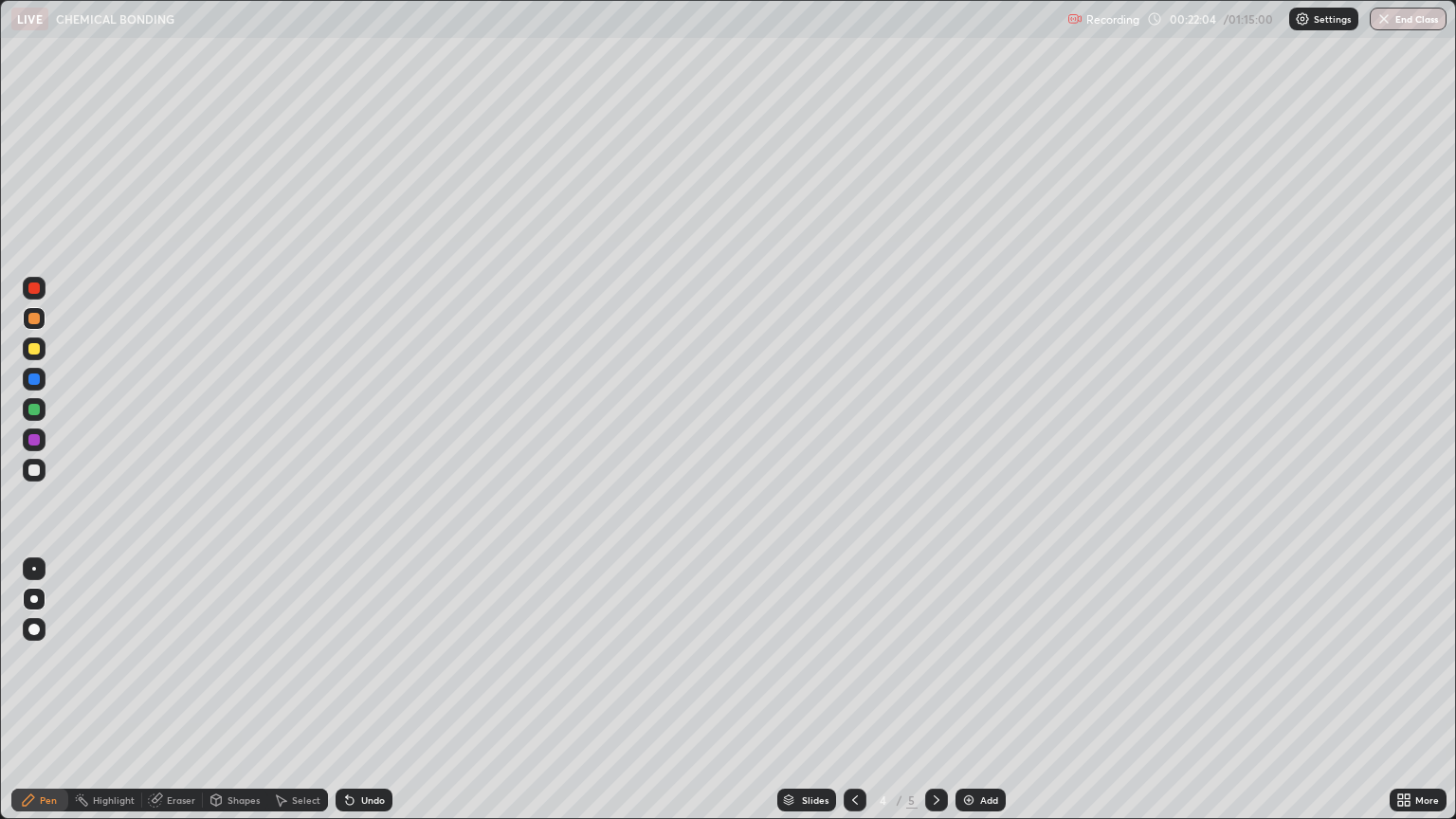 click 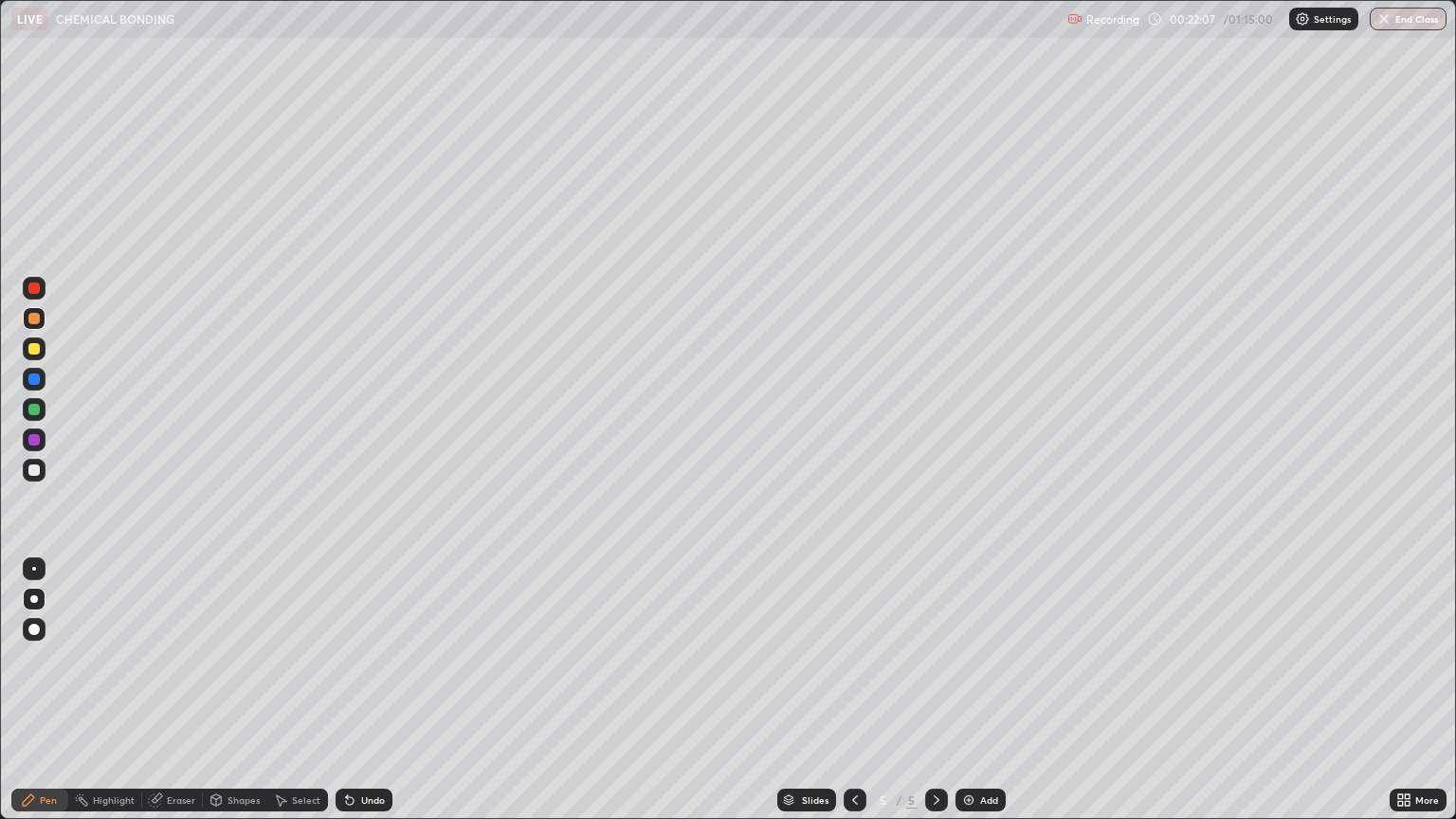 click at bounding box center [34, 470] 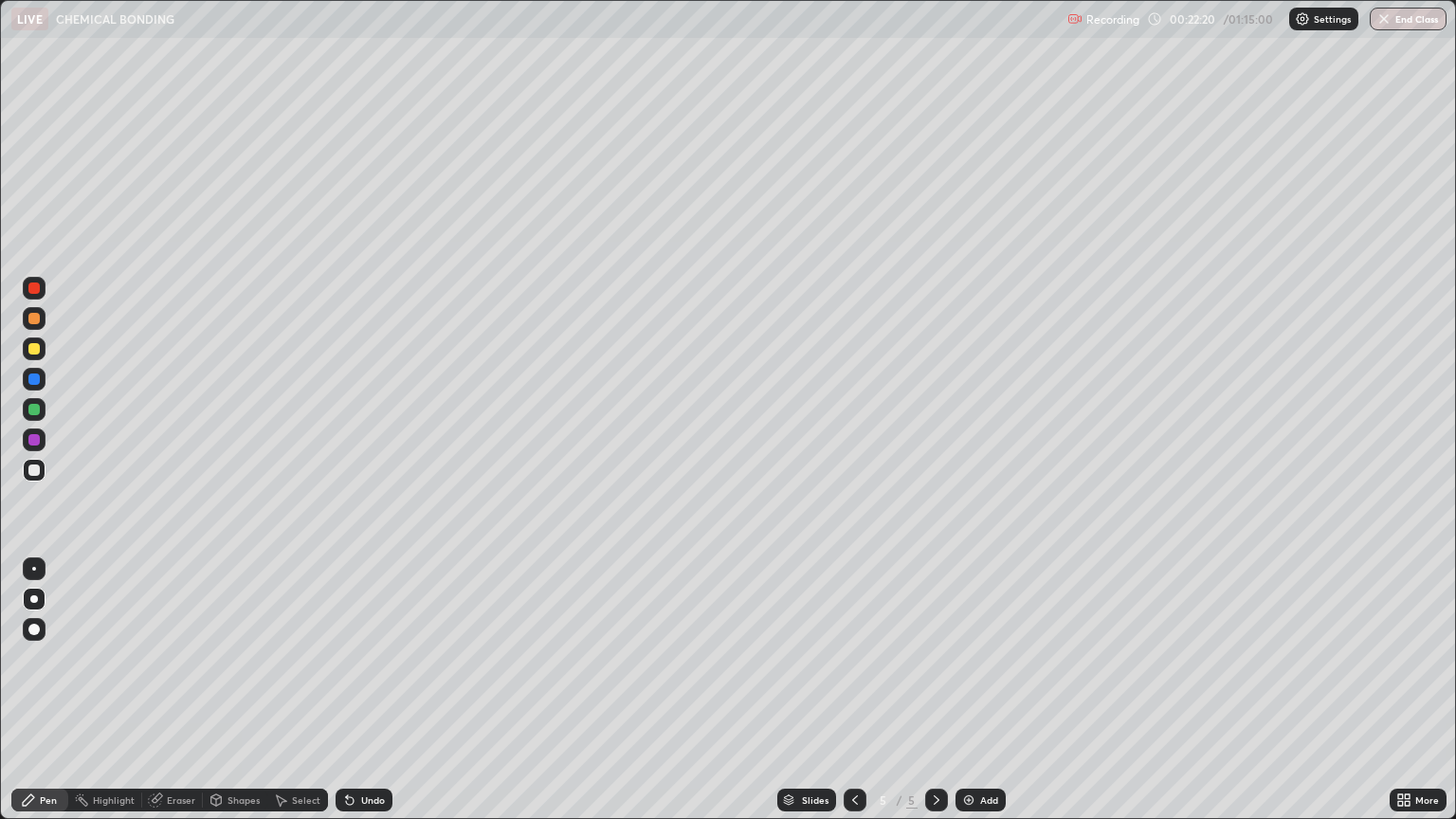 click at bounding box center (34, 410) 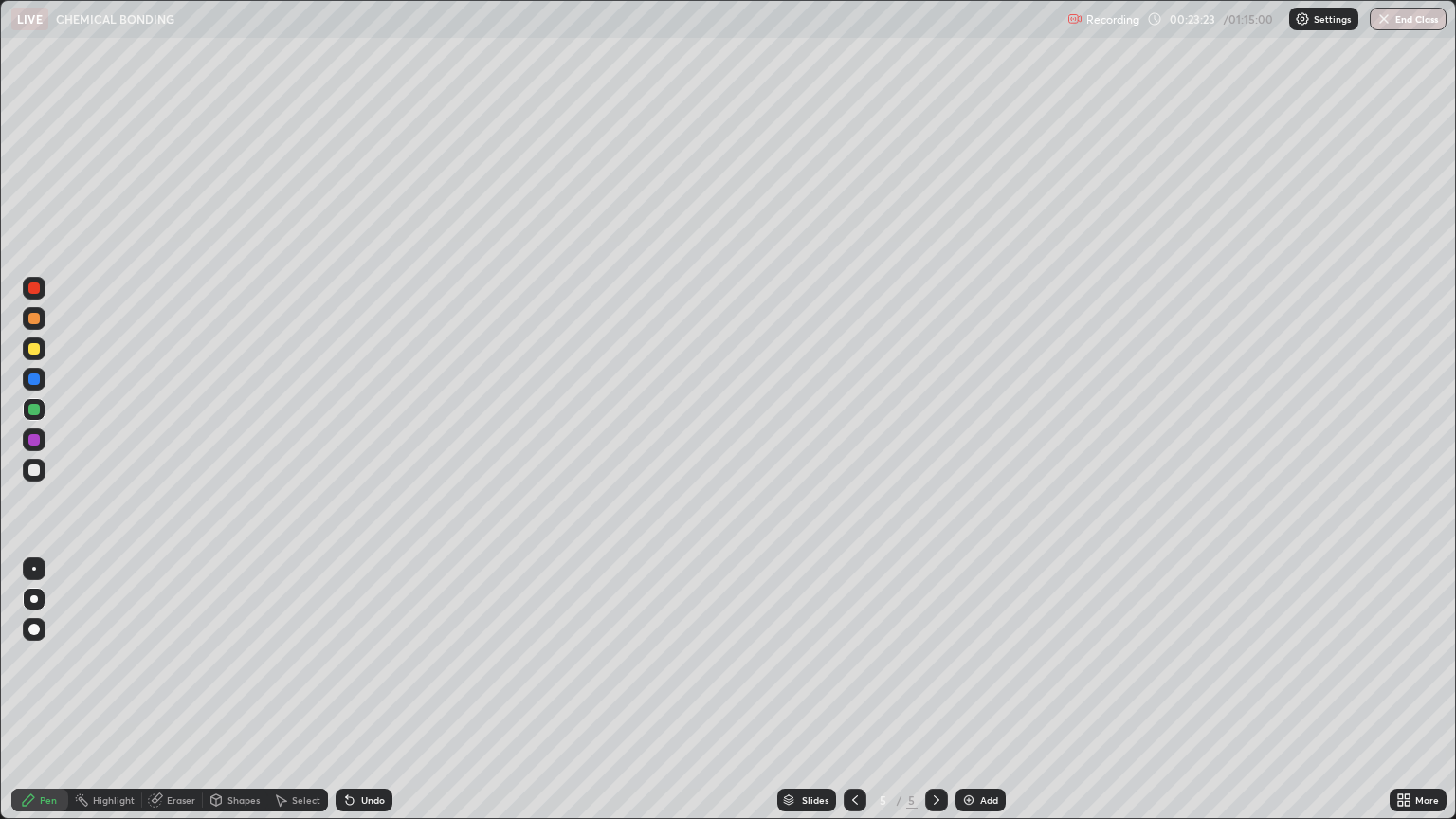click on "Undo" at bounding box center (373, 800) 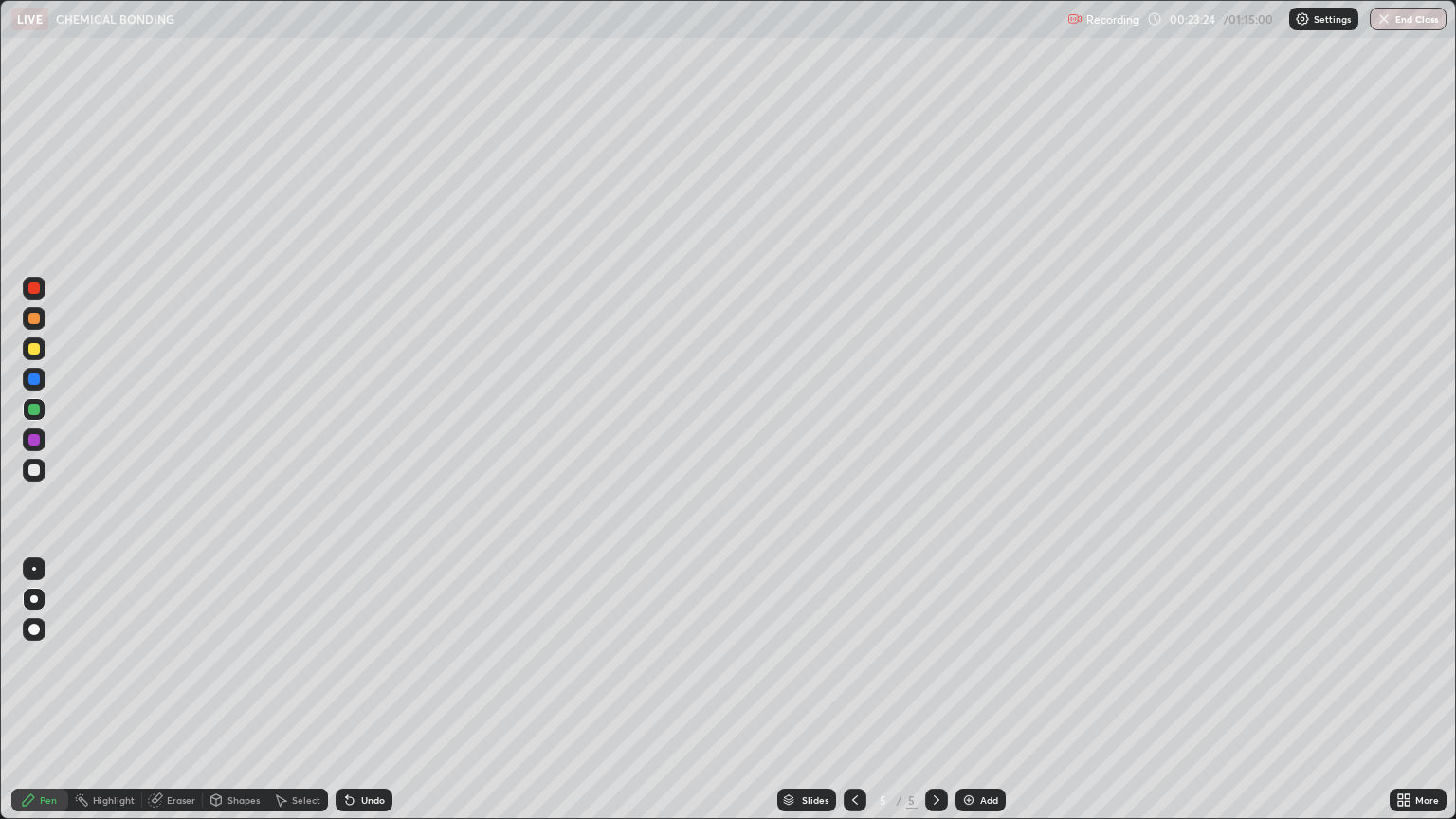 click on "Undo" at bounding box center [364, 800] 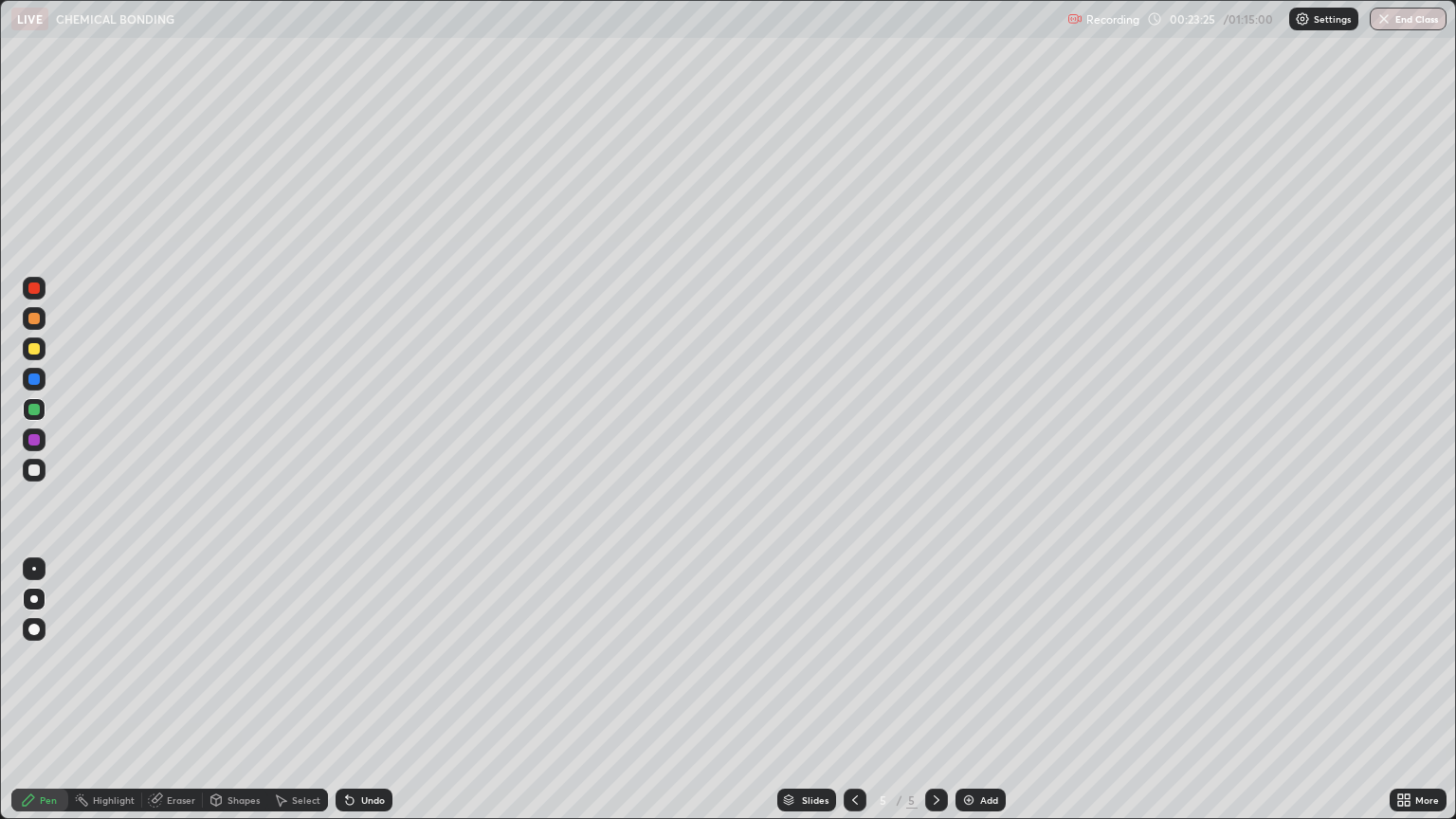click on "Undo" at bounding box center (364, 800) 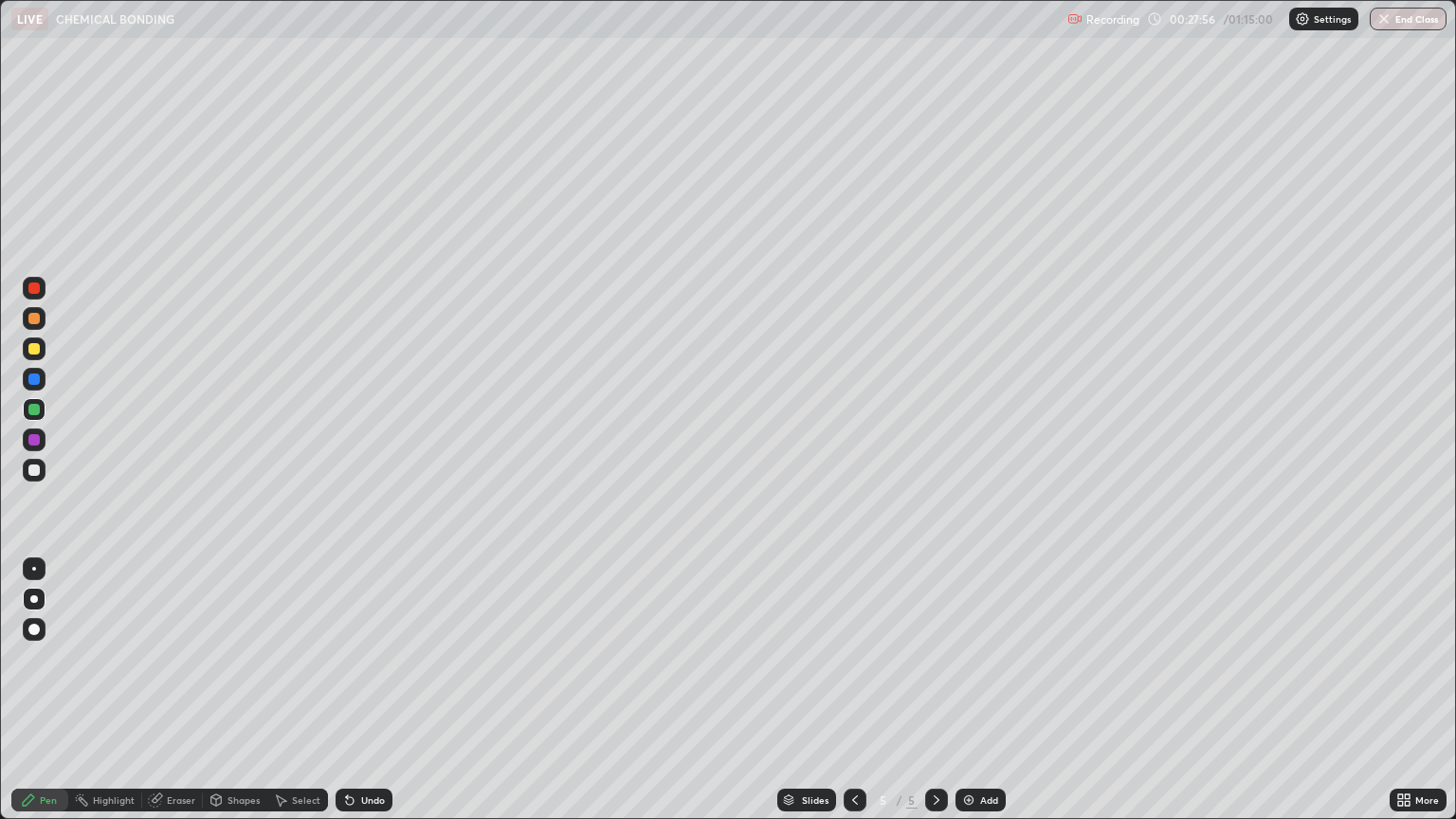 click at bounding box center [34, 470] 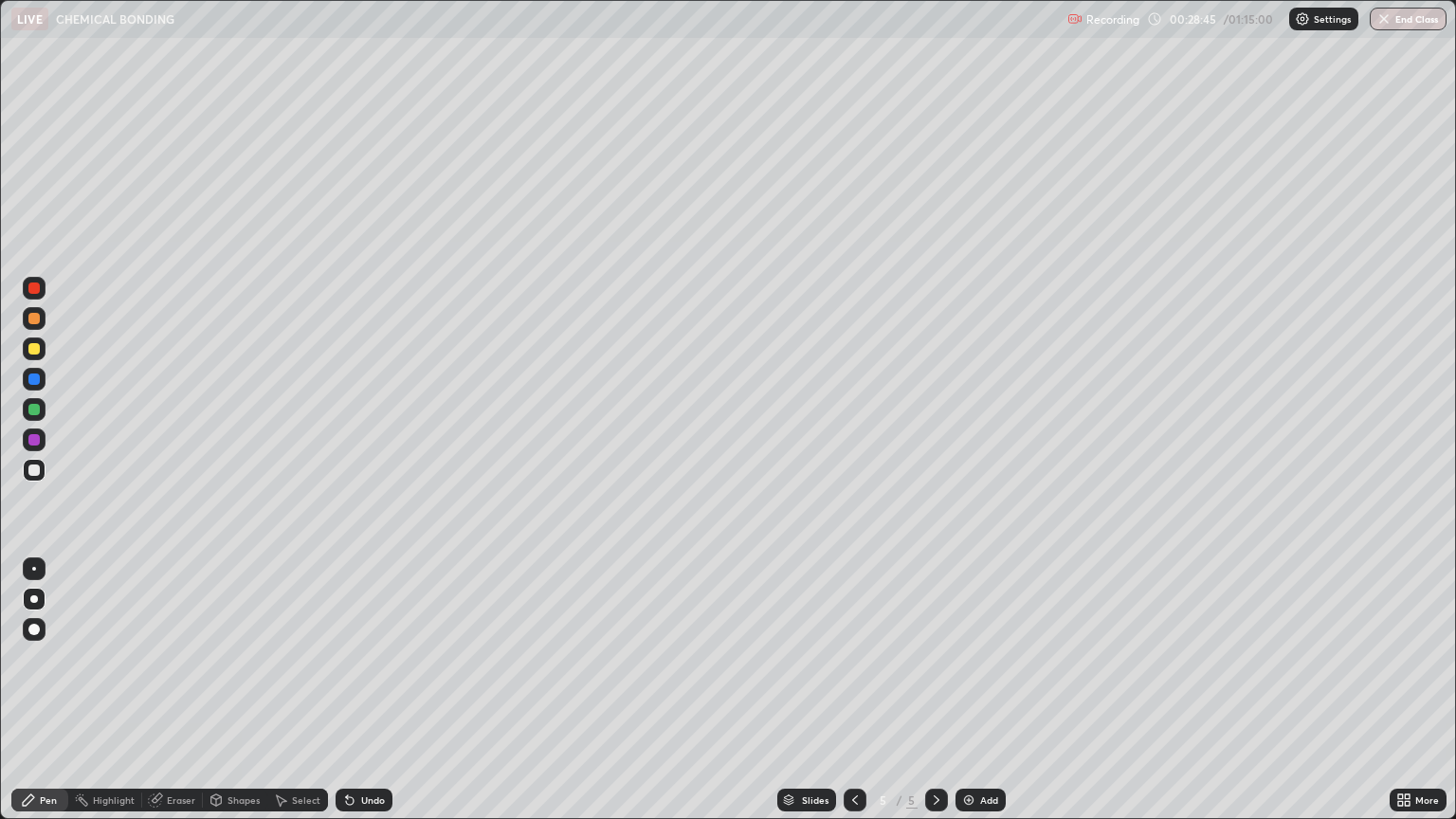 click at bounding box center (34, 349) 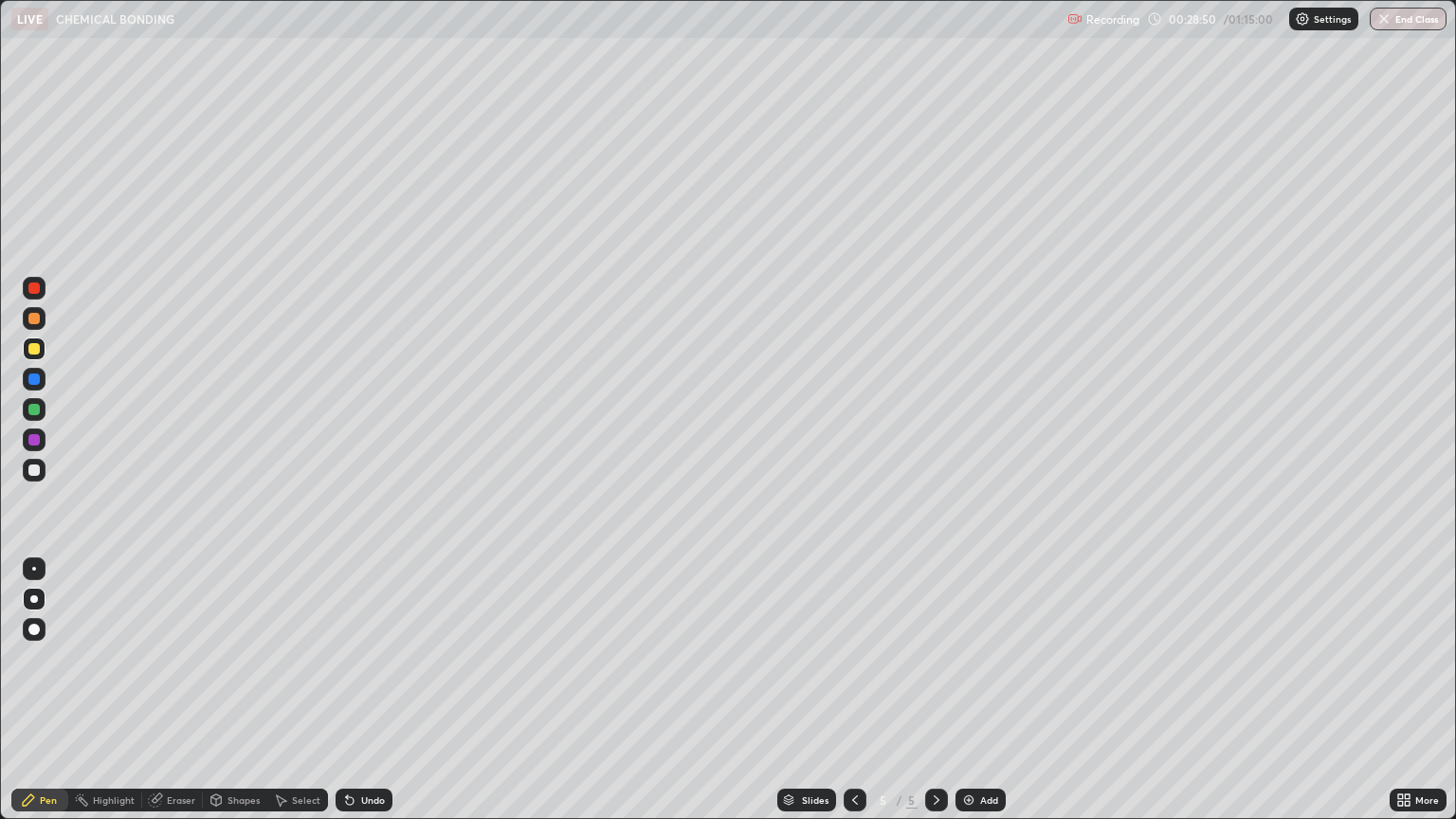 click 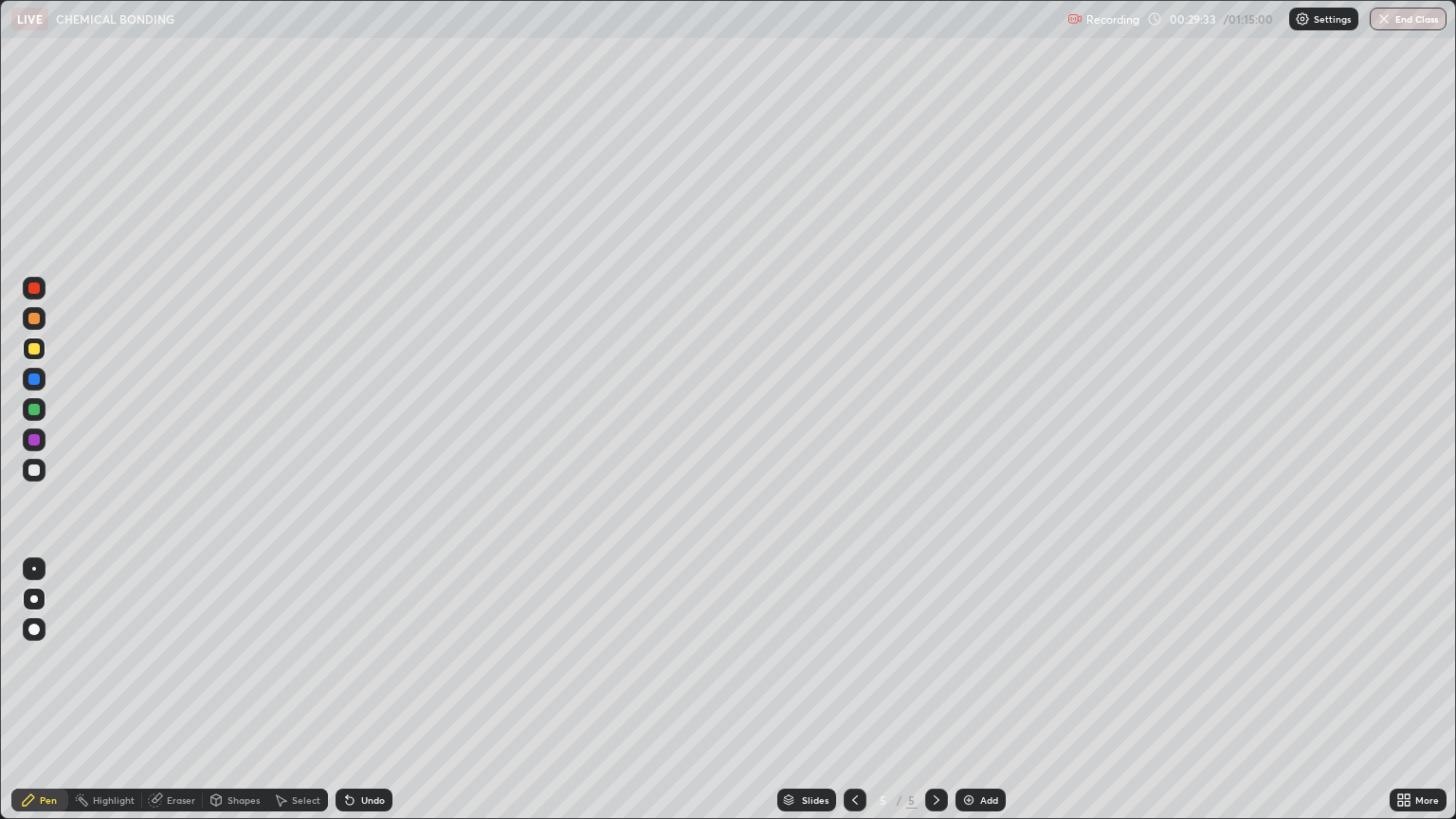 click on "Undo" at bounding box center (373, 800) 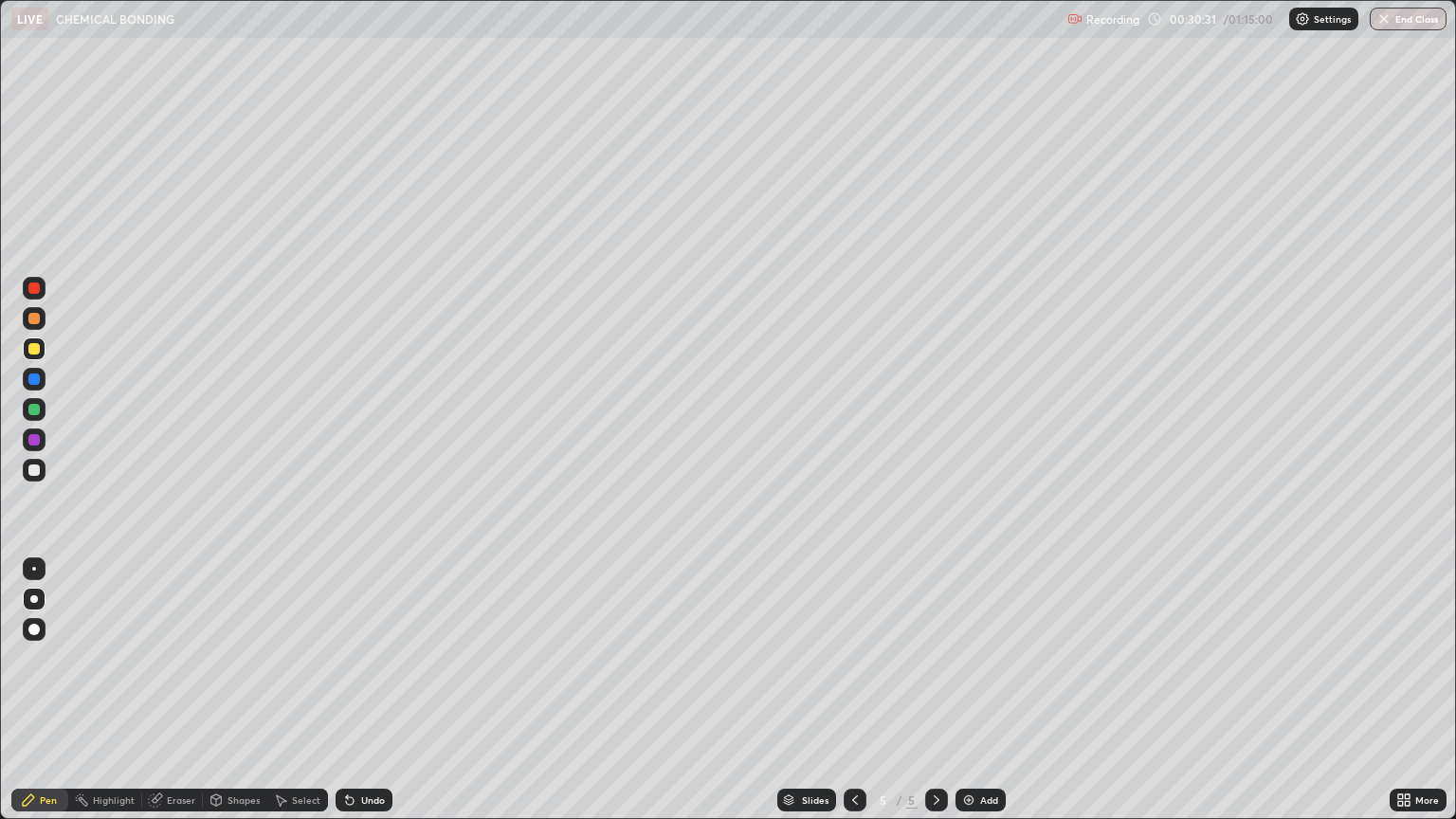 click at bounding box center (34, 318) 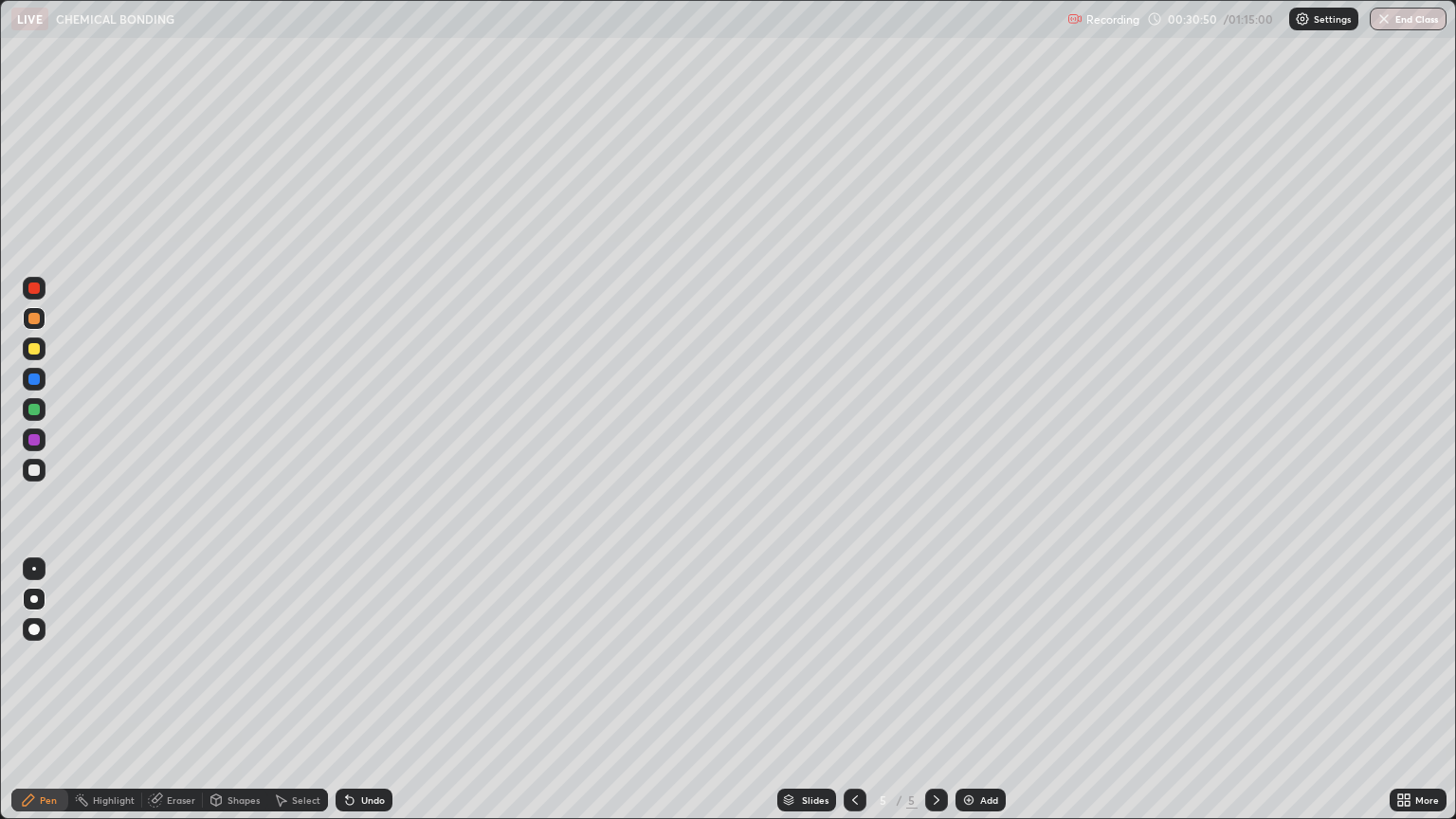 click at bounding box center [34, 470] 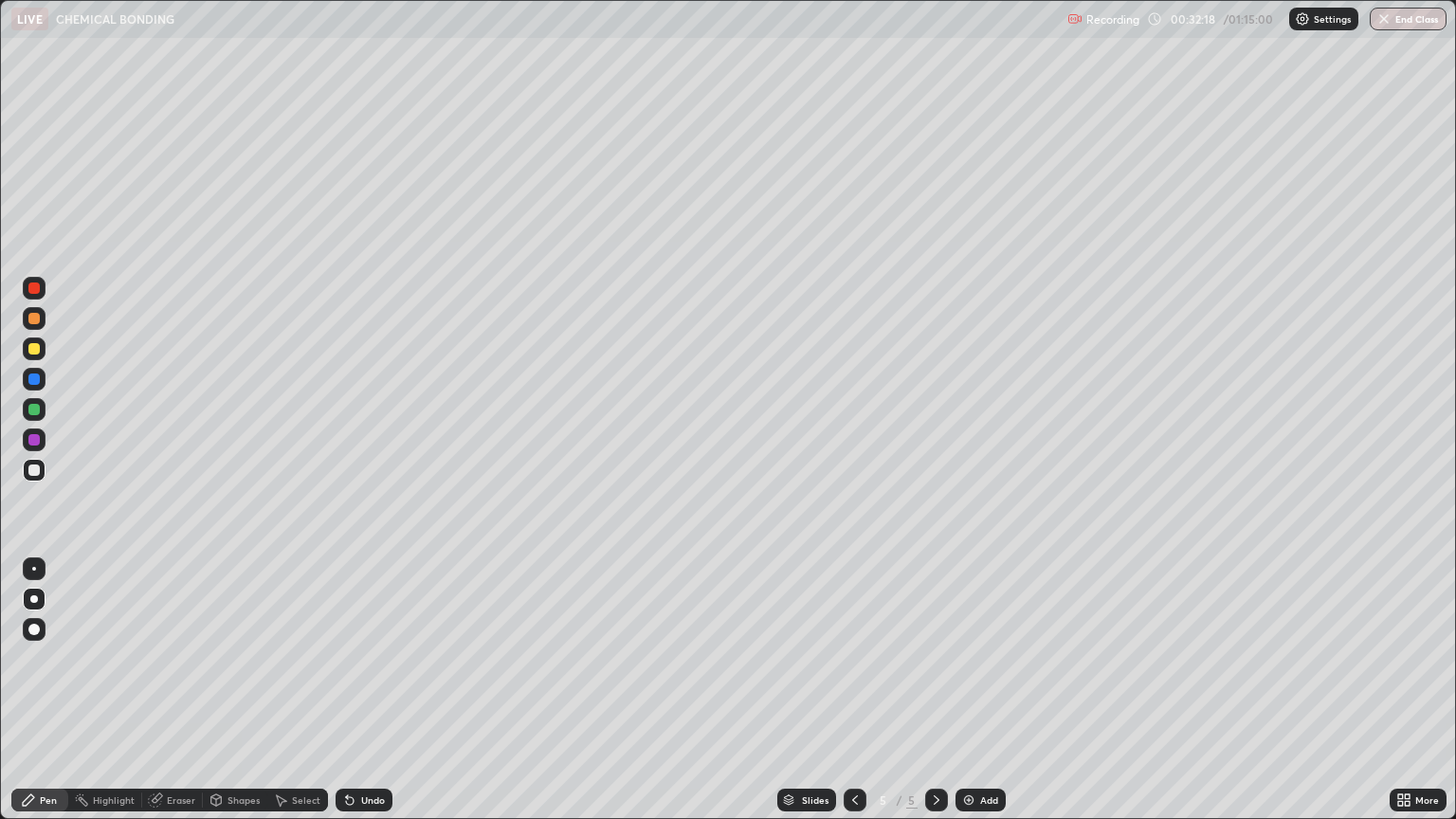 click at bounding box center [34, 410] 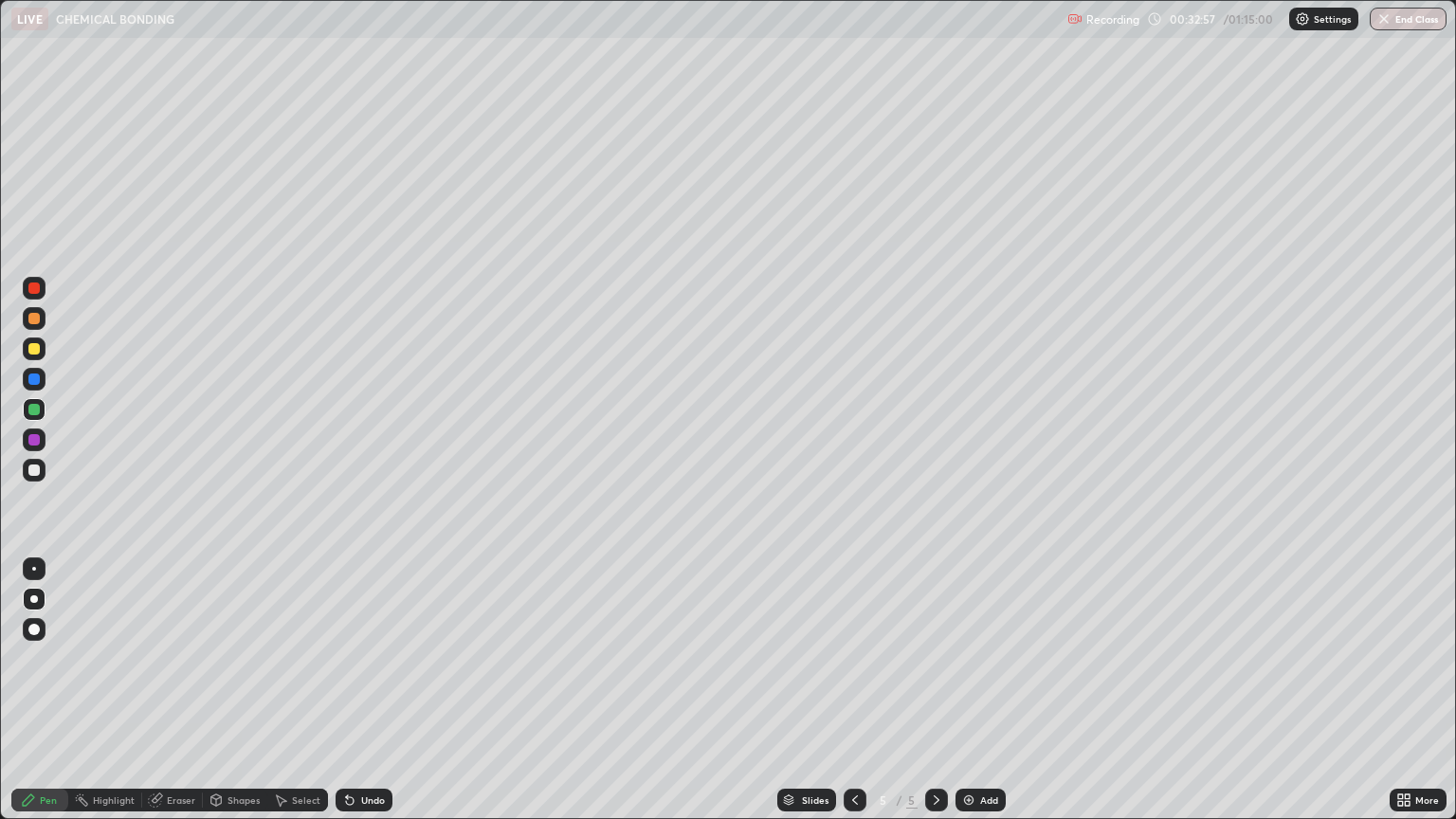 click at bounding box center (34, 470) 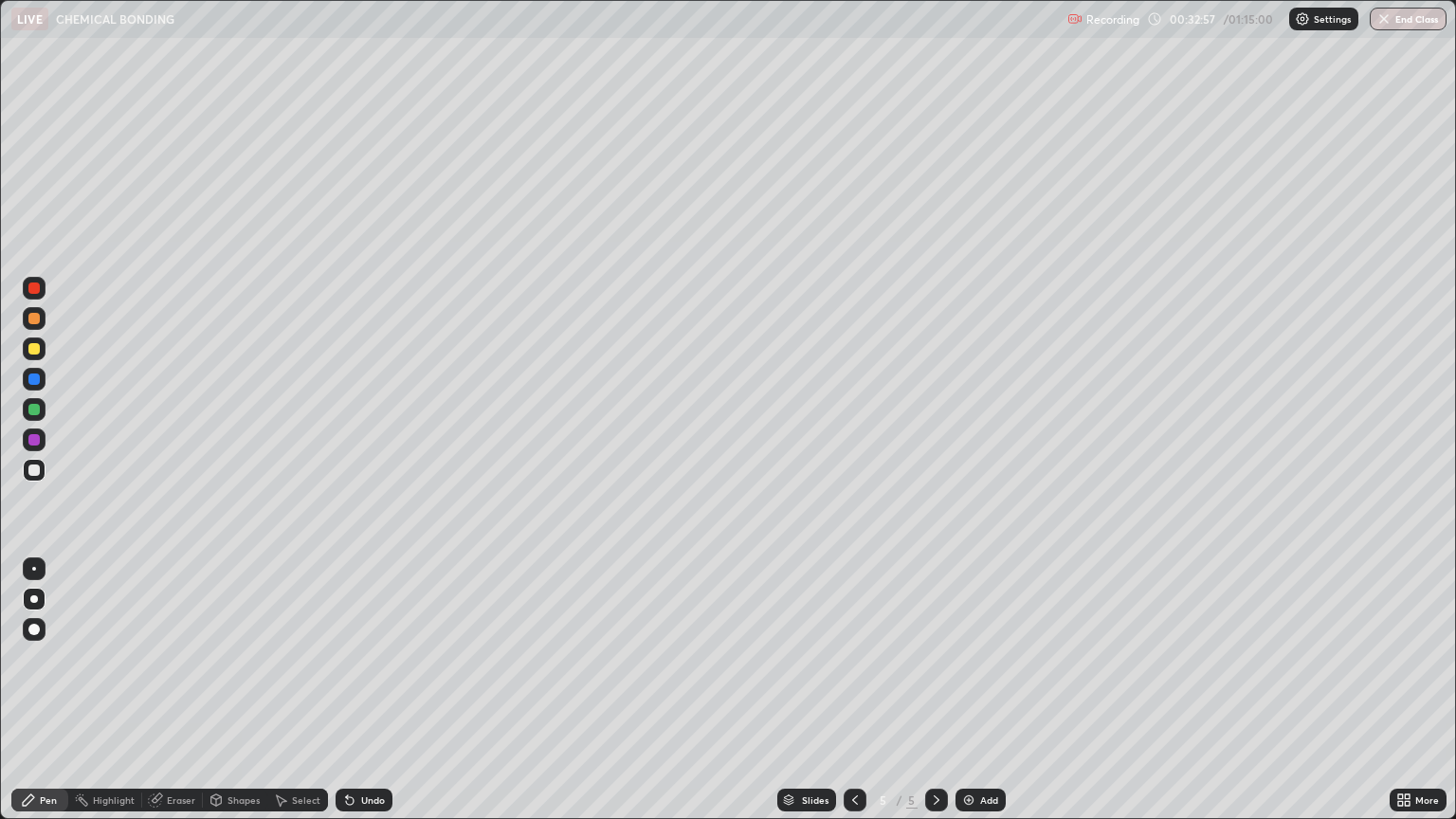click at bounding box center (34, 349) 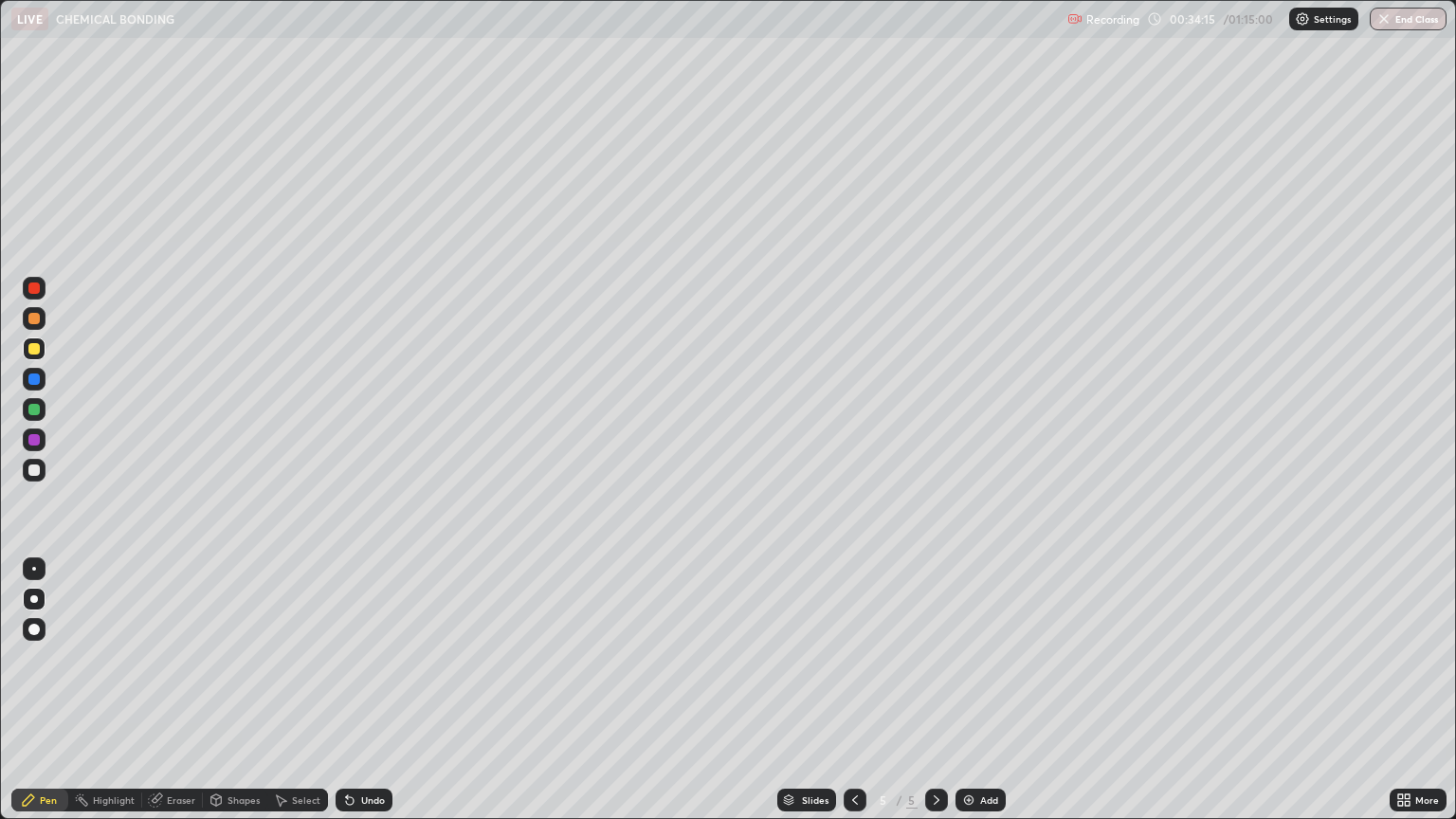 click at bounding box center [34, 470] 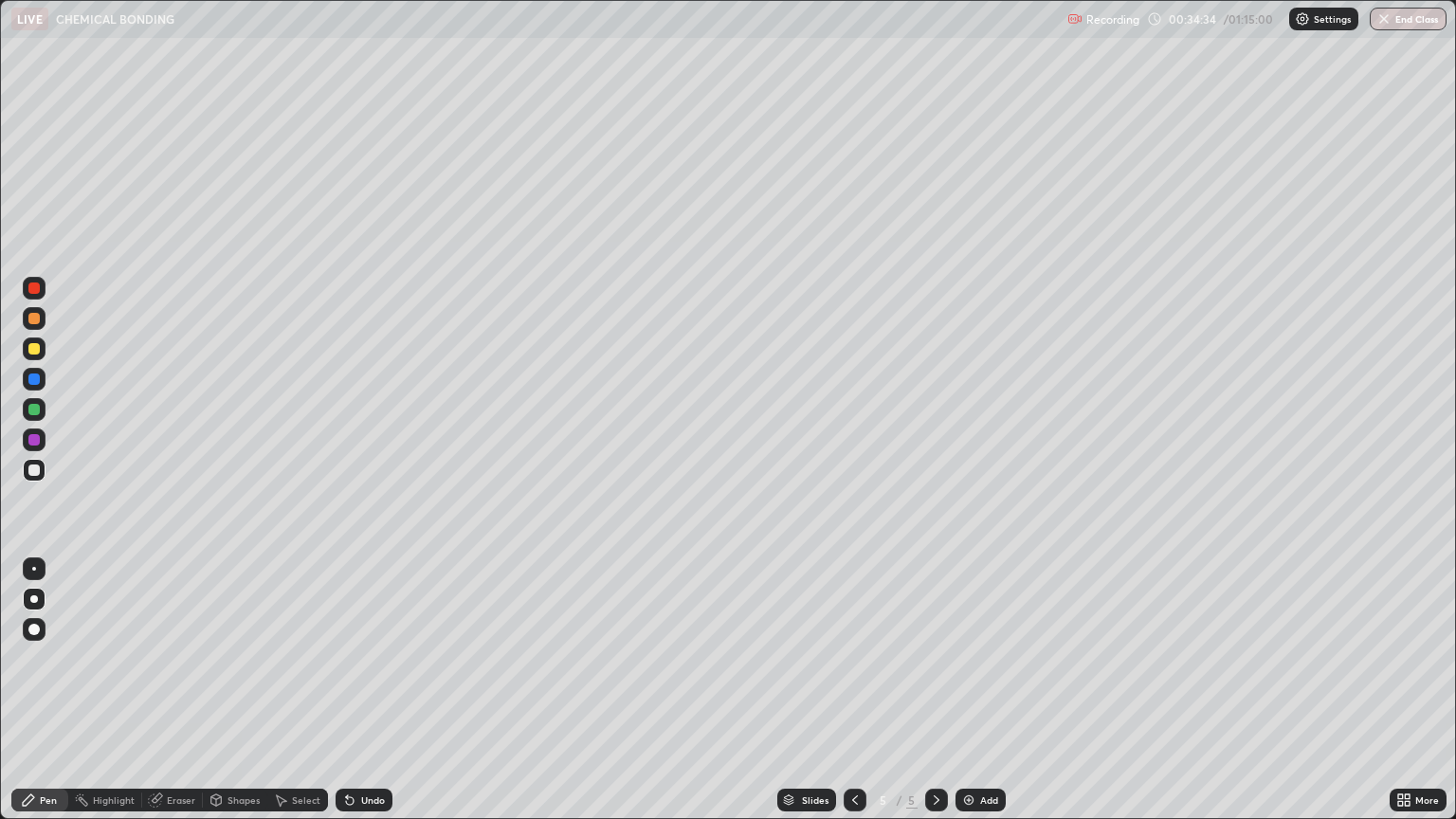click at bounding box center (34, 470) 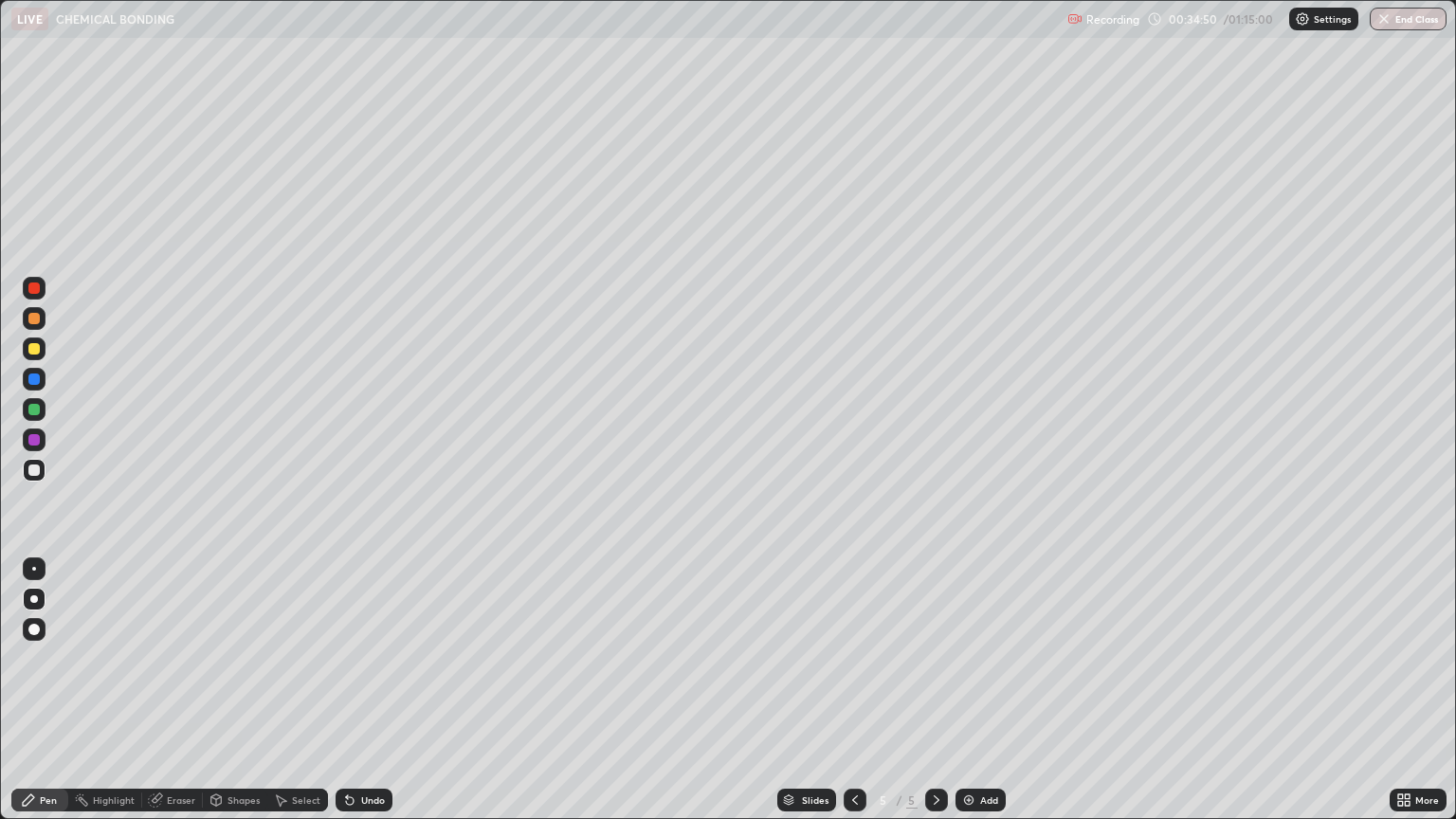 click on "Undo" at bounding box center (364, 800) 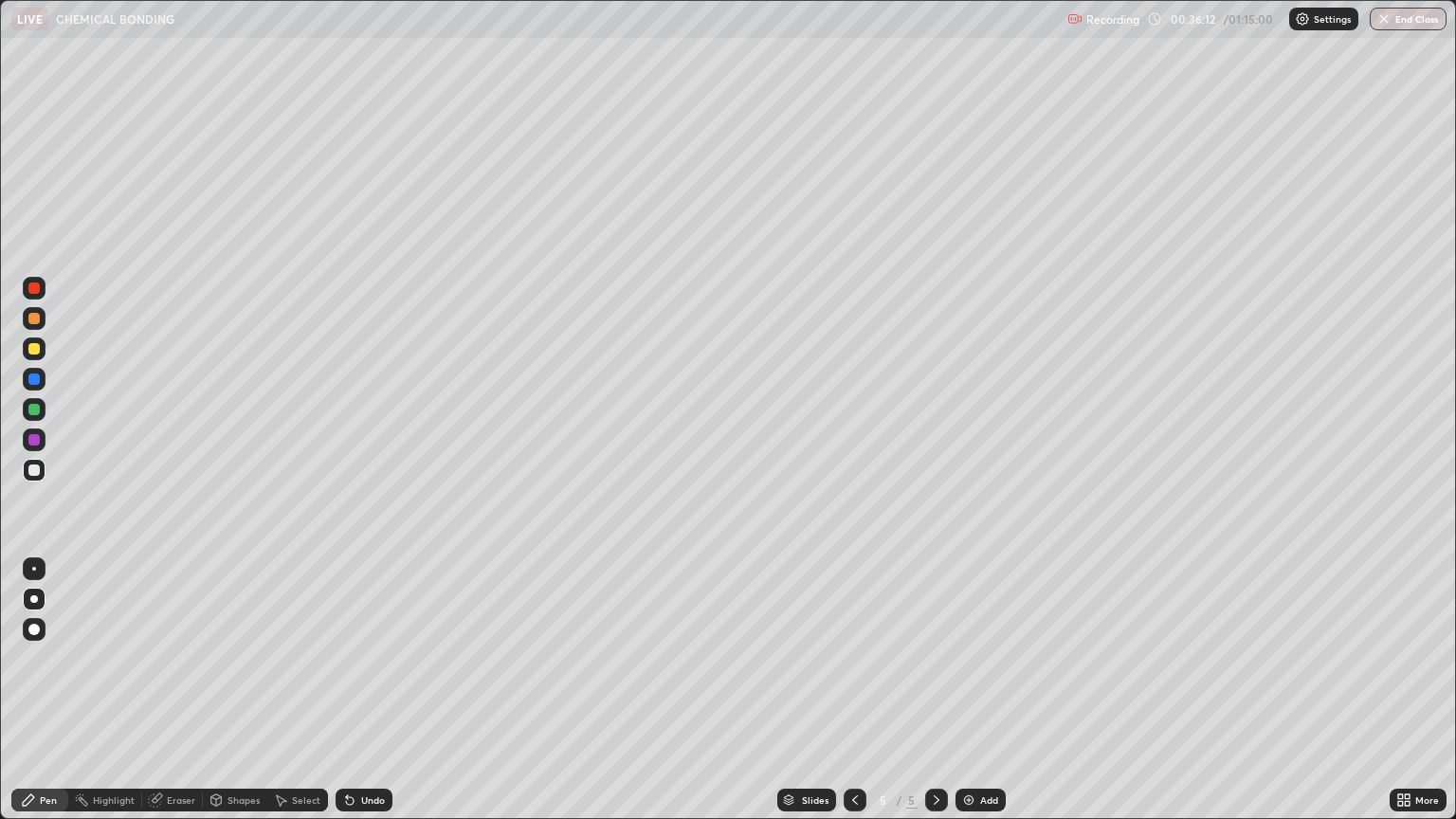 click at bounding box center [34, 349] 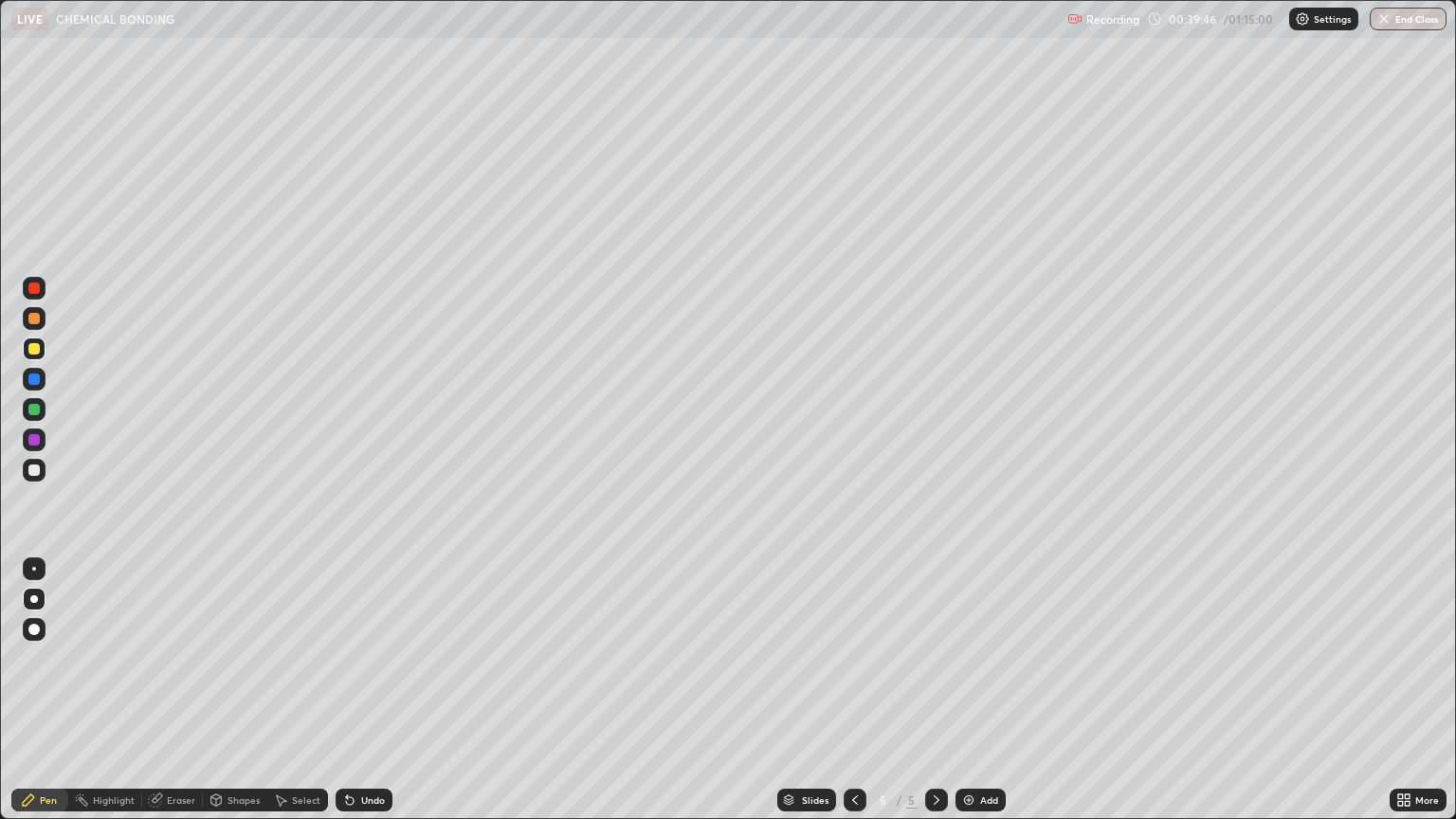 click on "Add" at bounding box center [989, 800] 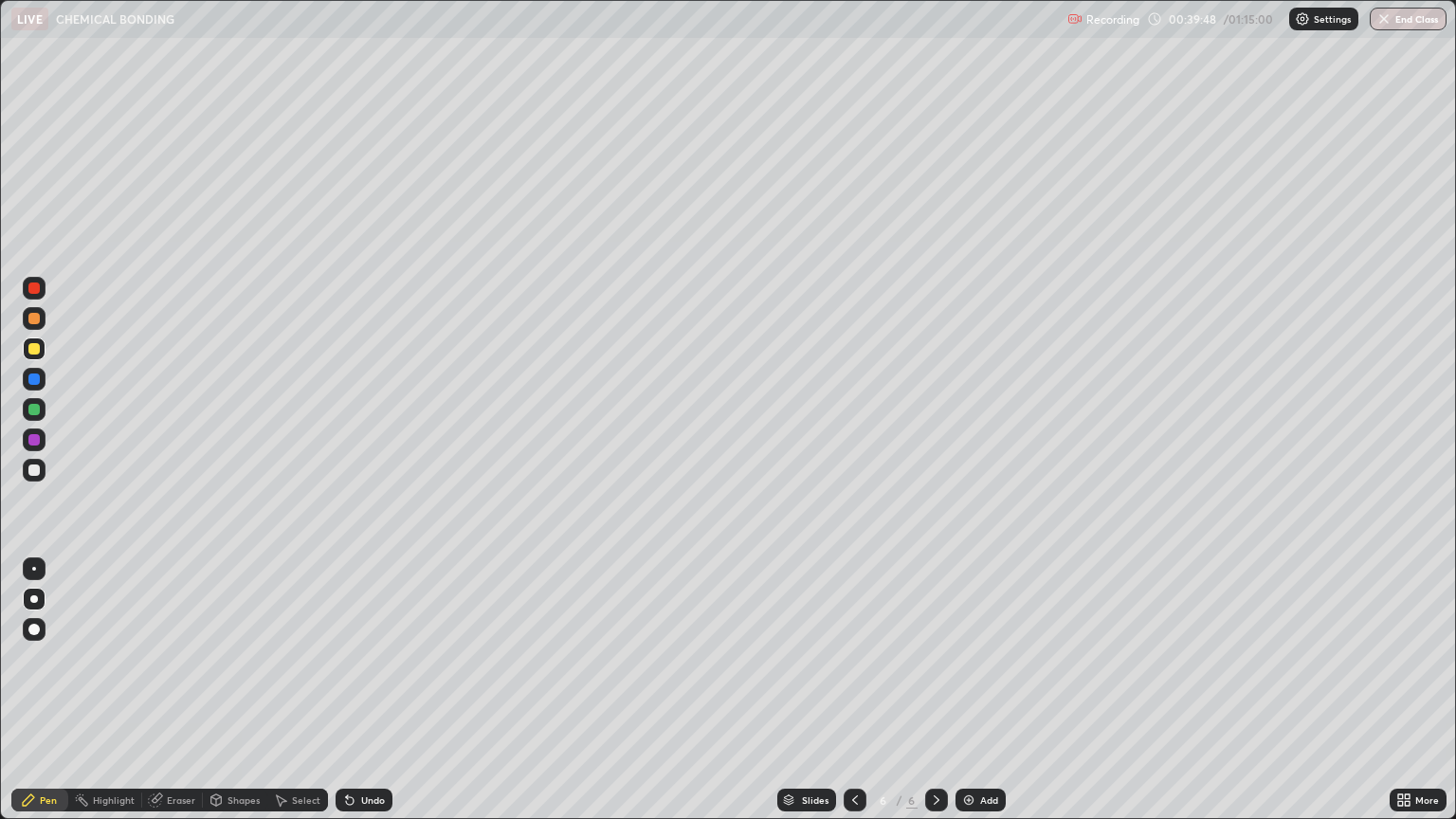 click at bounding box center (34, 318) 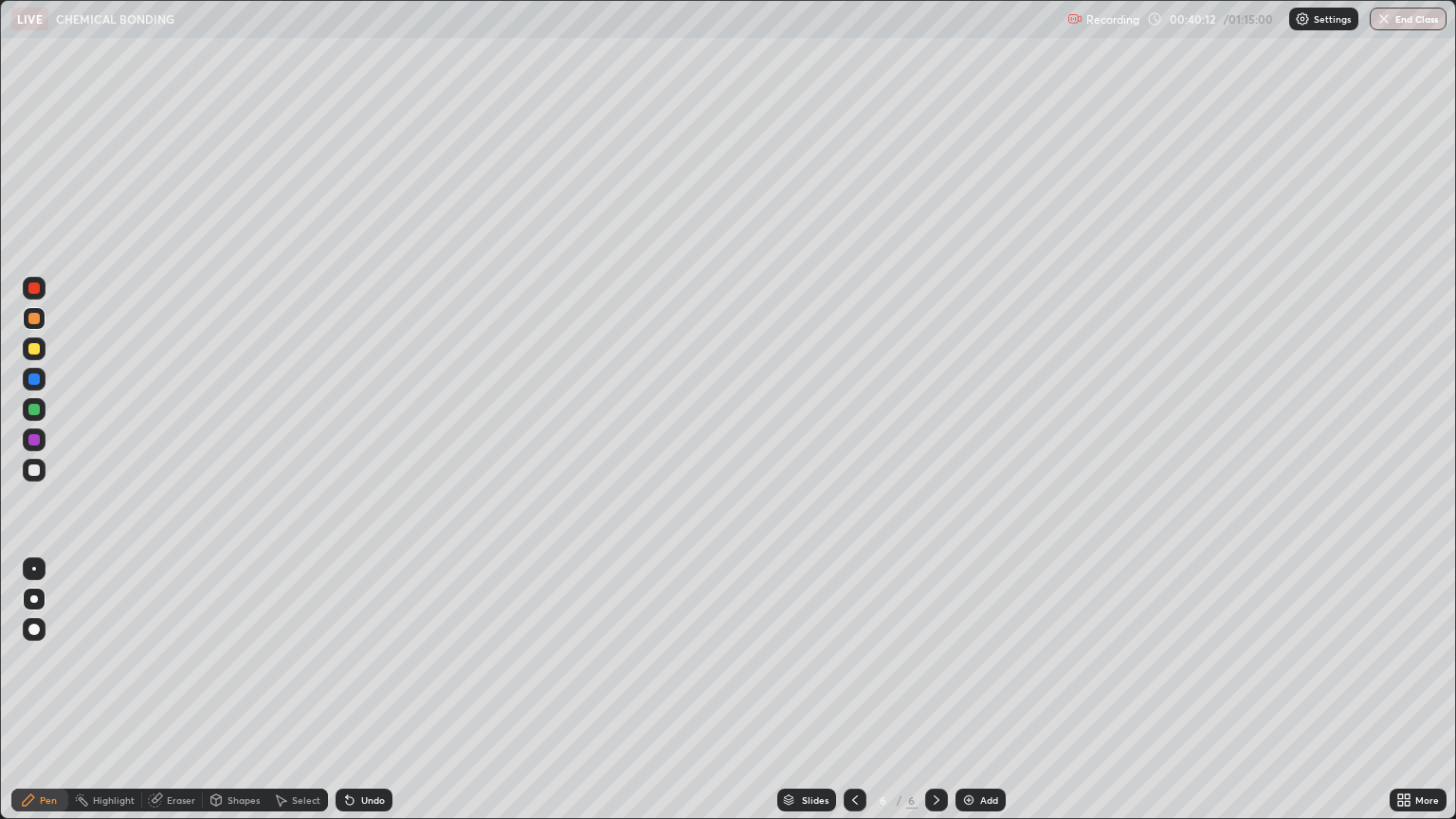 click at bounding box center [34, 470] 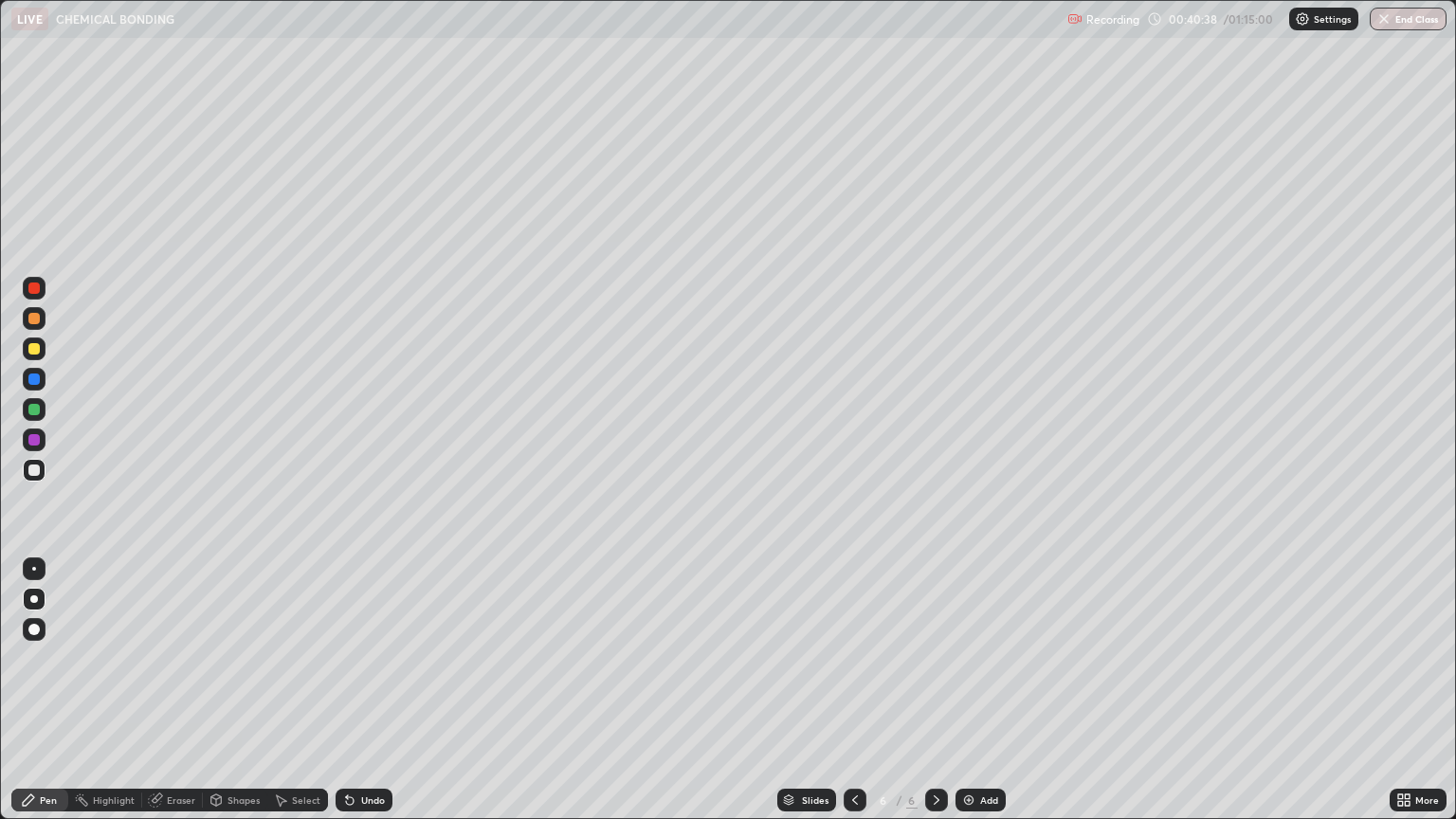 click on "Undo" at bounding box center (373, 800) 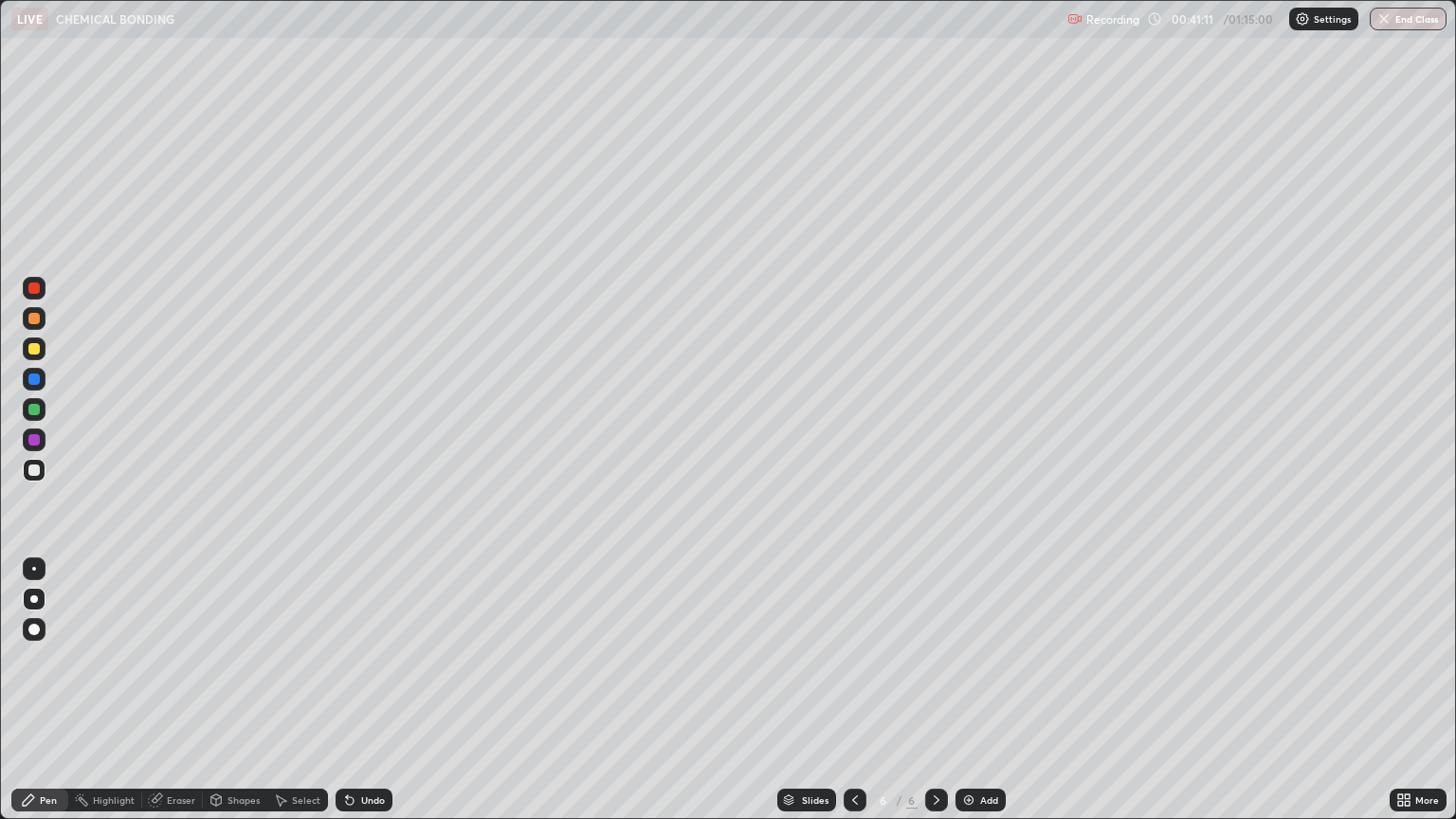 click on "Undo" at bounding box center (364, 800) 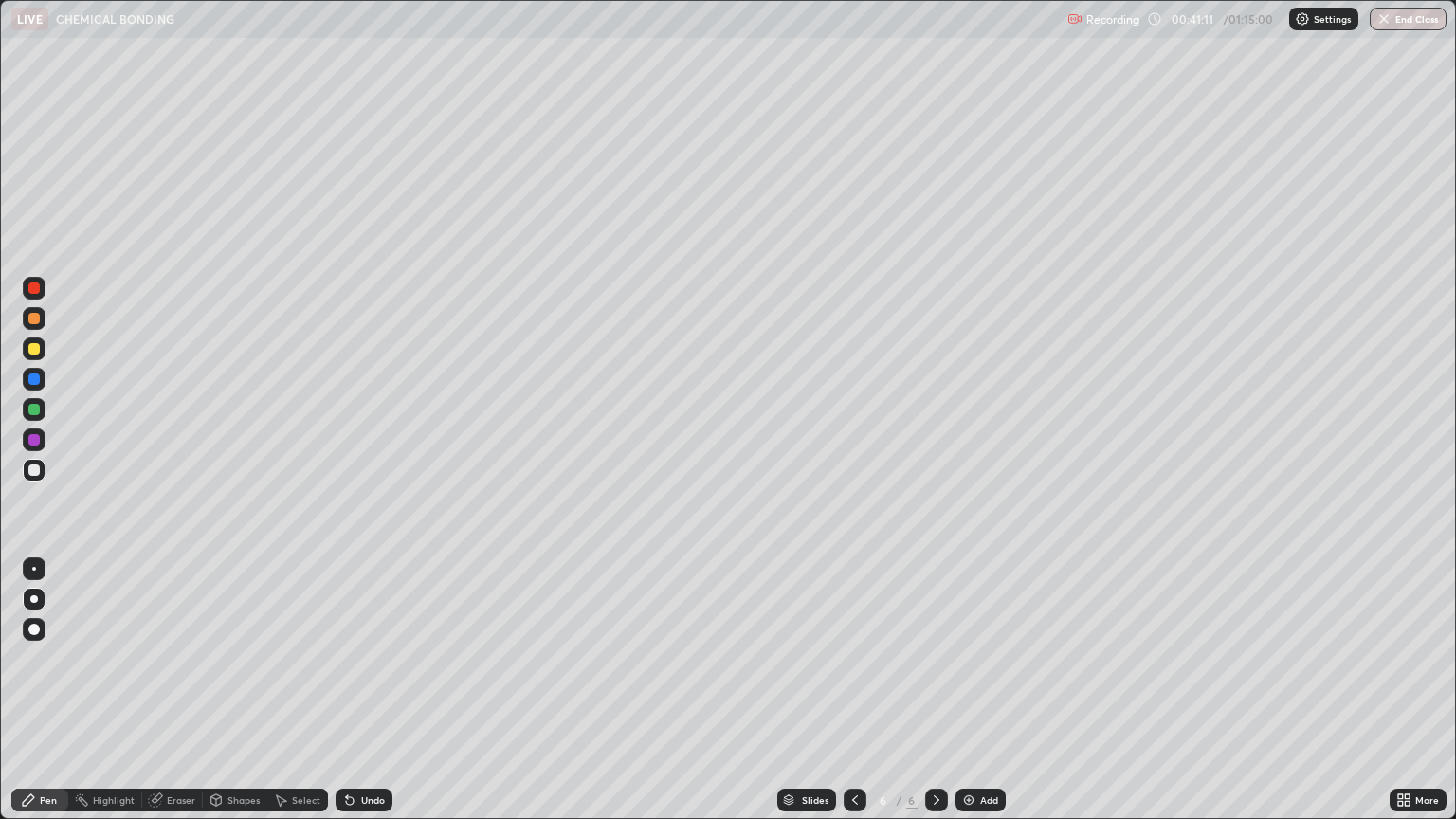 click on "Undo" at bounding box center [373, 800] 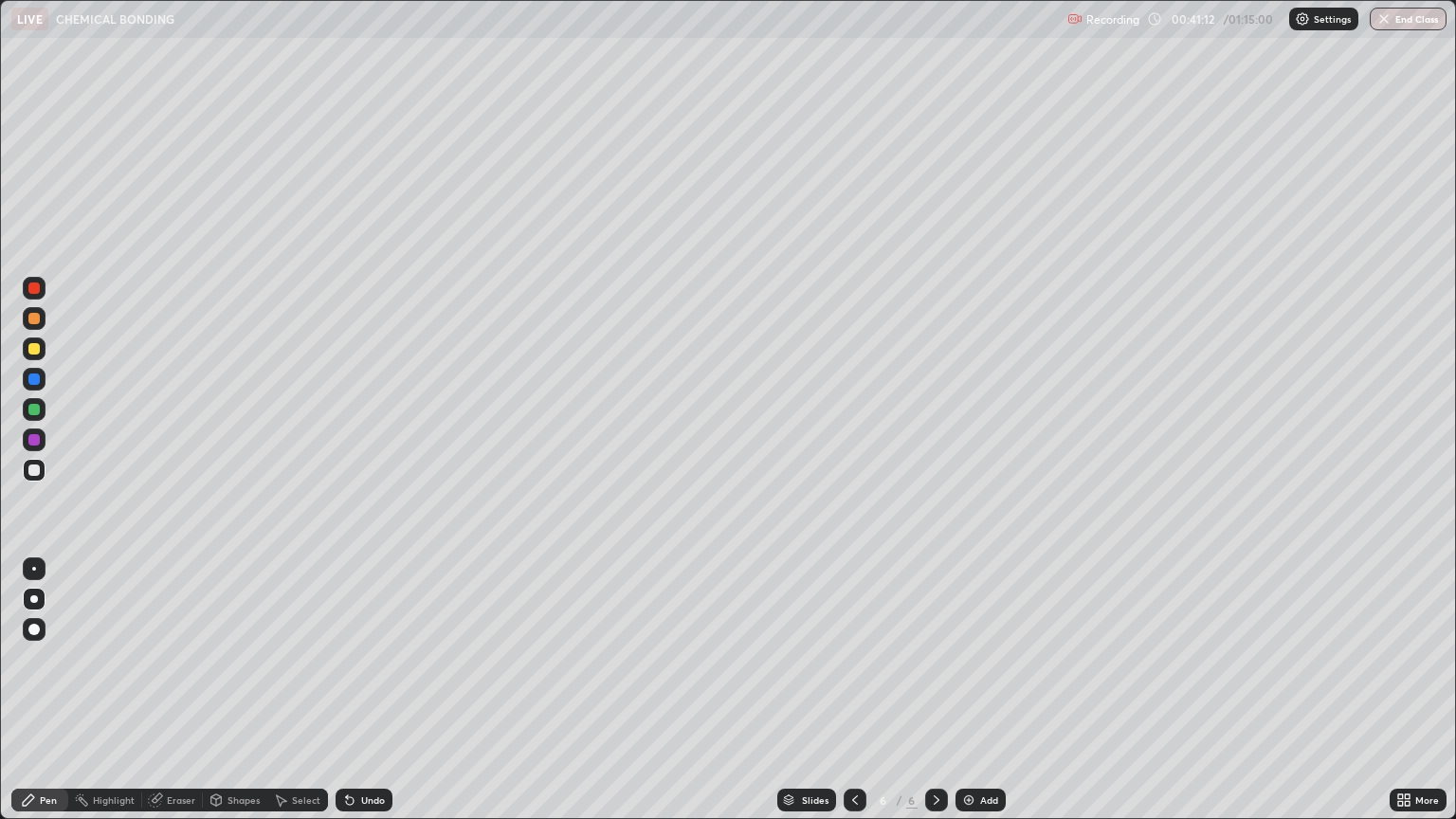 click on "Undo" at bounding box center (364, 800) 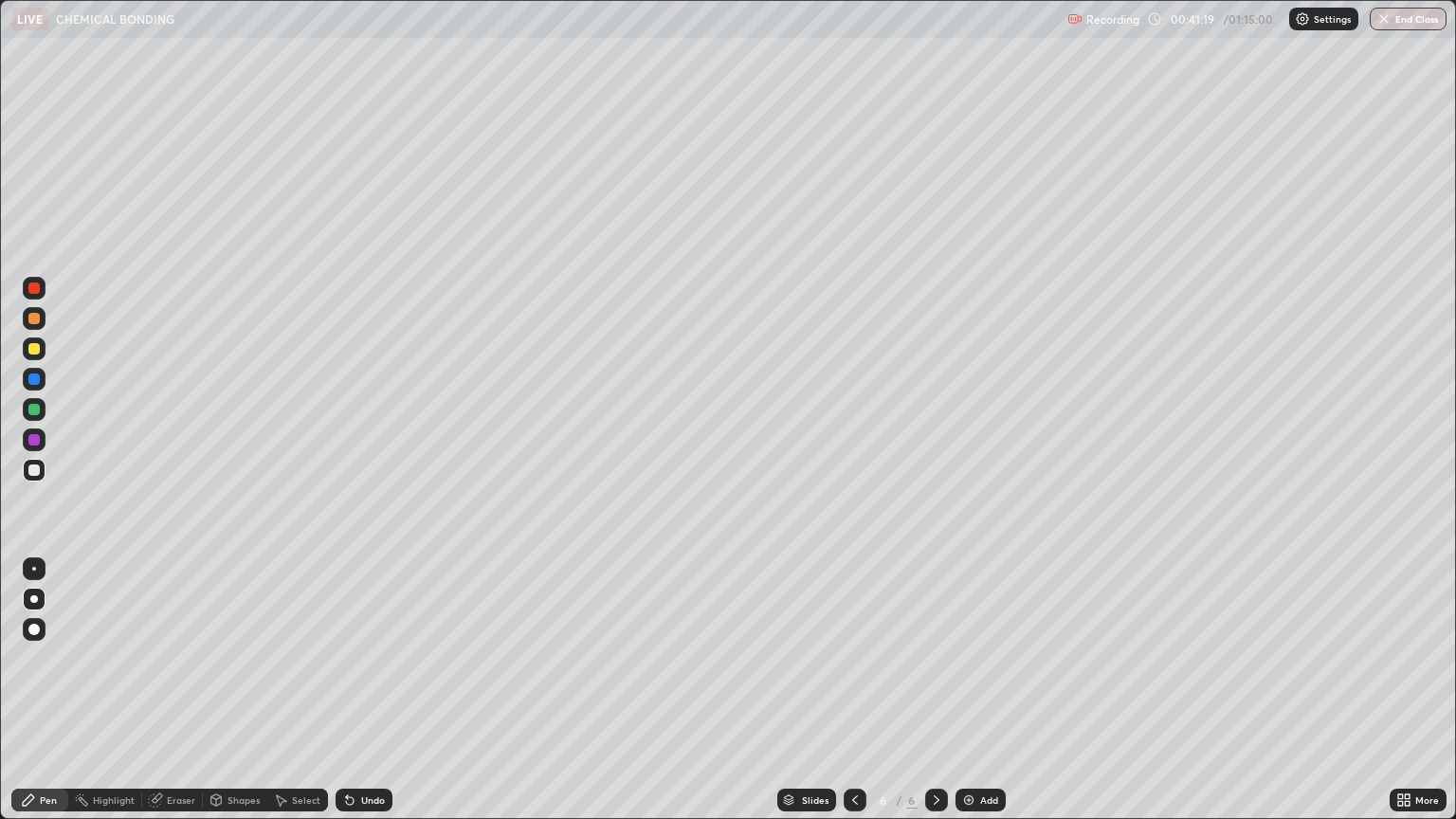 click on "Undo" at bounding box center (373, 800) 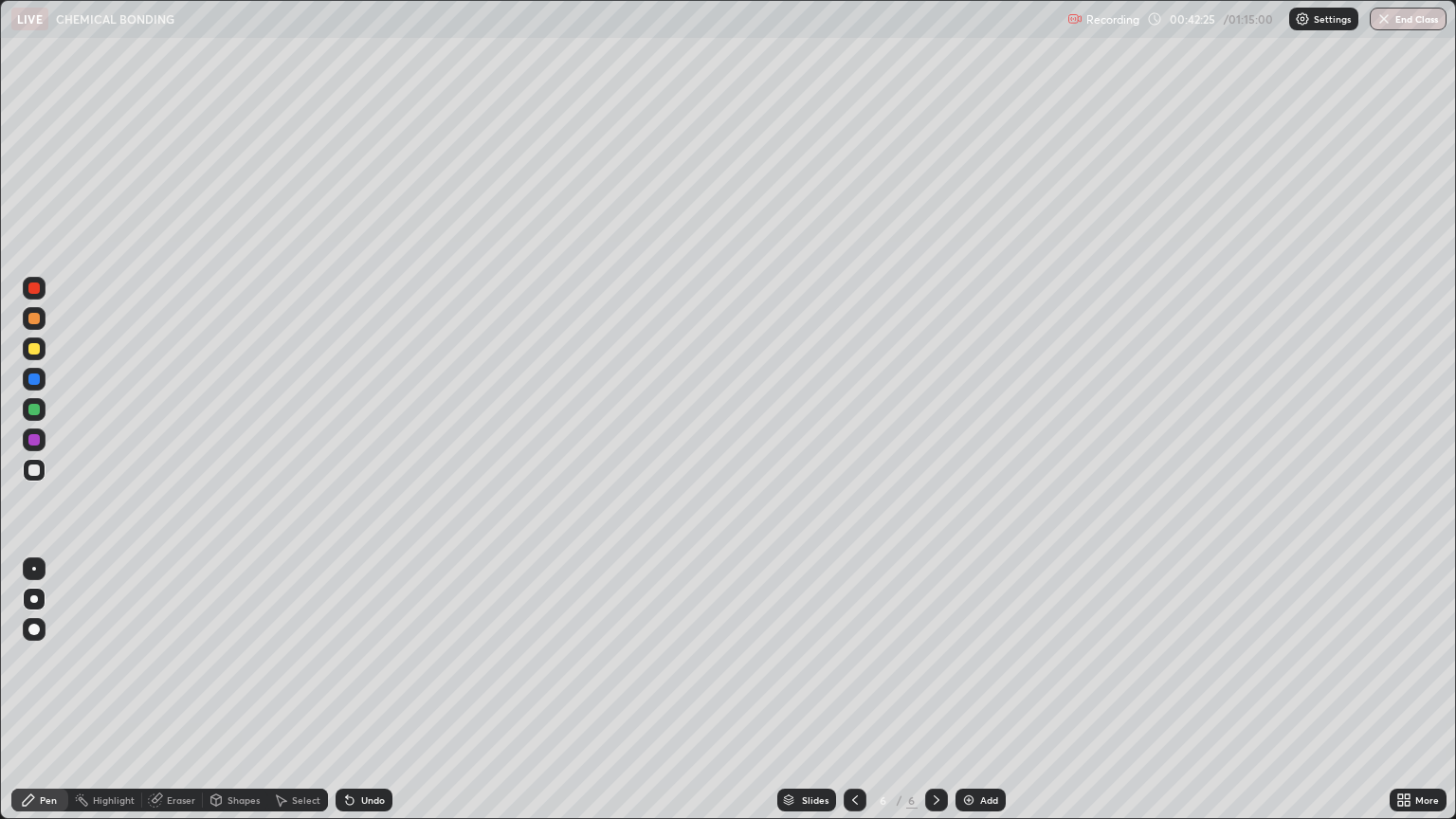 click at bounding box center [34, 349] 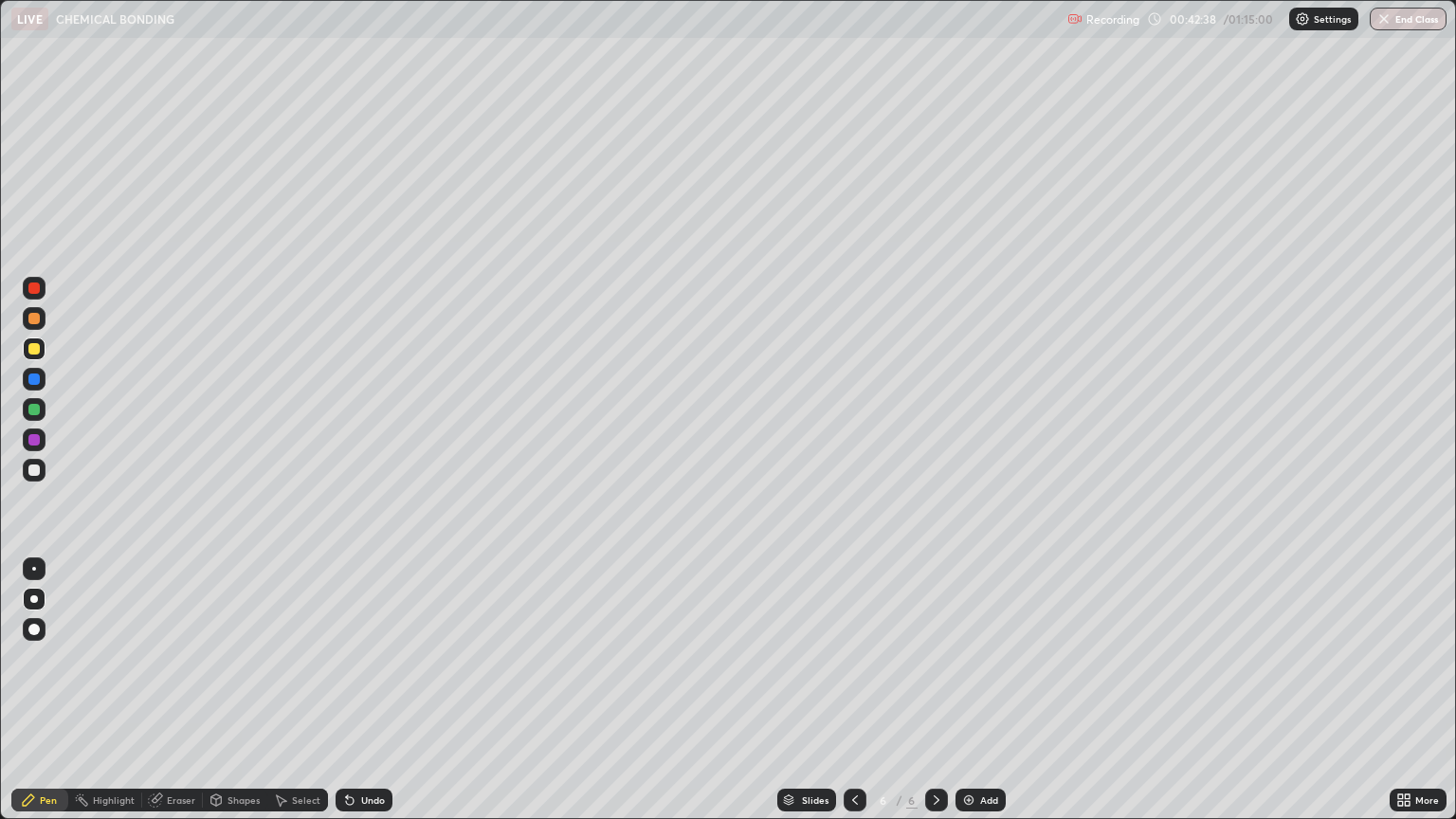 click on "Undo" at bounding box center (364, 800) 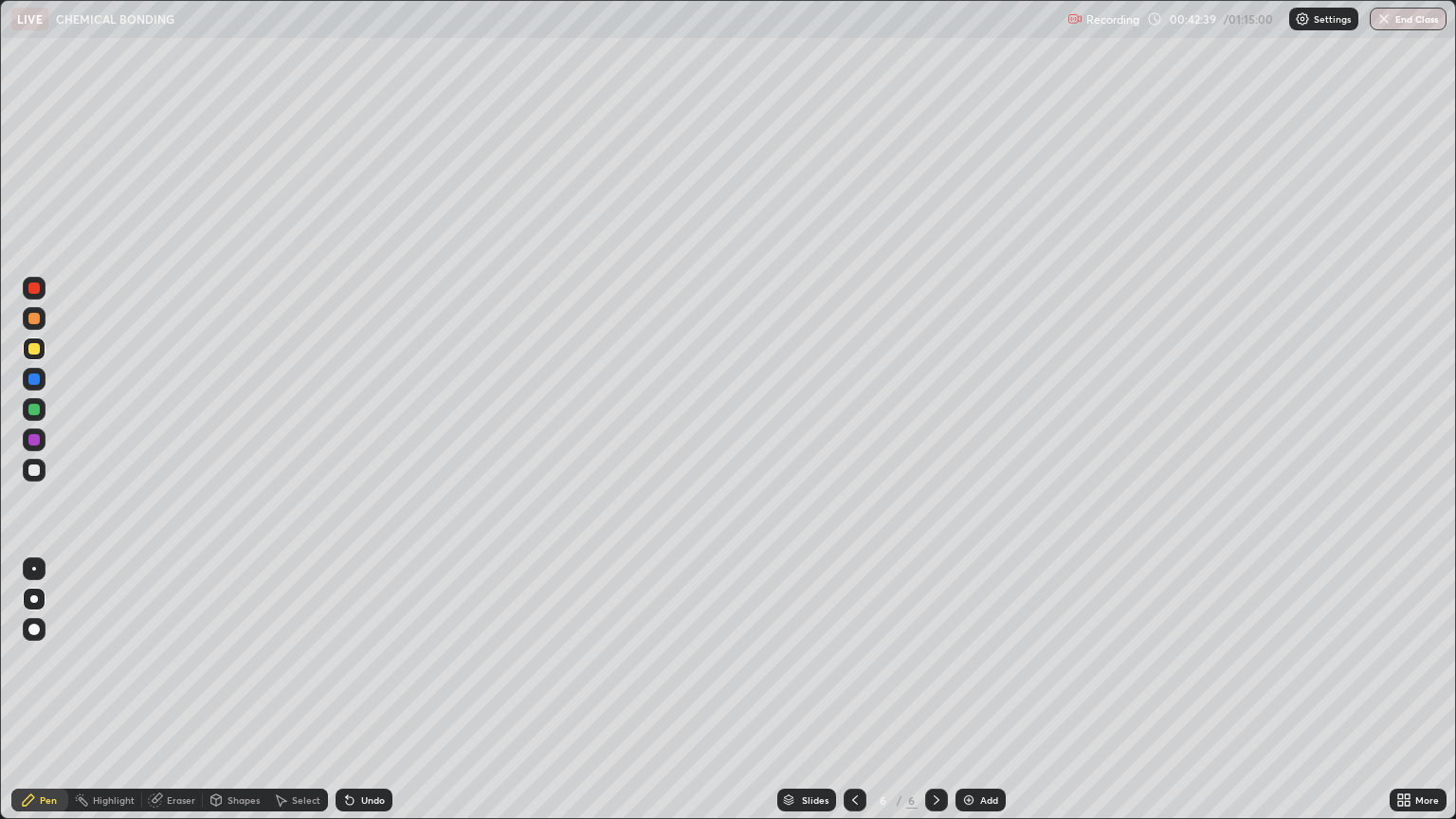 click on "Undo" at bounding box center [364, 800] 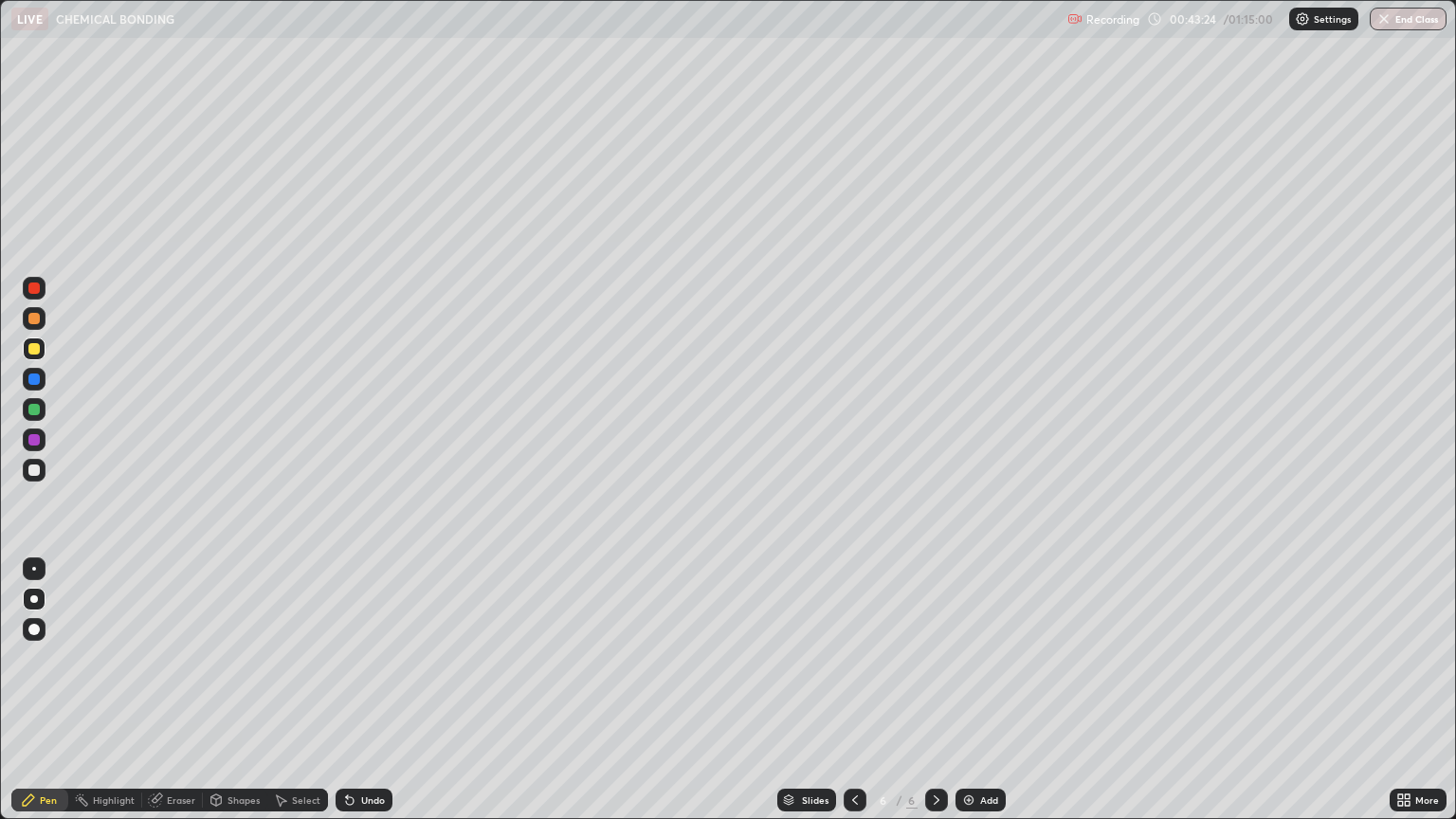 click on "Undo" at bounding box center (373, 800) 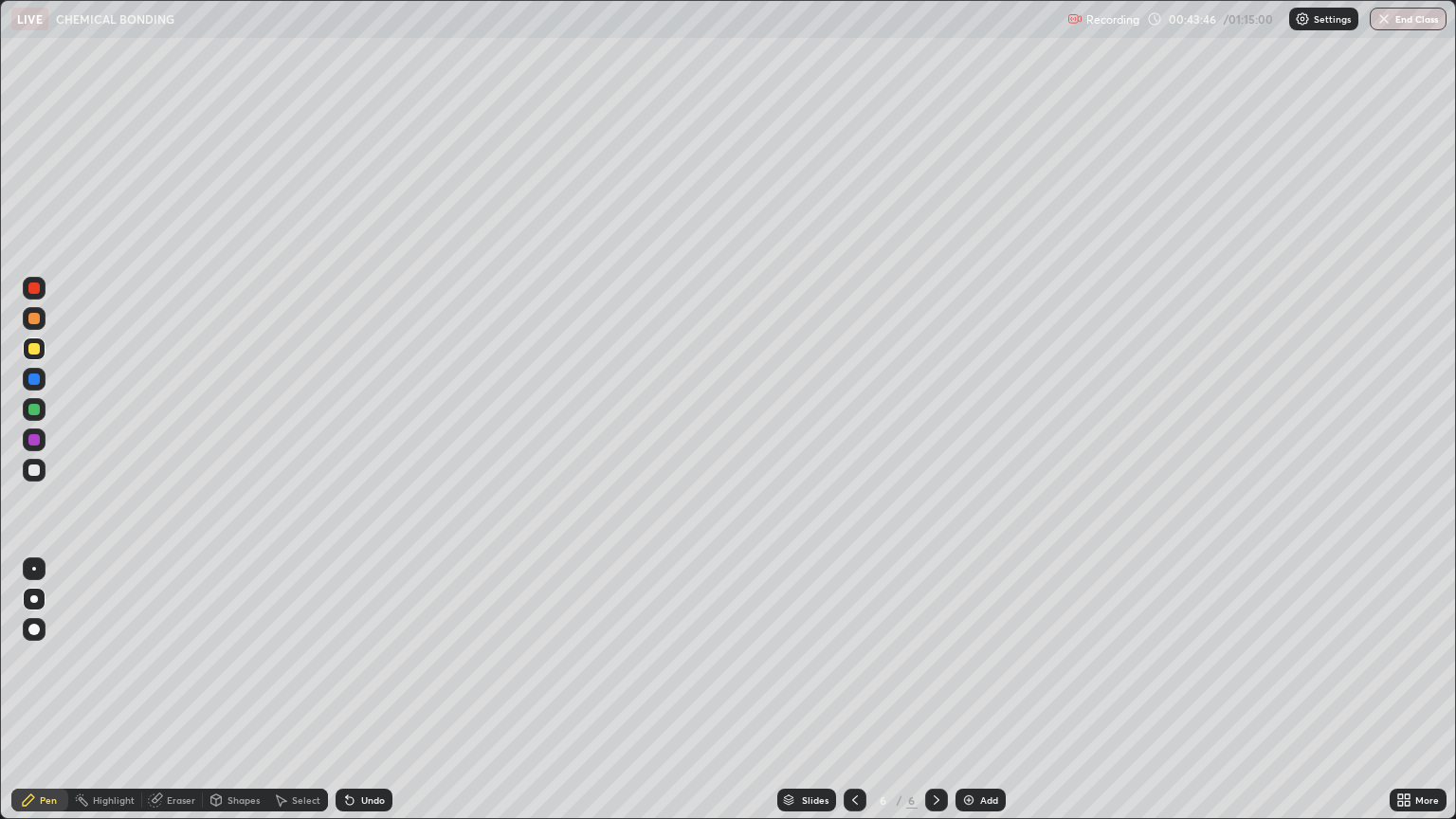 click at bounding box center (34, 470) 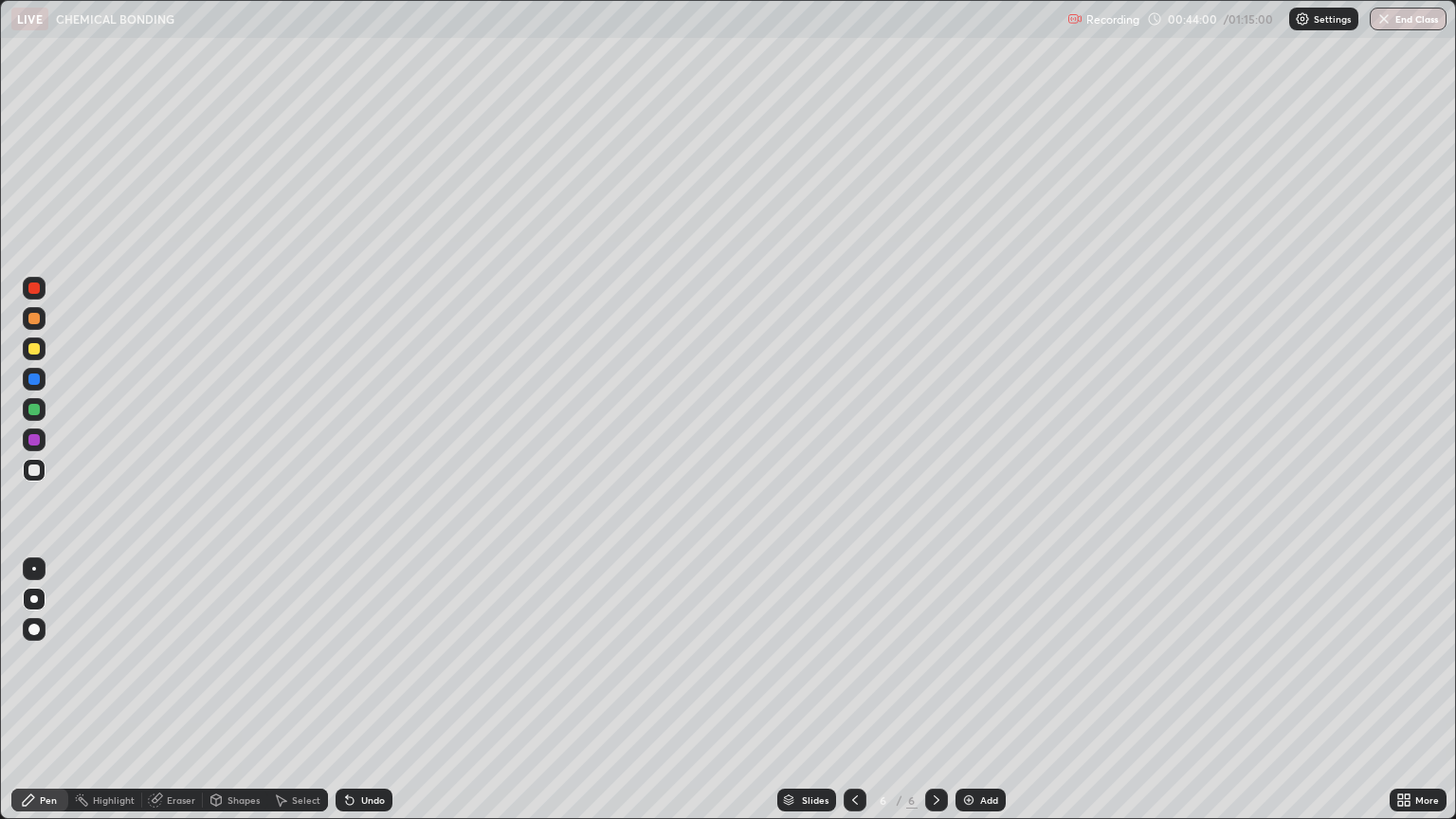click on "Undo" at bounding box center [364, 800] 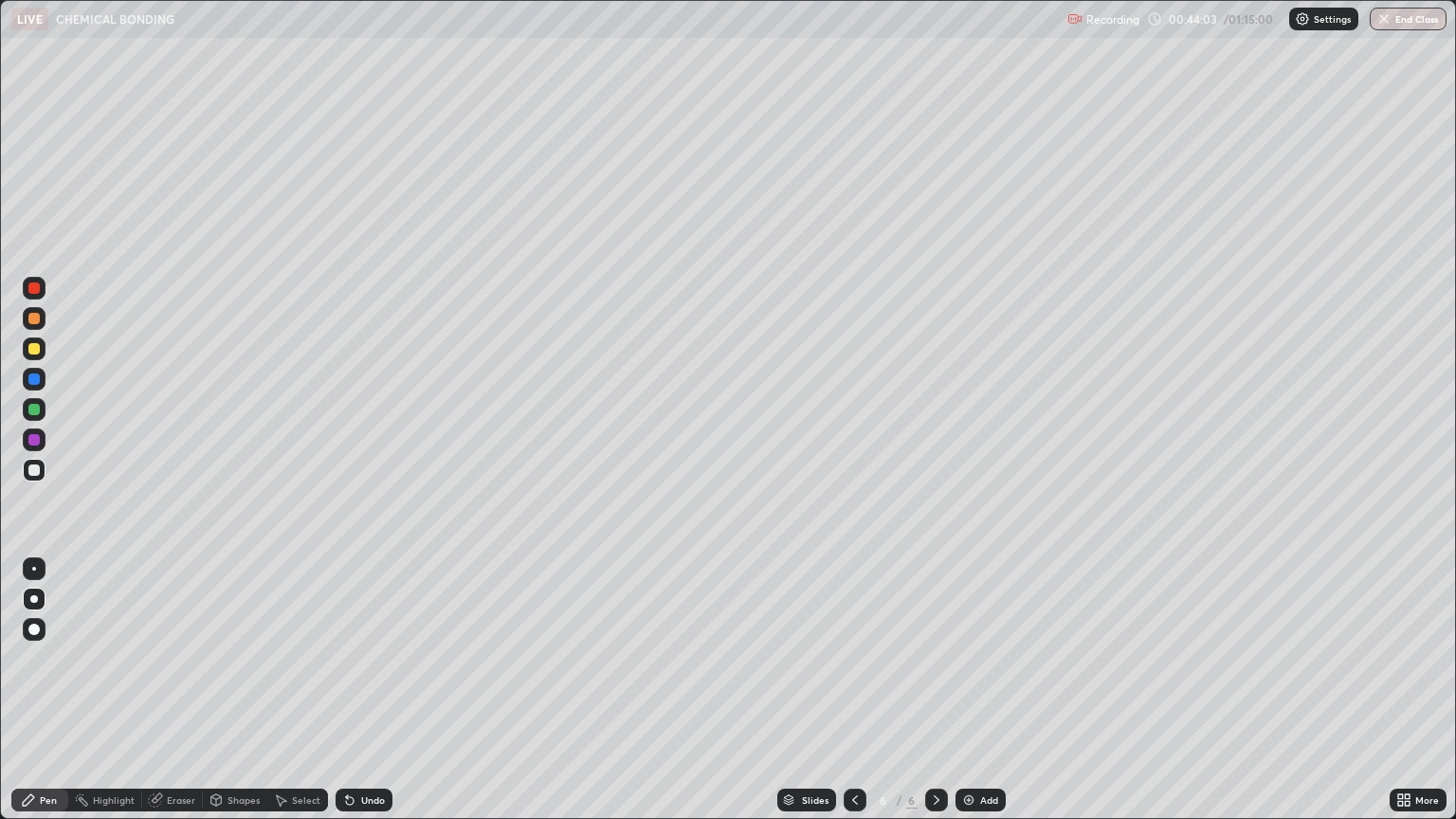 click on "Undo" at bounding box center [373, 800] 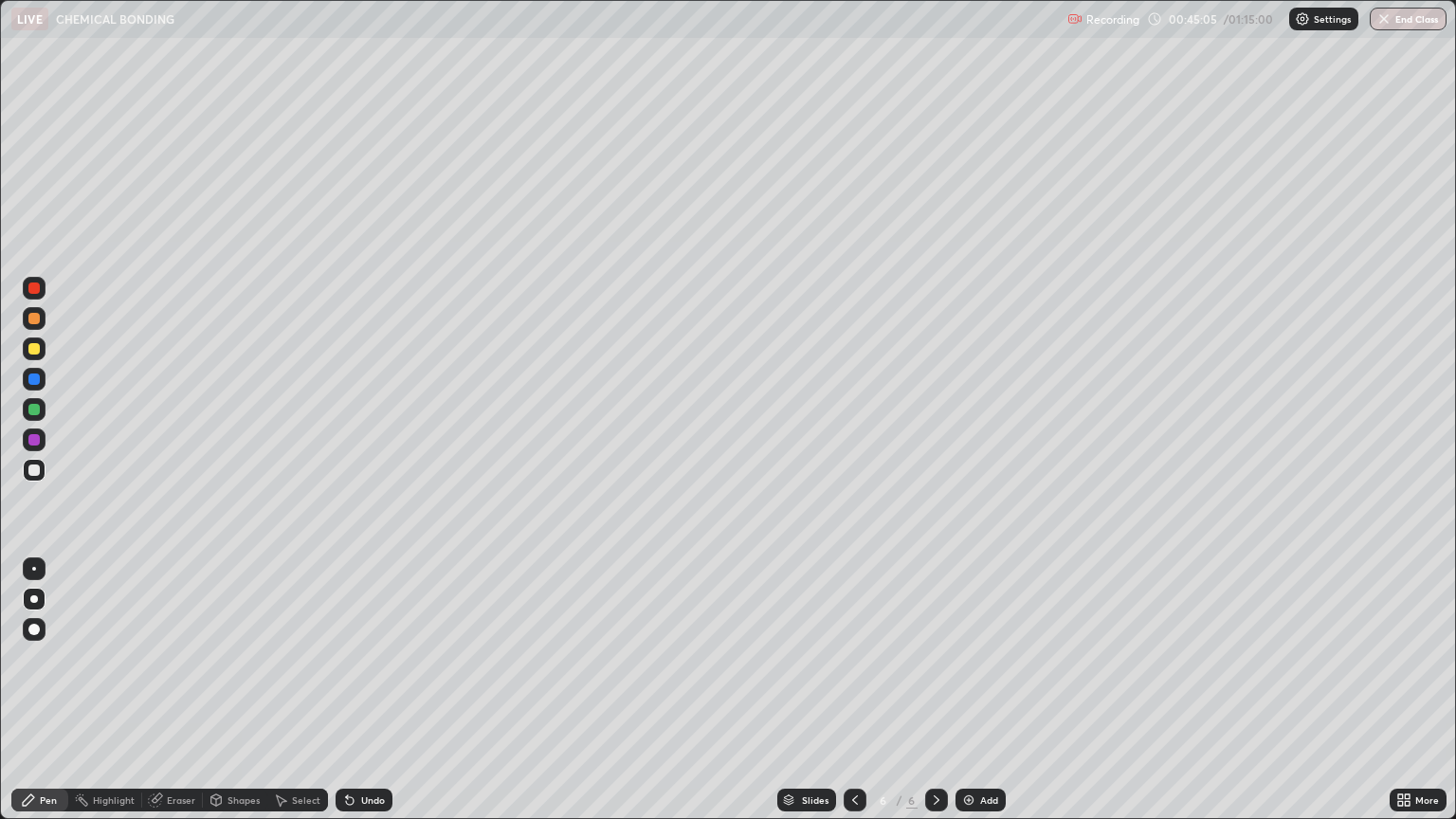 click at bounding box center (34, 410) 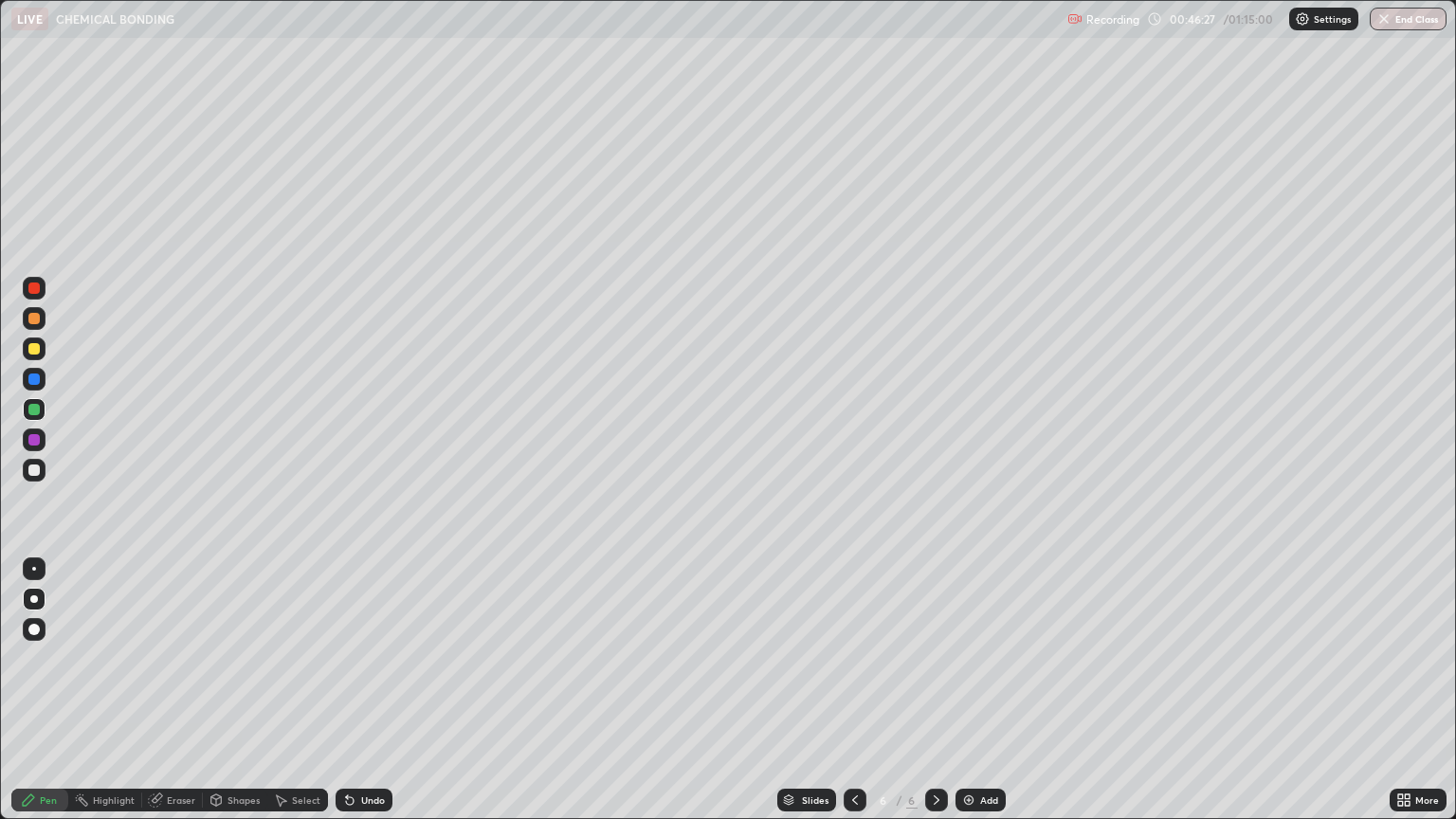 click on "Undo" at bounding box center (364, 800) 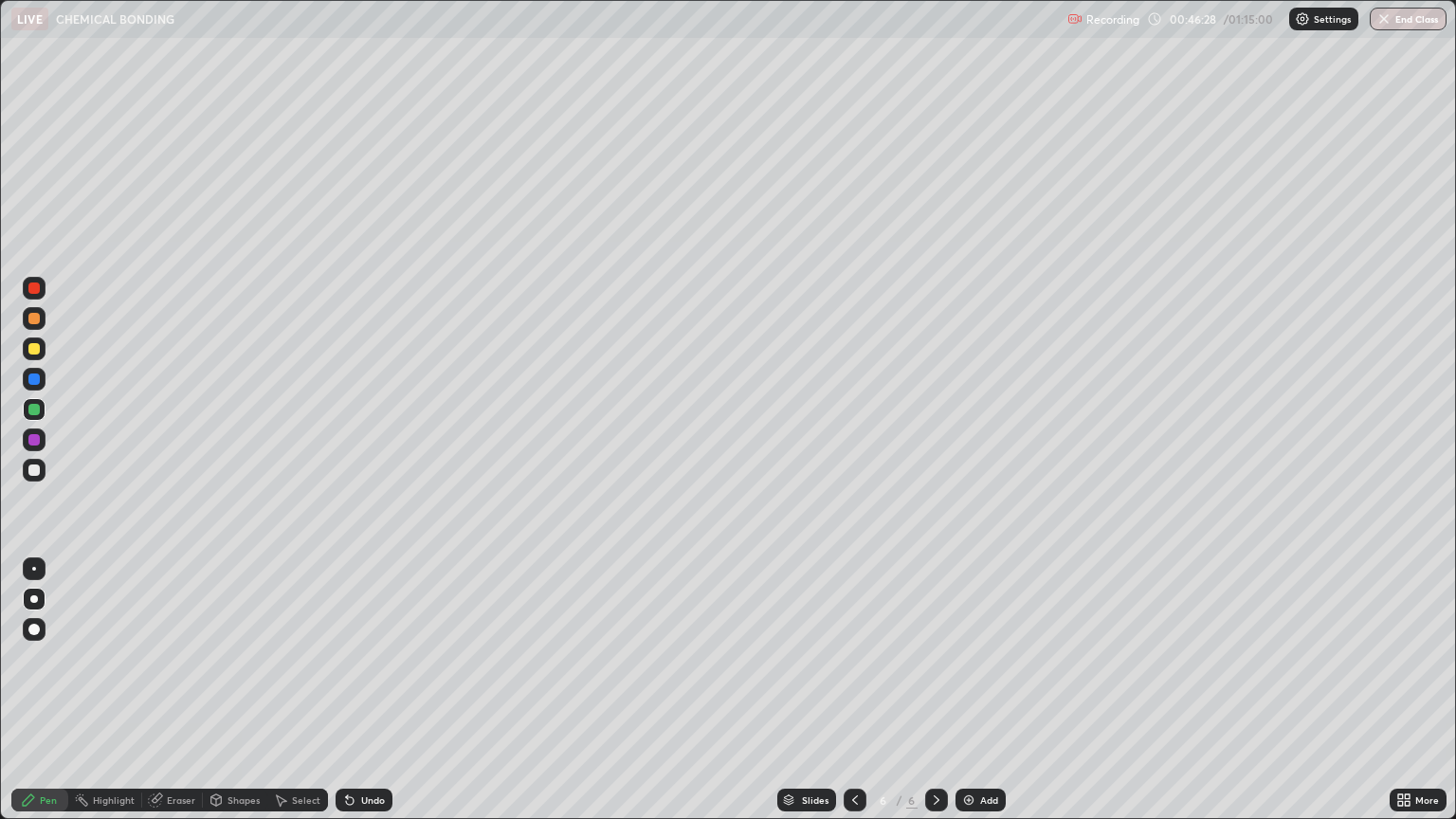 click on "Undo" at bounding box center [364, 800] 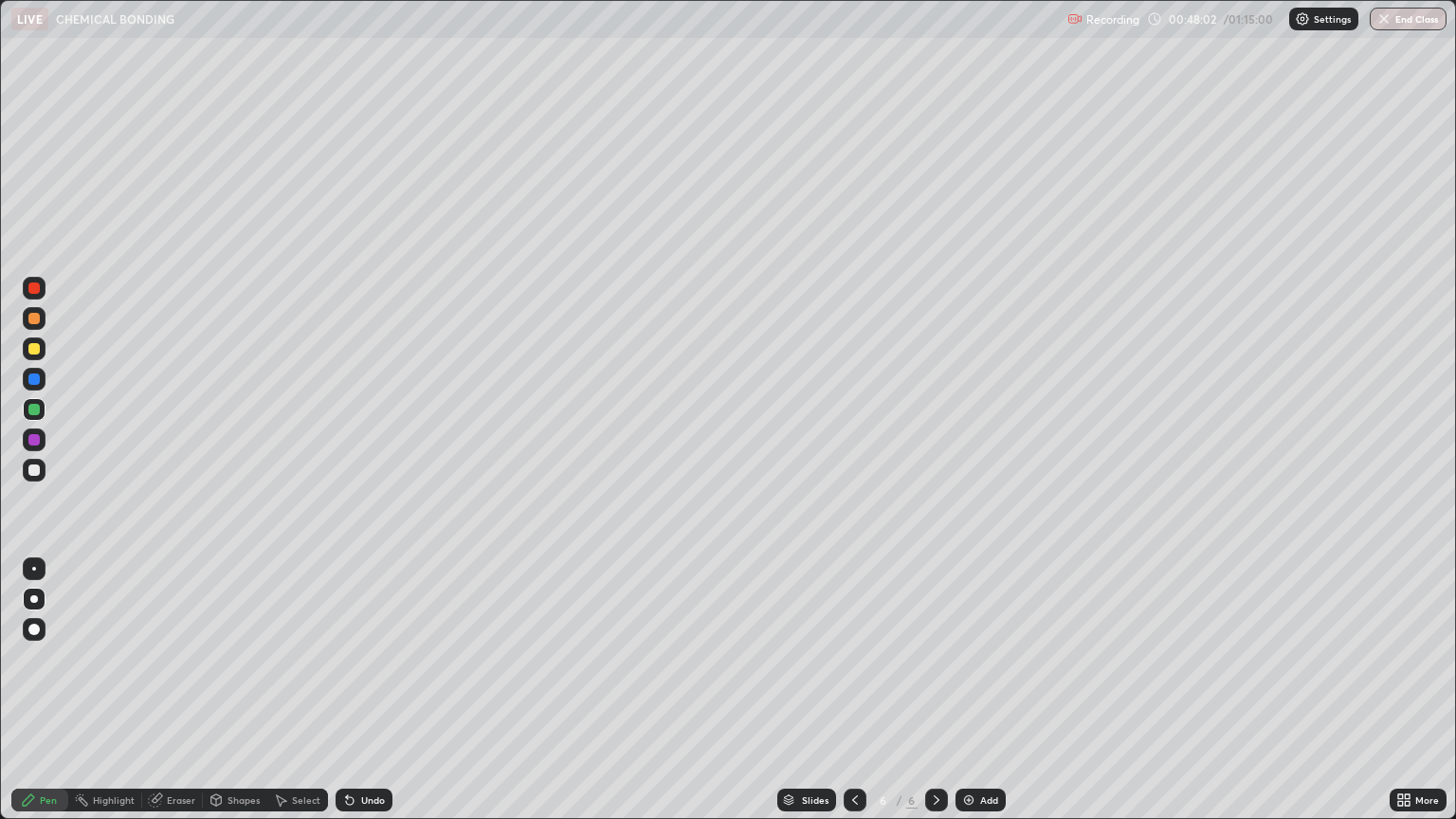 click at bounding box center [34, 349] 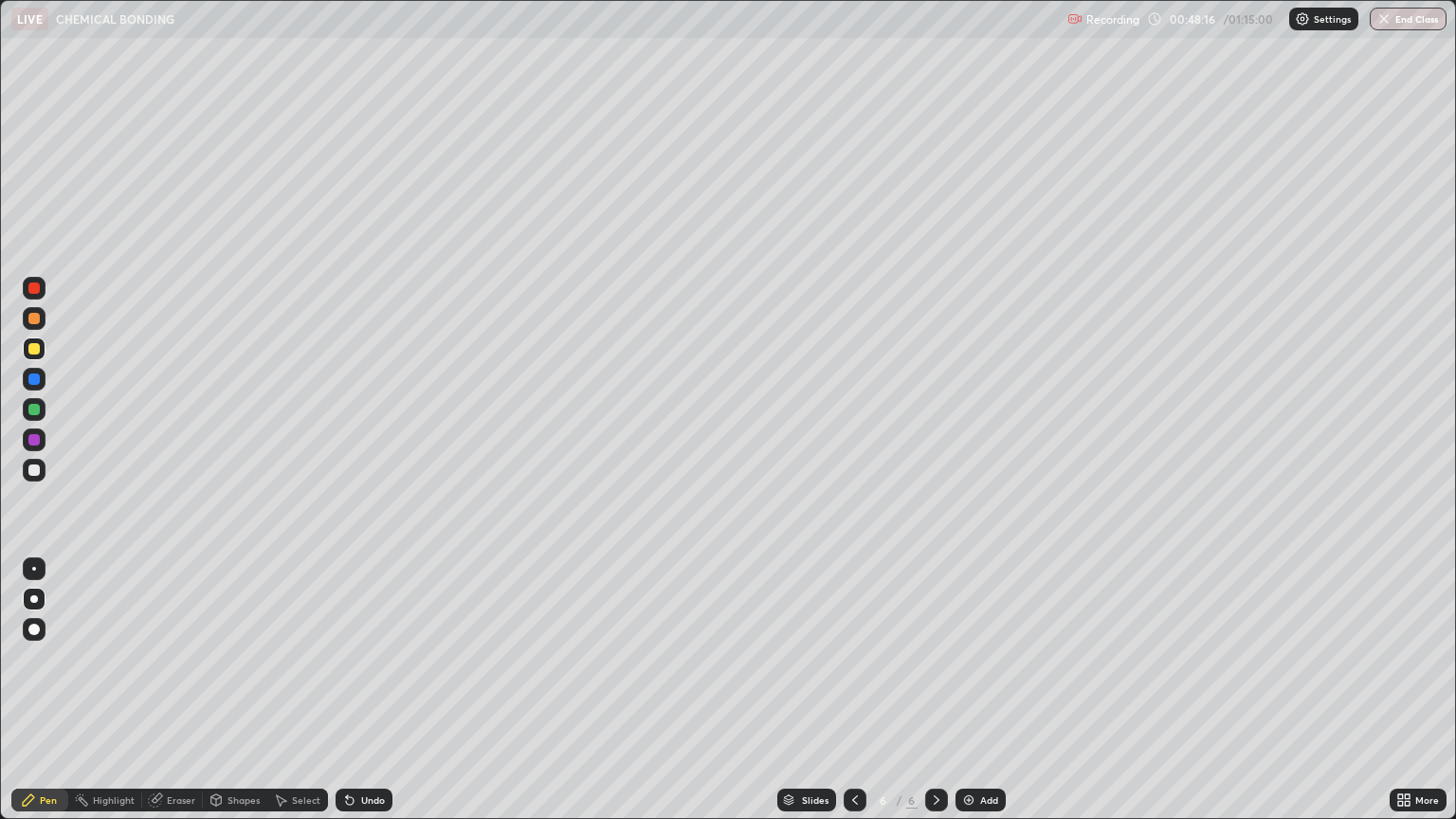 click on "Undo" at bounding box center [364, 800] 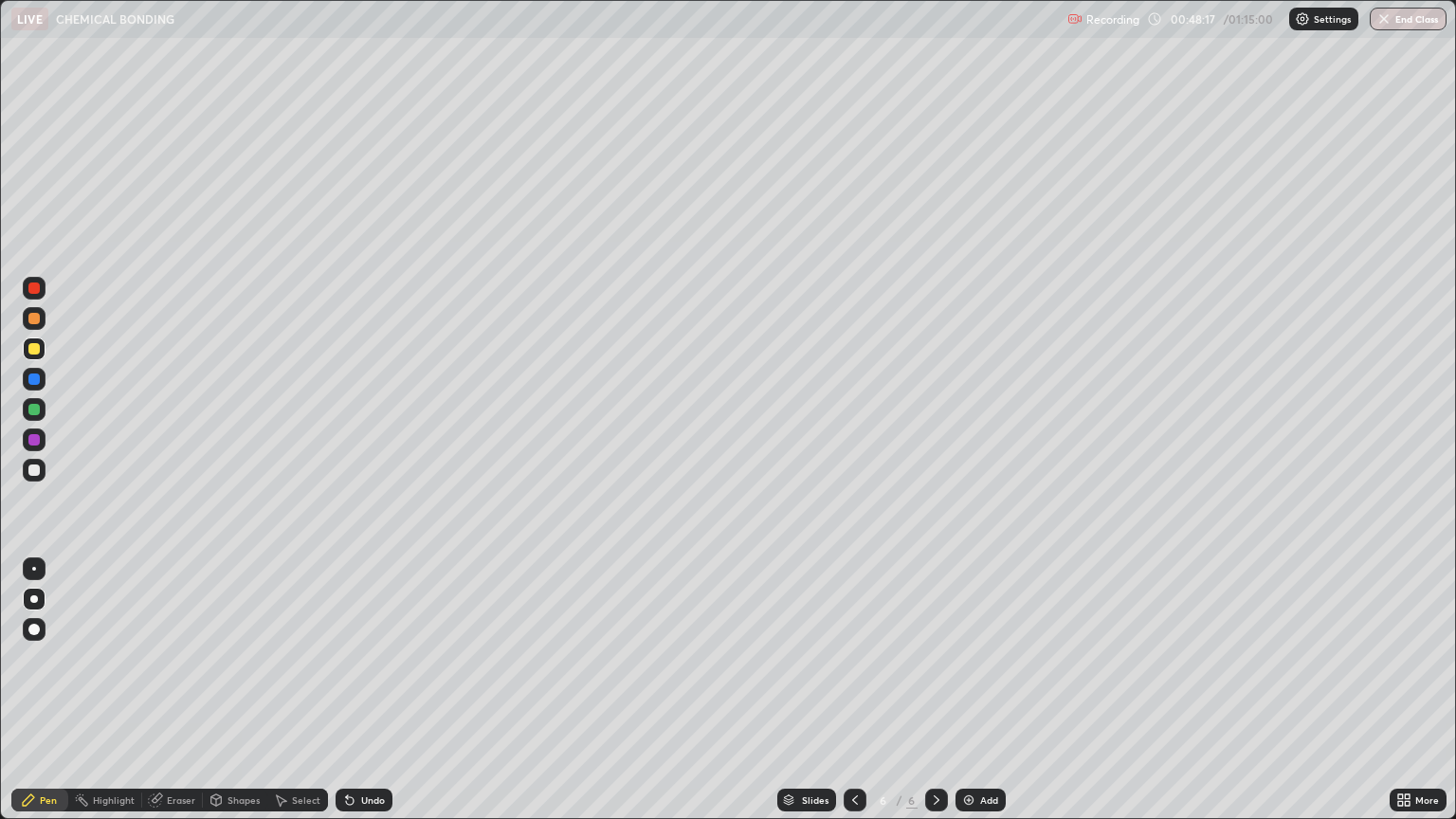 click on "Undo" at bounding box center [364, 800] 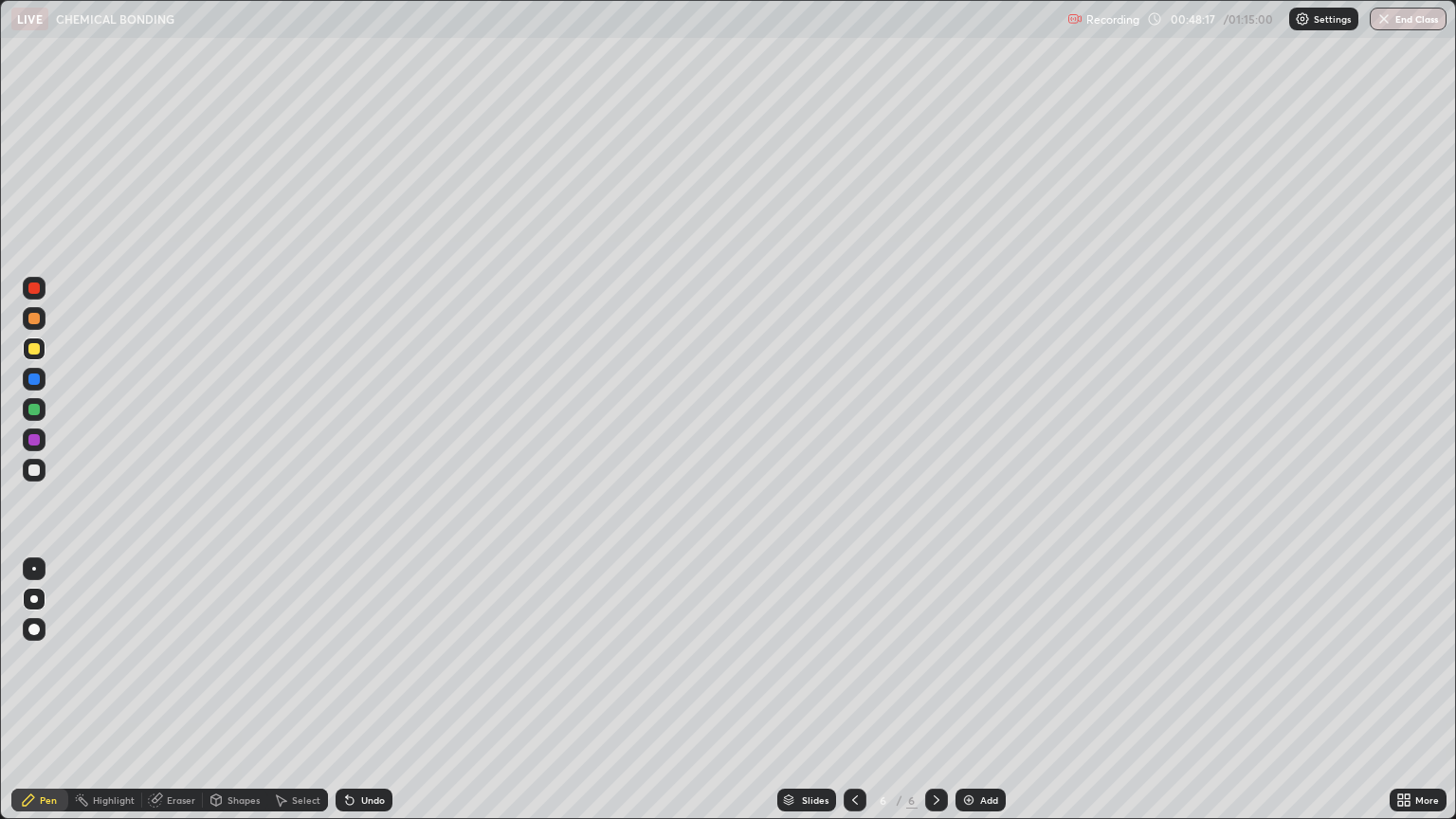 click on "Undo" at bounding box center (373, 800) 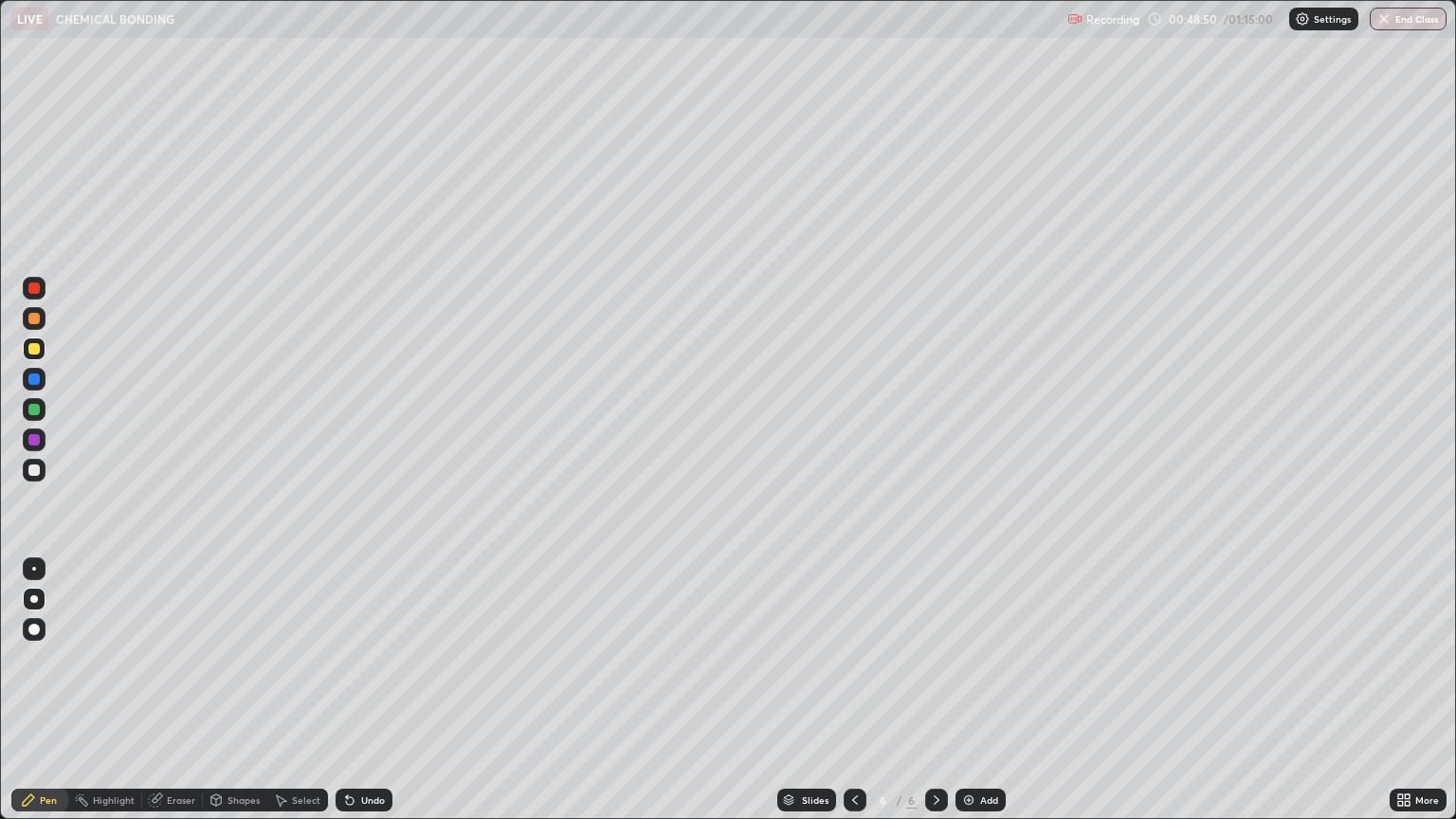 click on "Undo" at bounding box center [373, 800] 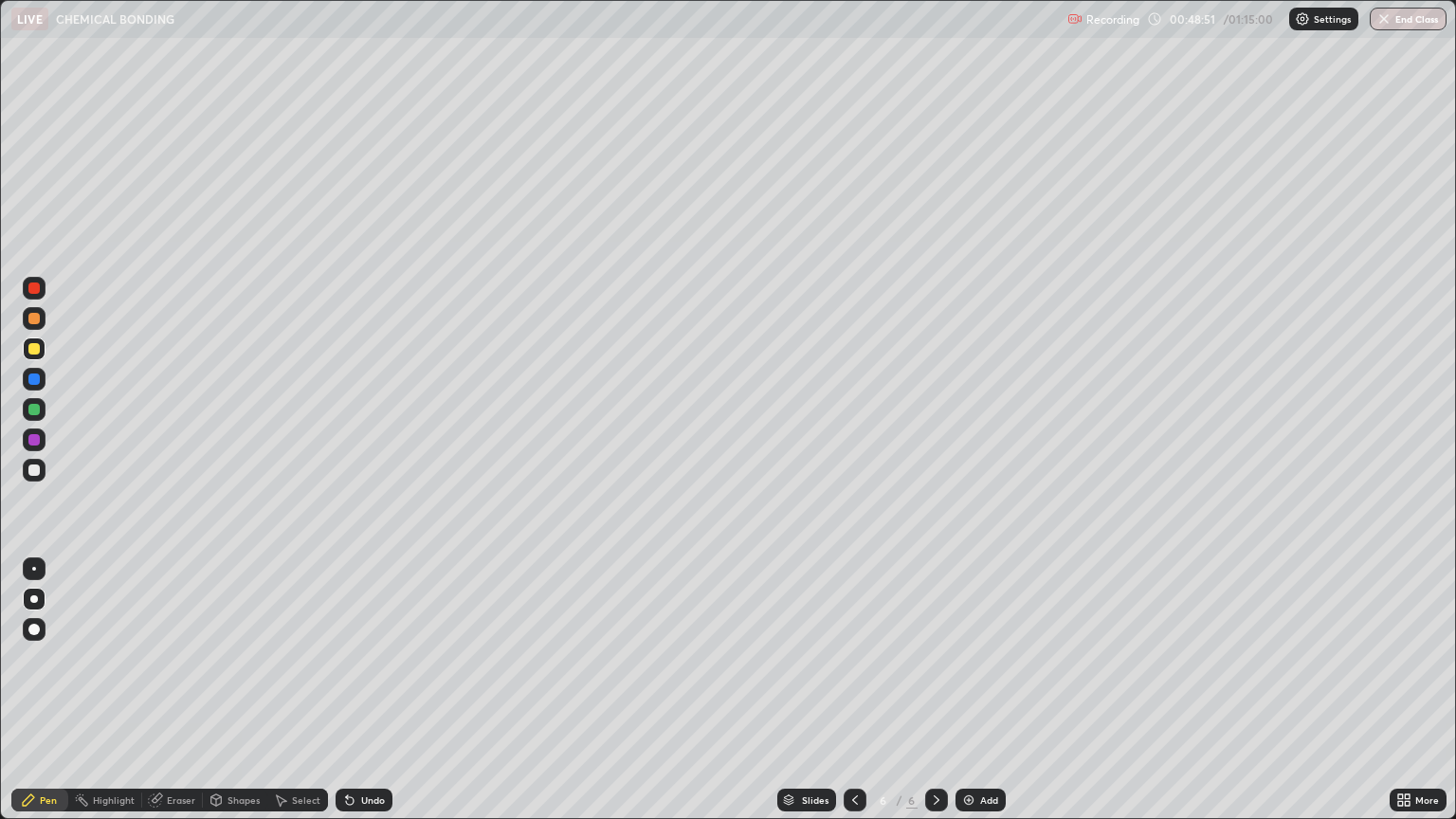 click on "Undo" at bounding box center [373, 800] 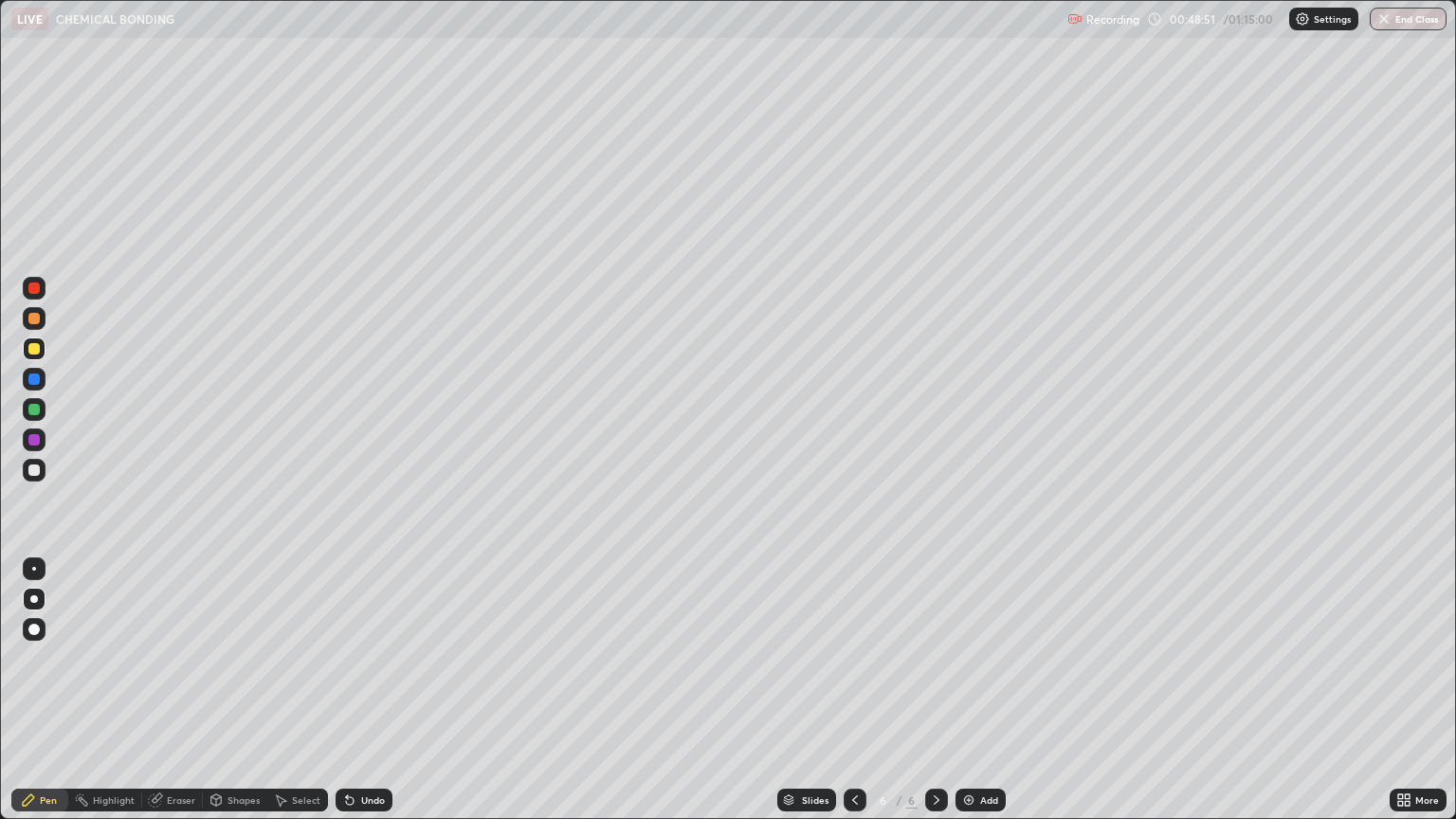 click on "Undo" at bounding box center [373, 800] 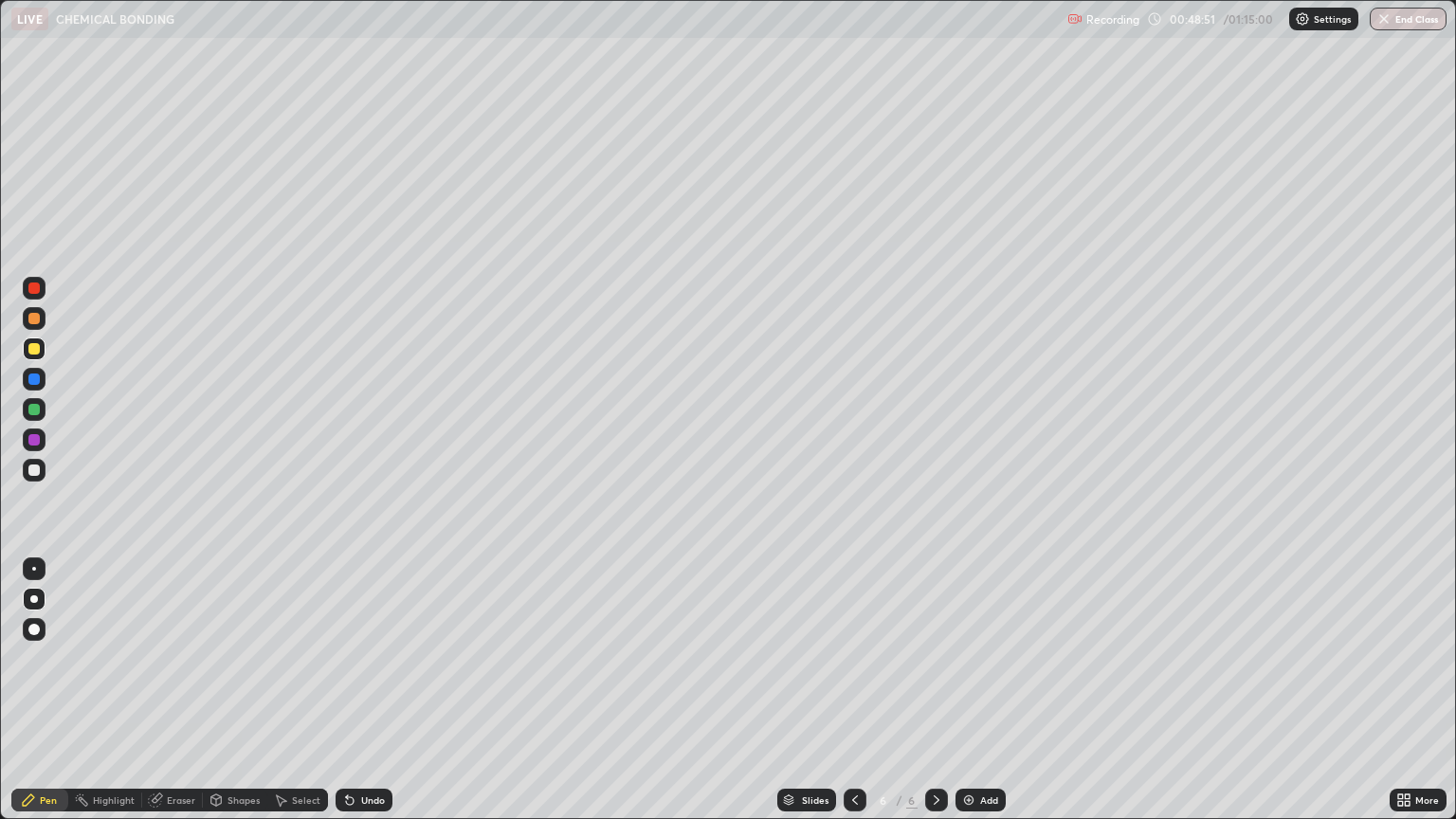 click on "Undo" at bounding box center [364, 800] 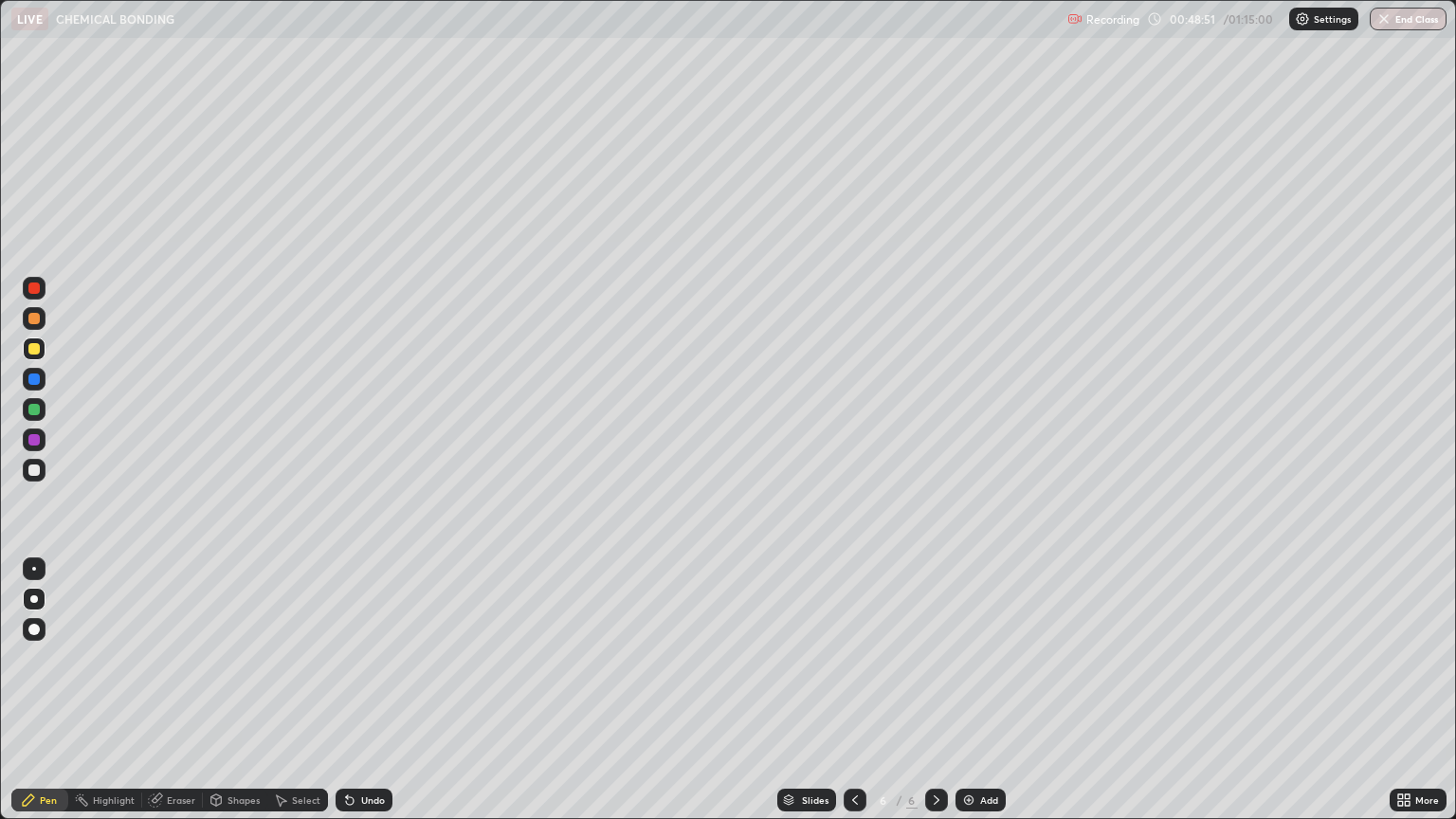 click on "Undo" at bounding box center [364, 800] 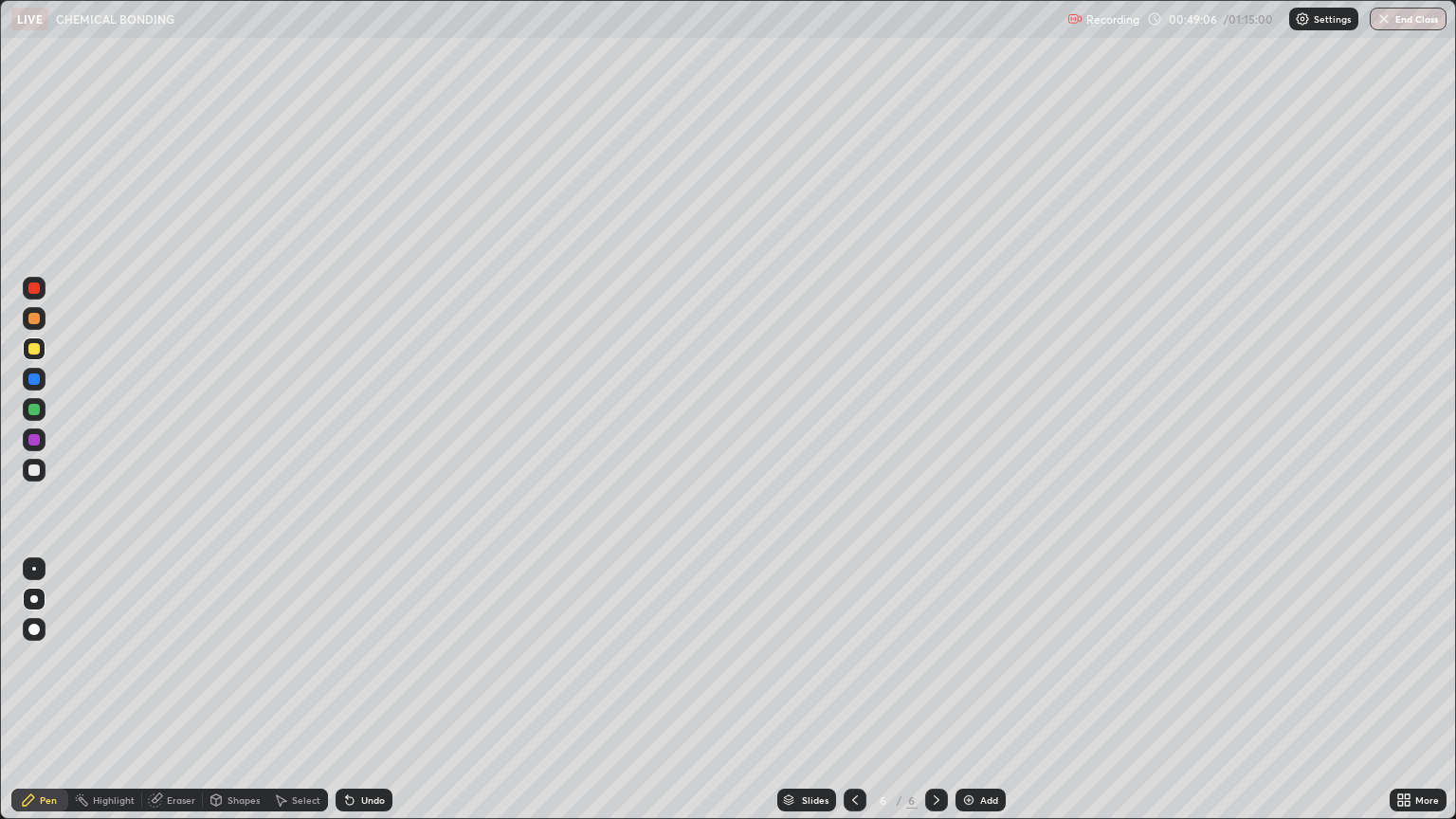 click on "Undo" at bounding box center (373, 800) 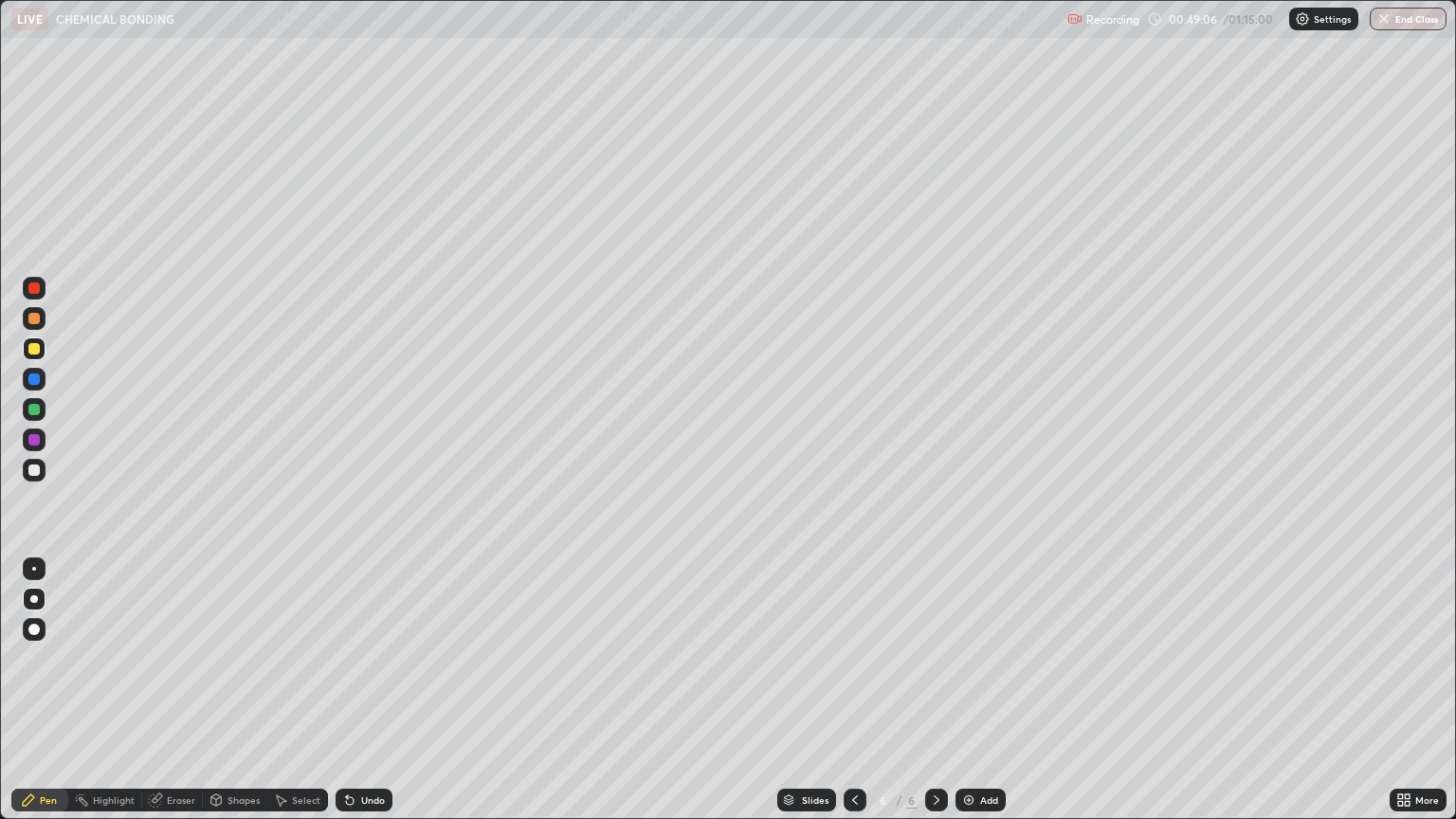 click on "Undo" at bounding box center [373, 800] 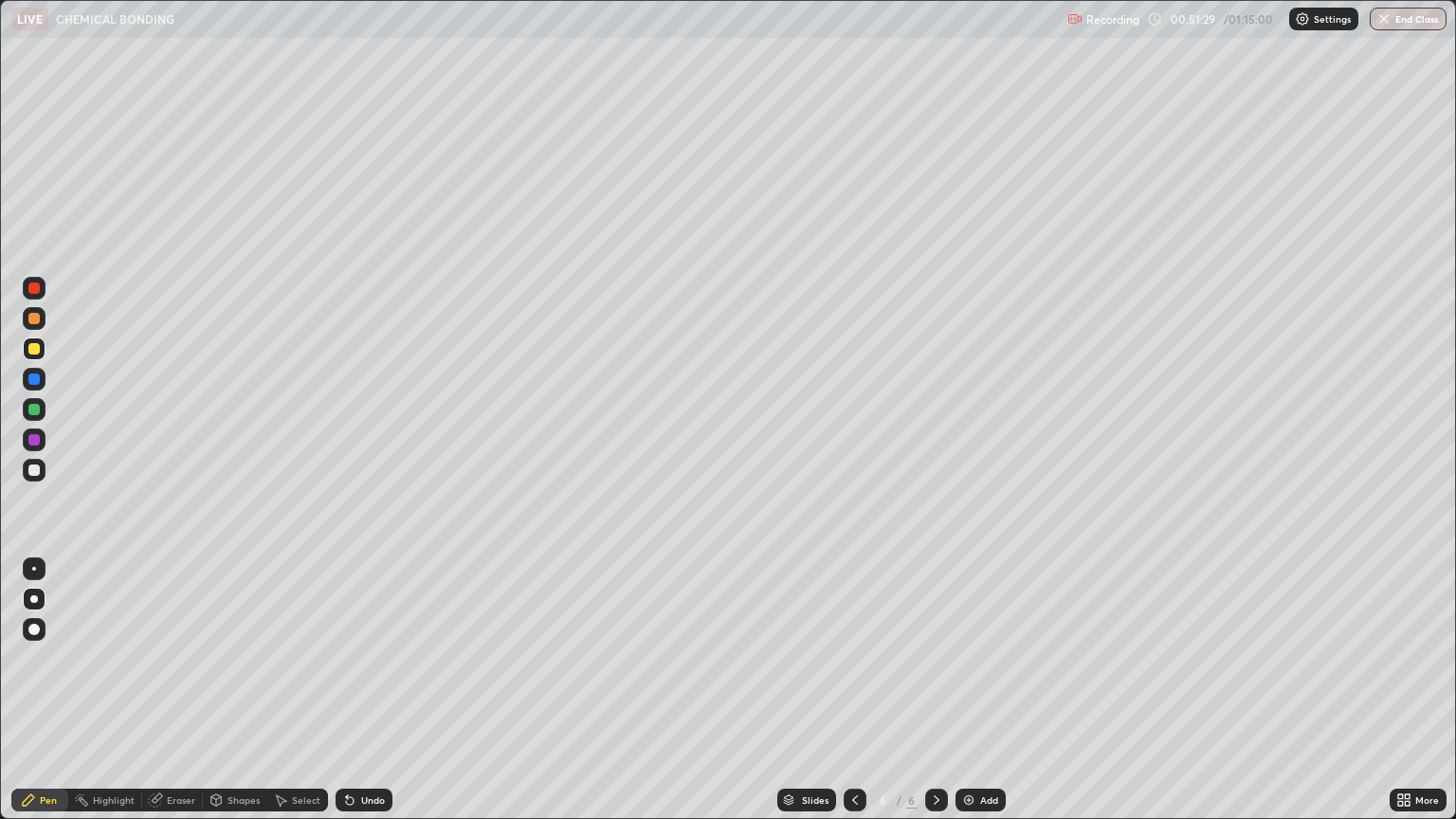 click on "Add" at bounding box center (980, 800) 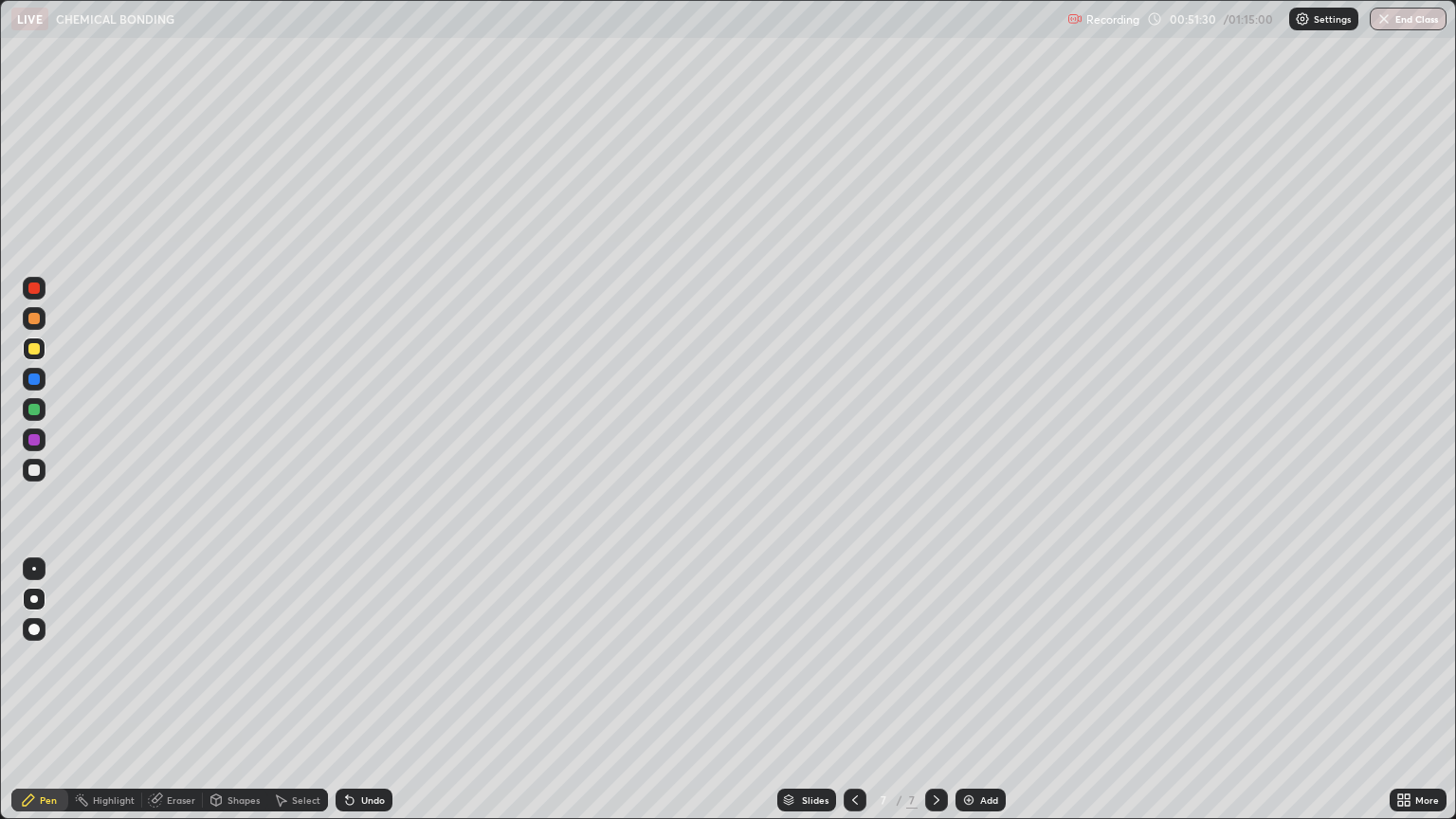 click at bounding box center [34, 318] 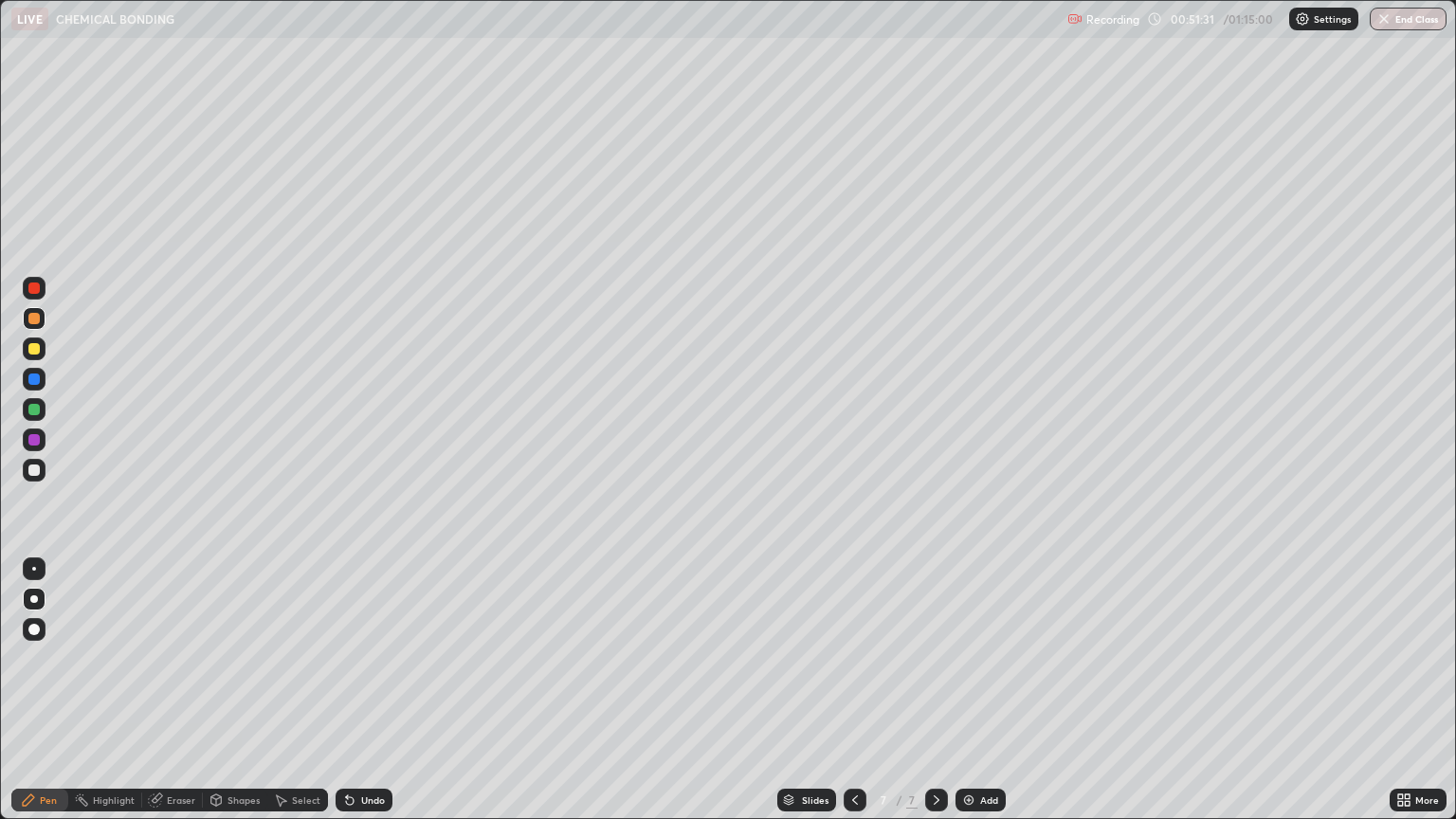 click at bounding box center (34, 470) 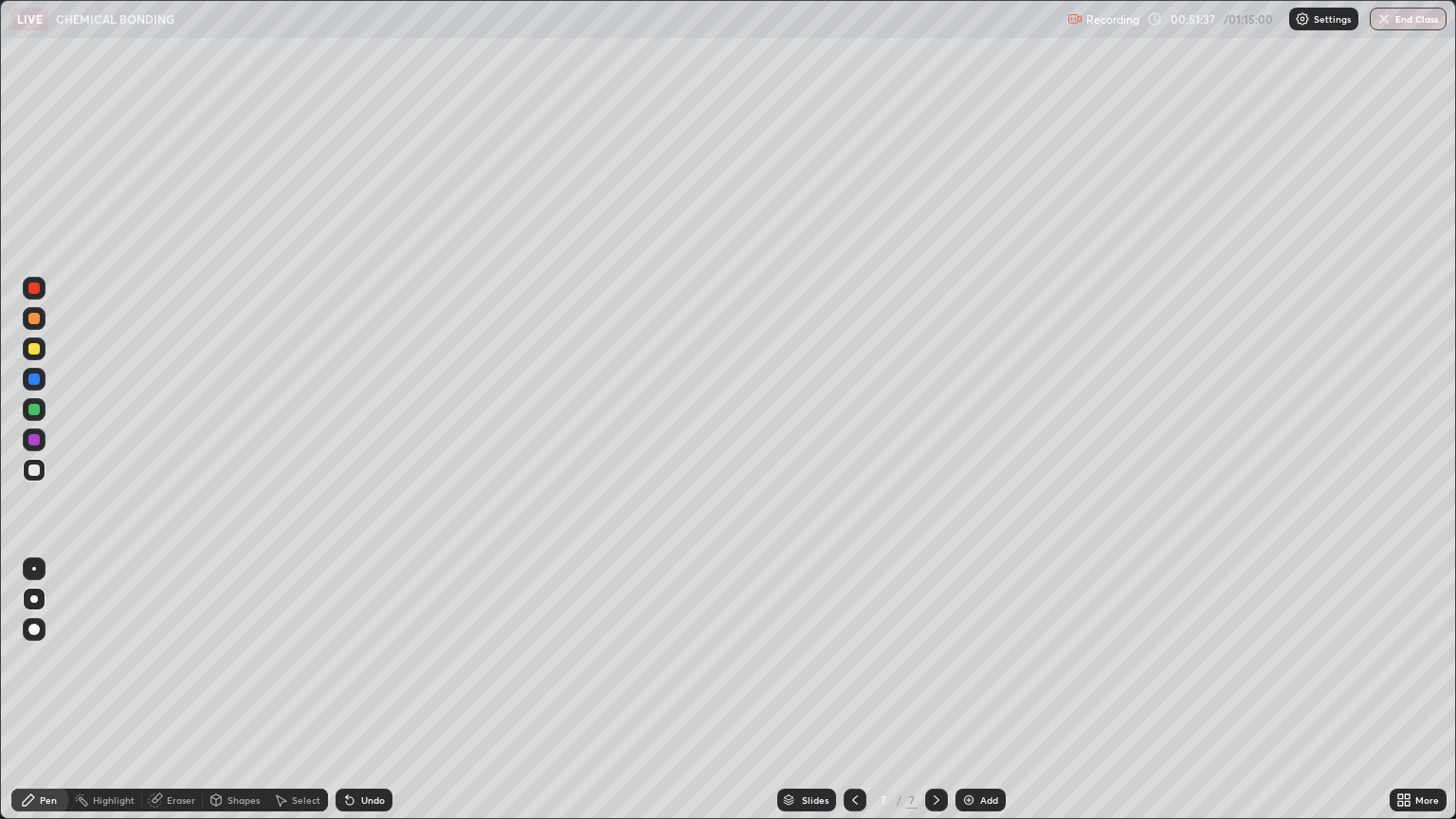 click on "Undo" at bounding box center (373, 800) 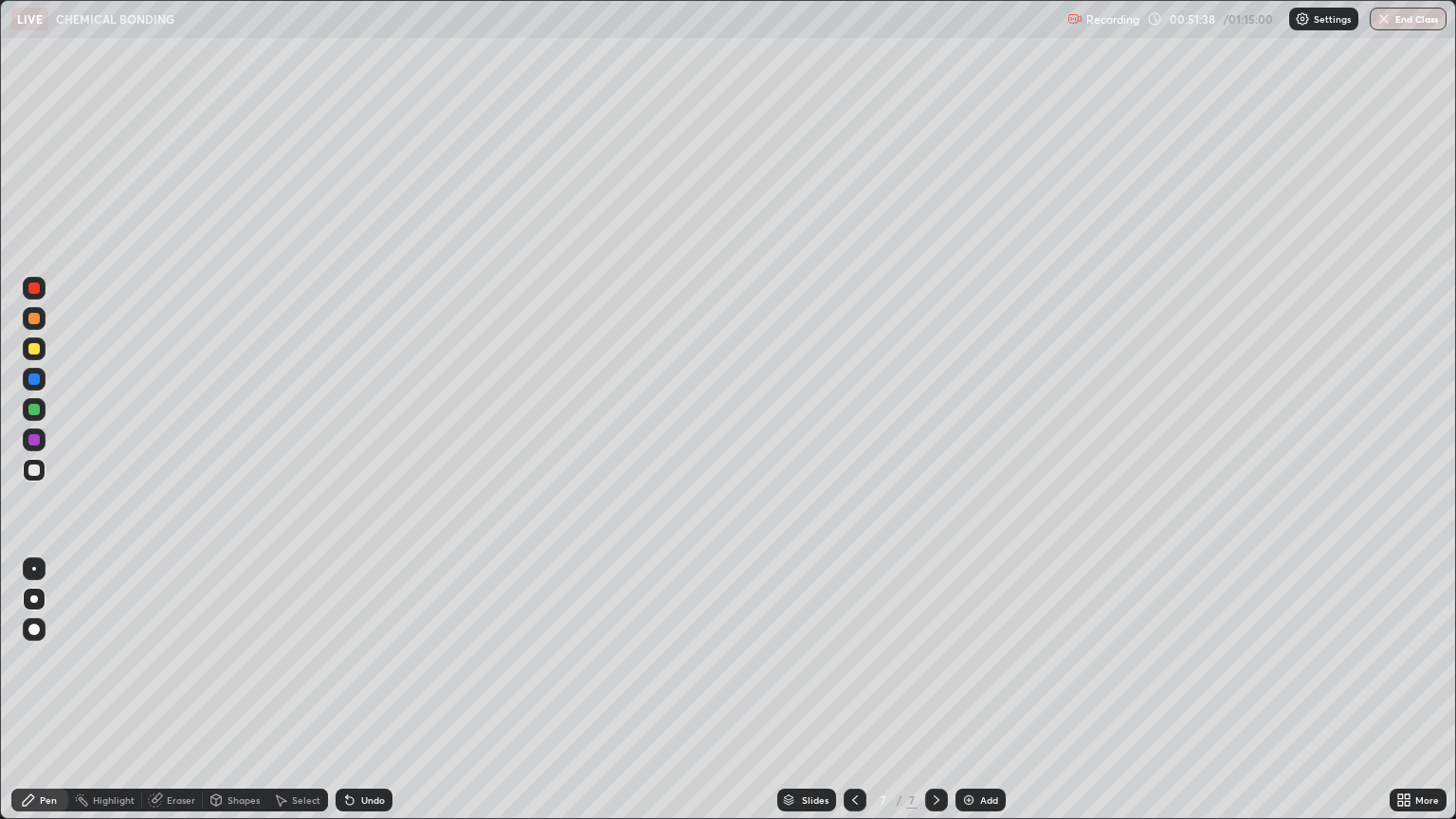 click on "Undo" at bounding box center [373, 800] 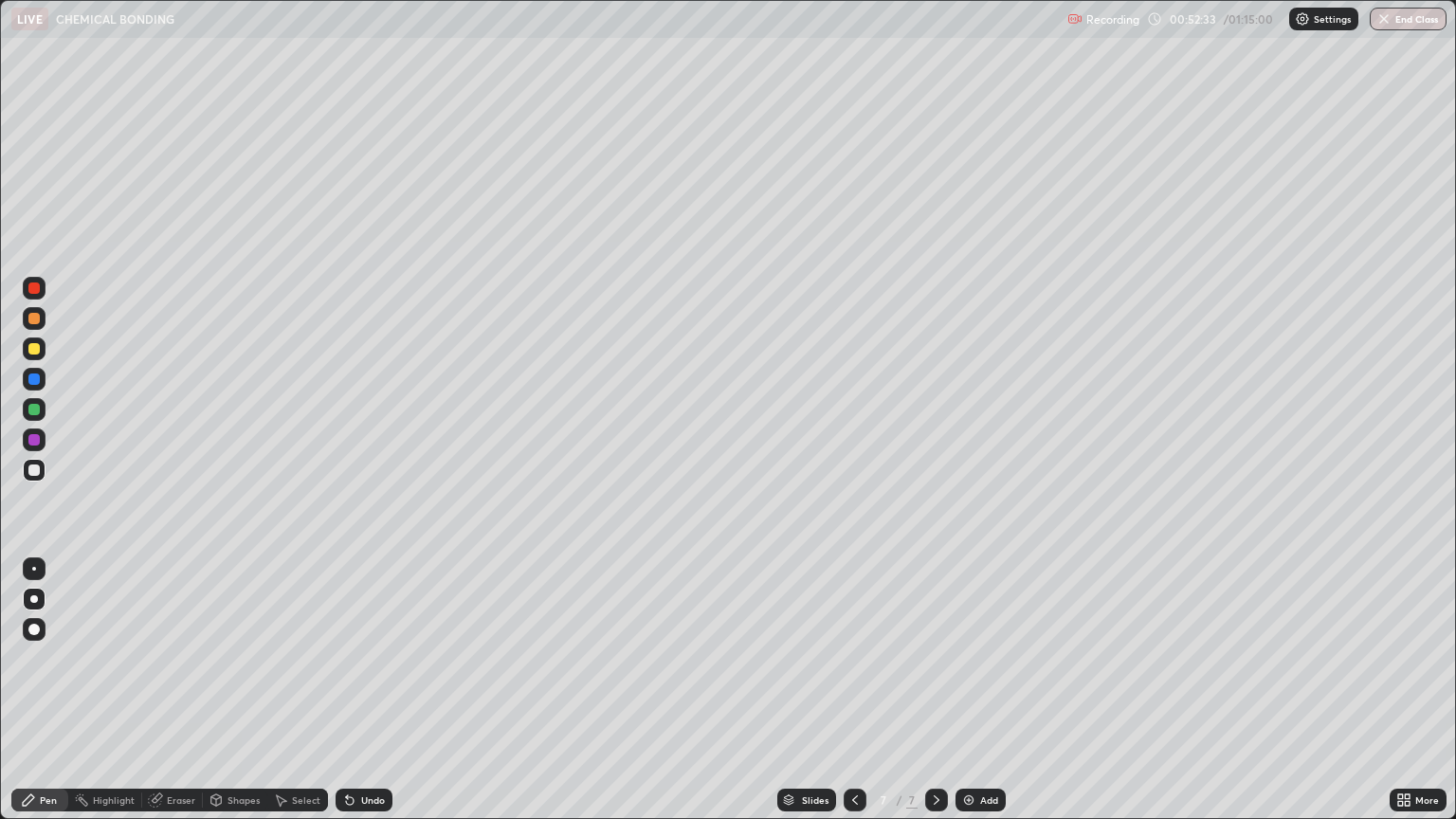 click on "Undo" at bounding box center [364, 800] 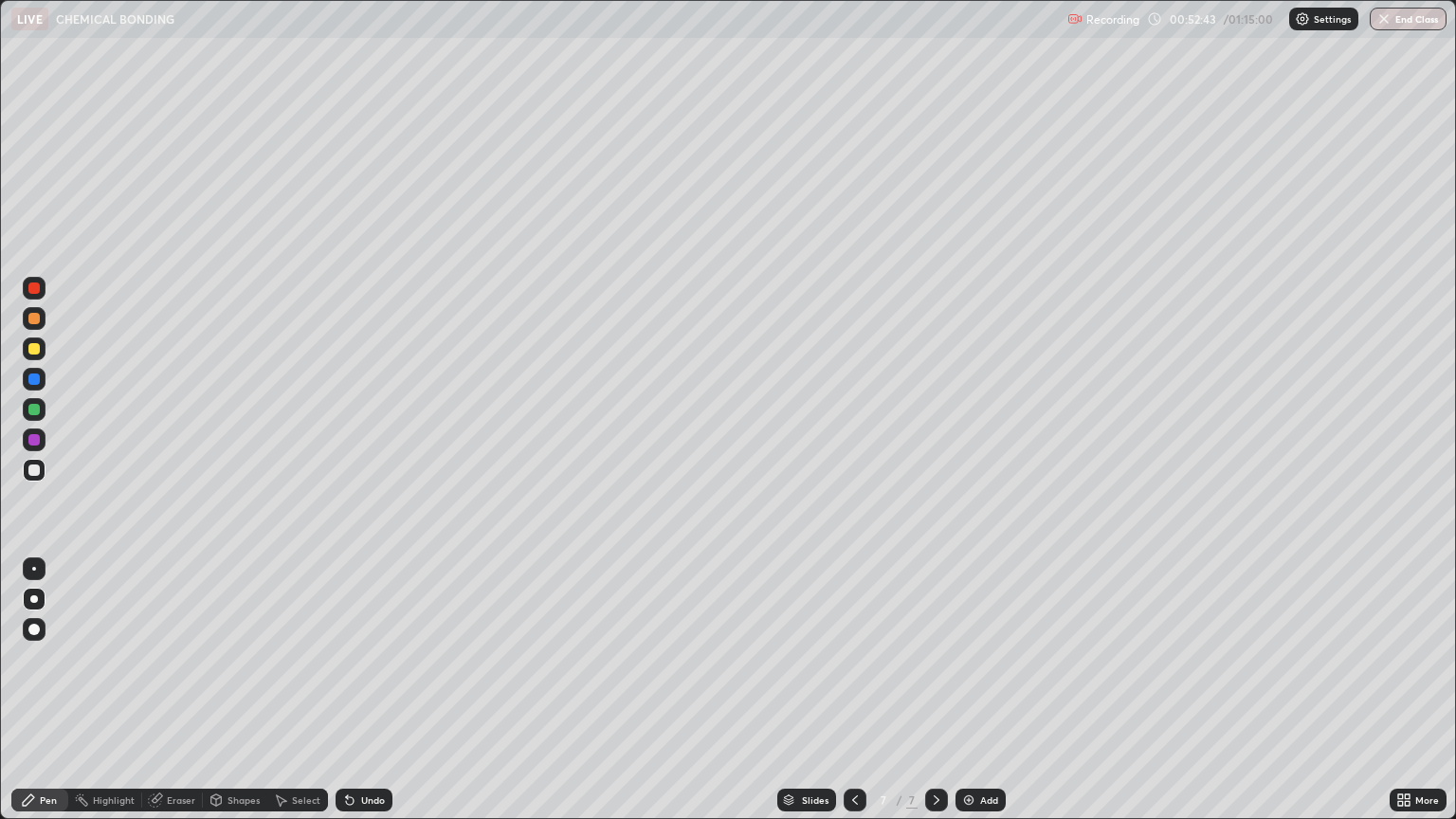 click at bounding box center [34, 349] 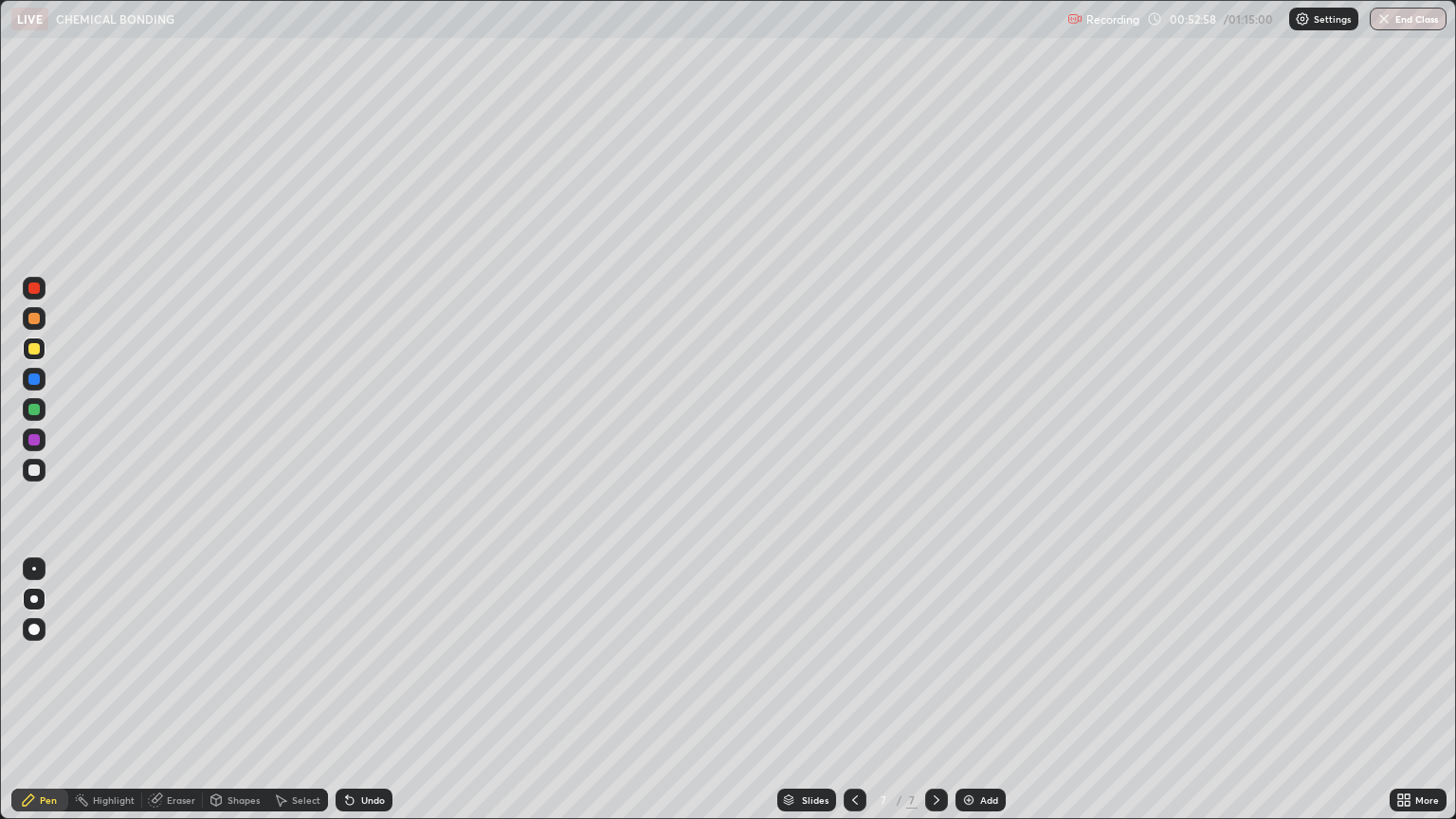 click at bounding box center (34, 470) 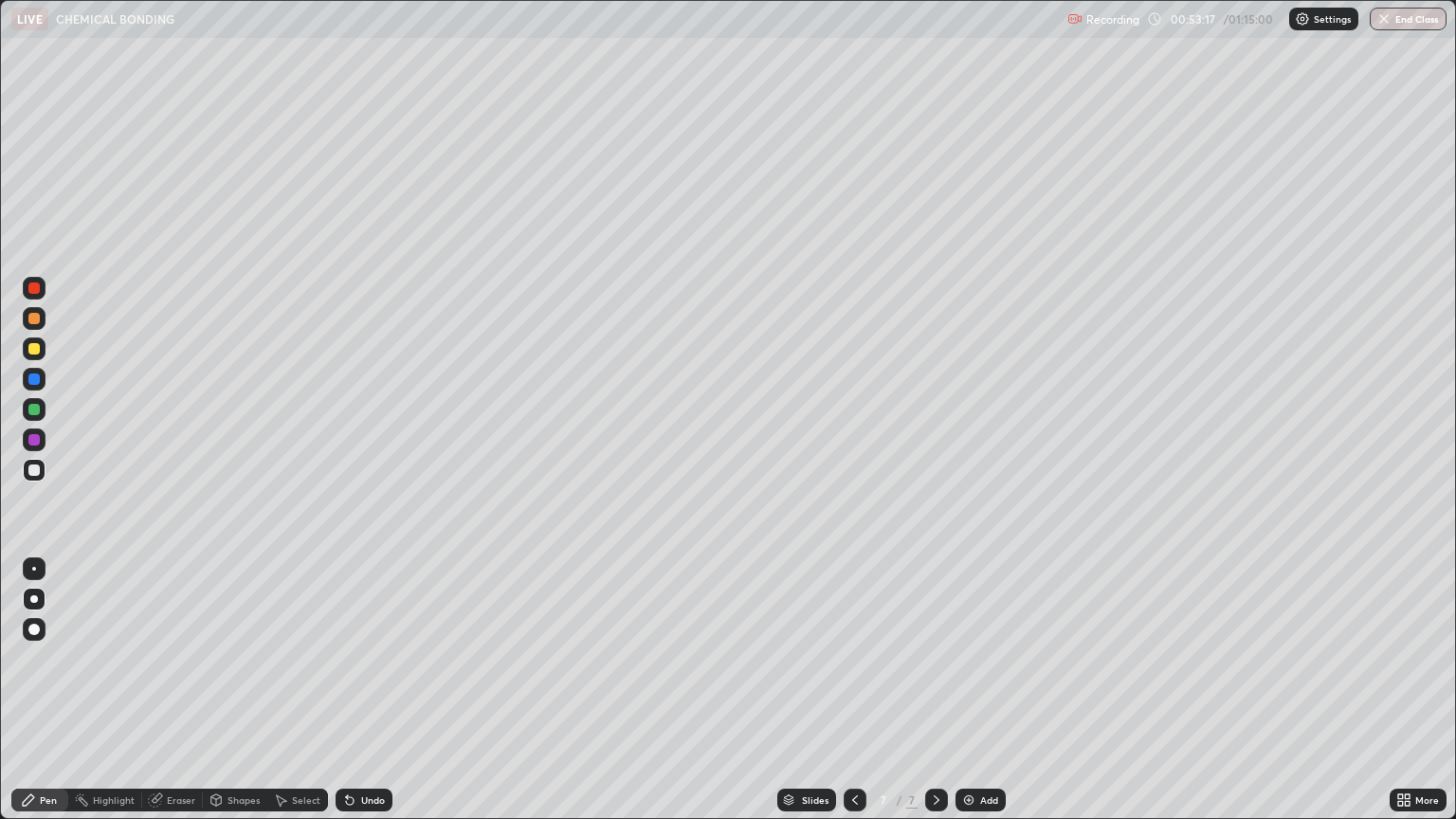 click on "Undo" at bounding box center (373, 800) 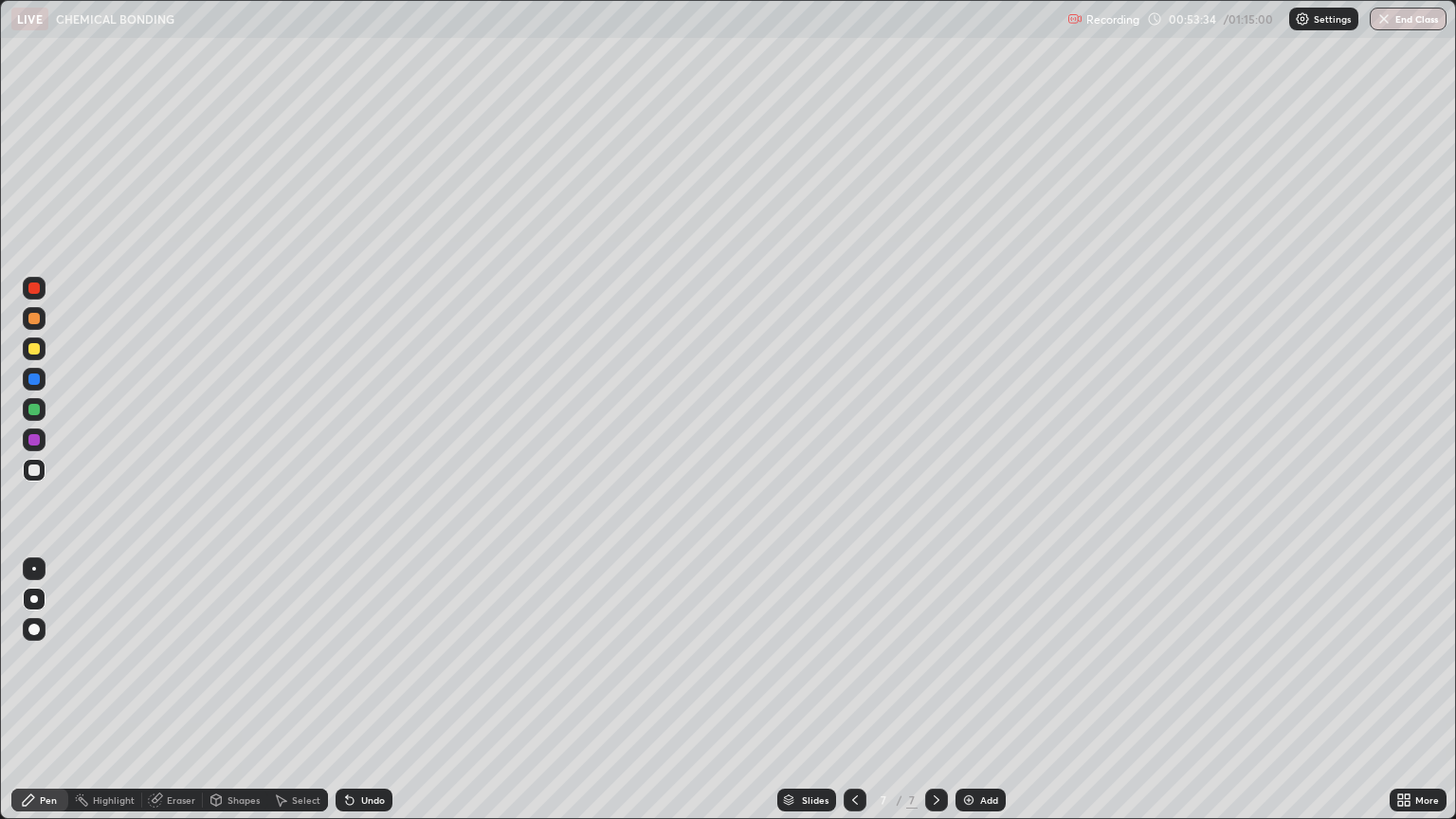 click on "Undo" at bounding box center [373, 800] 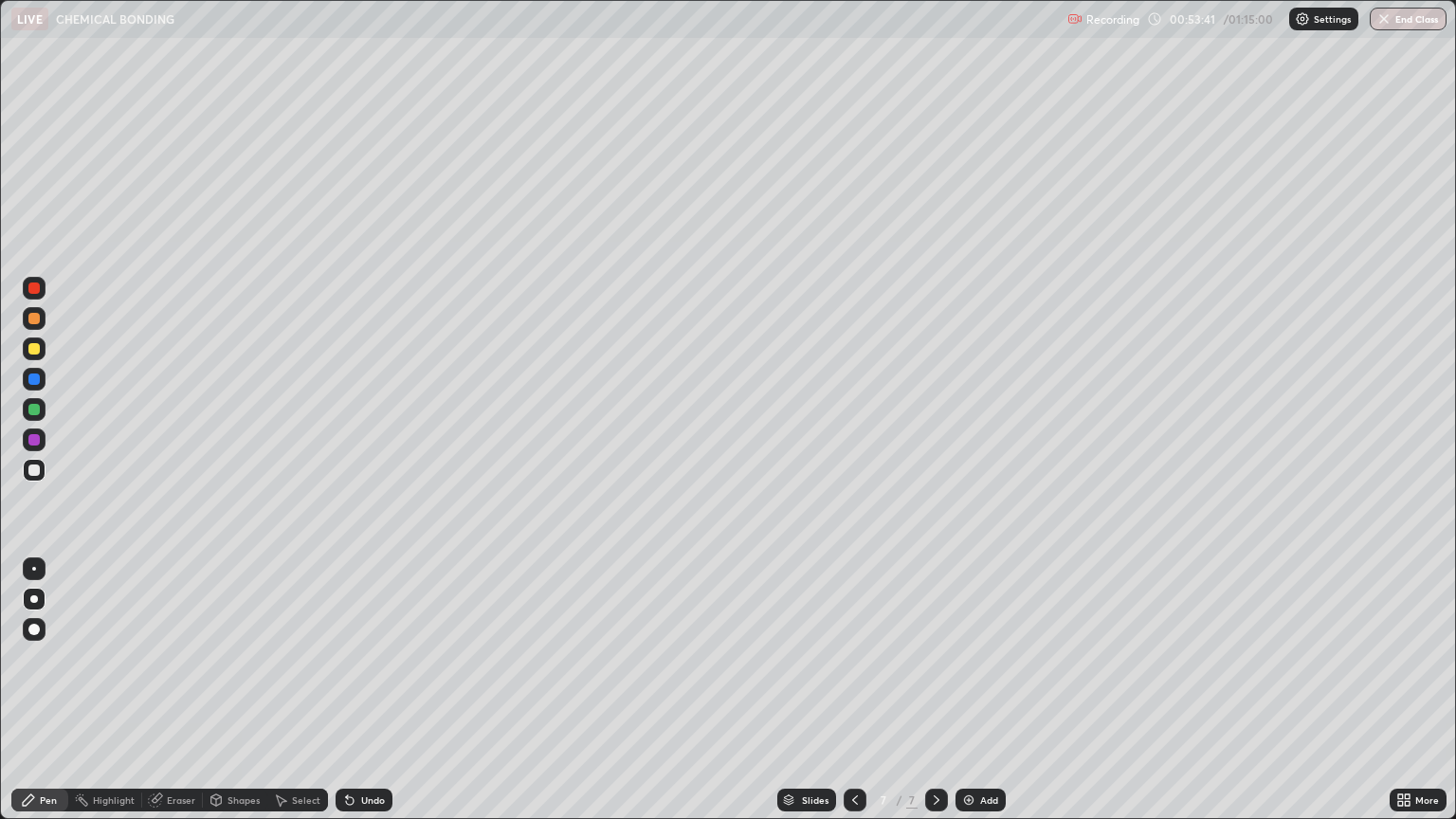 click at bounding box center [34, 410] 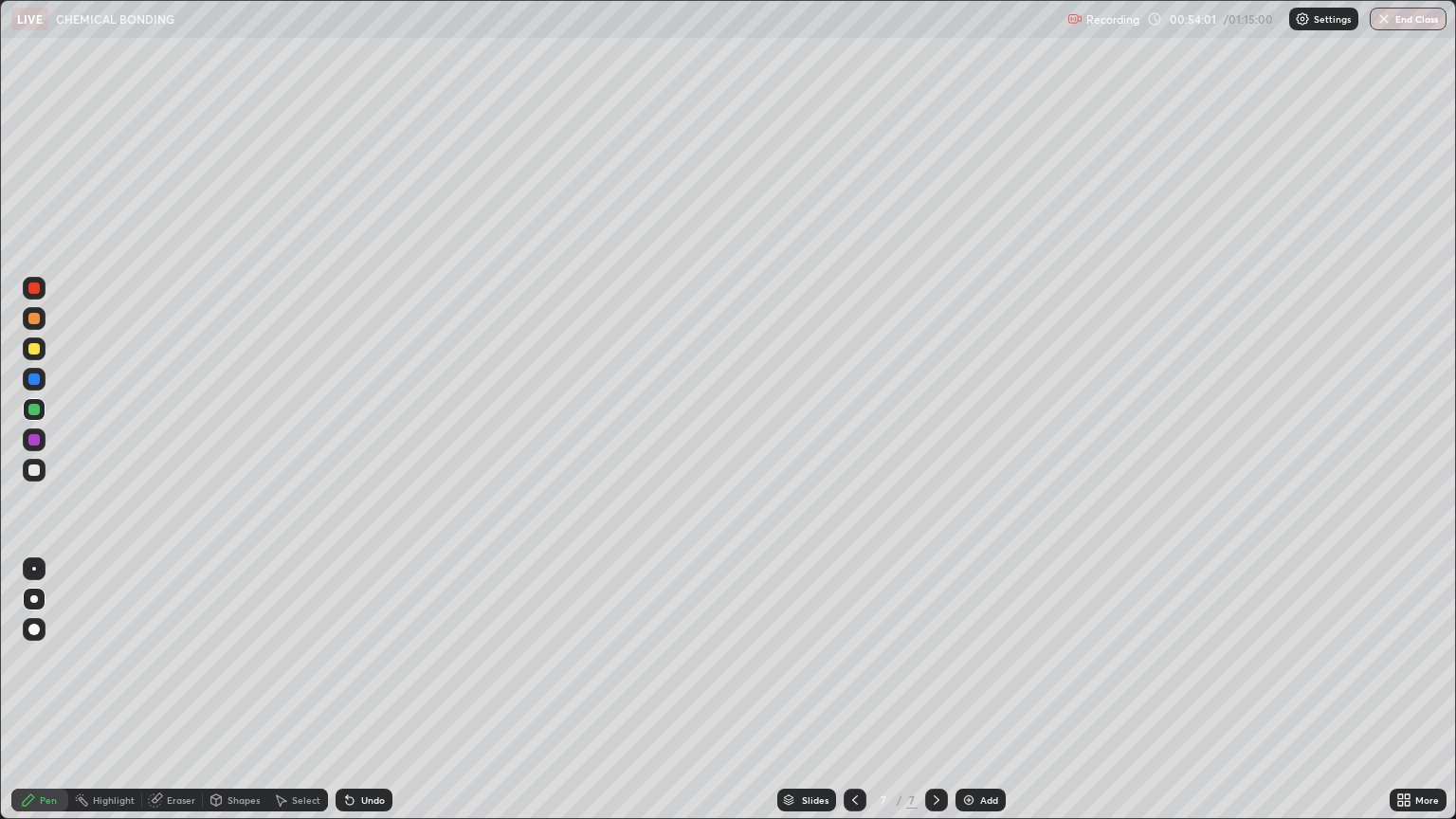 click at bounding box center (34, 470) 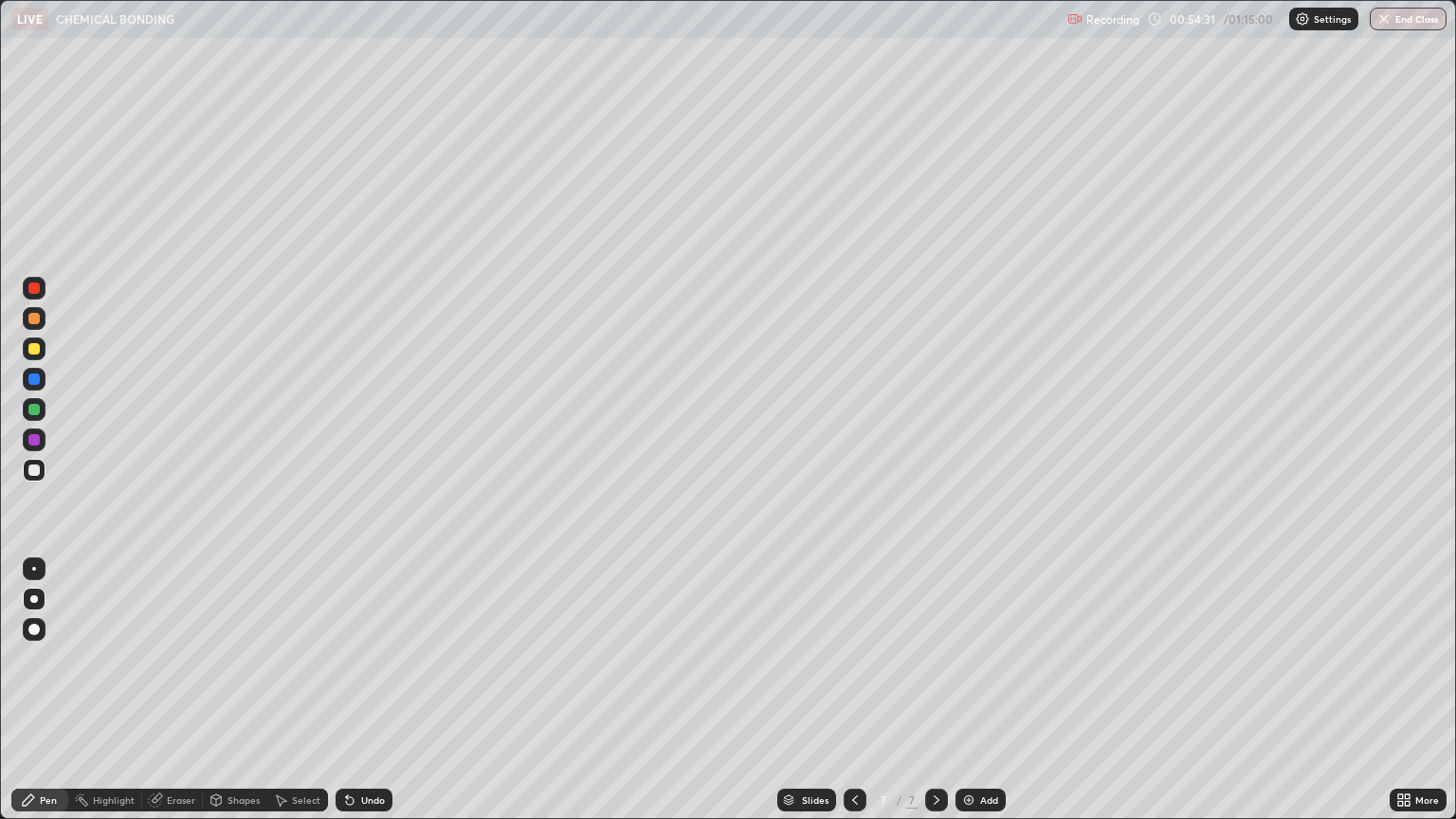 click at bounding box center (34, 349) 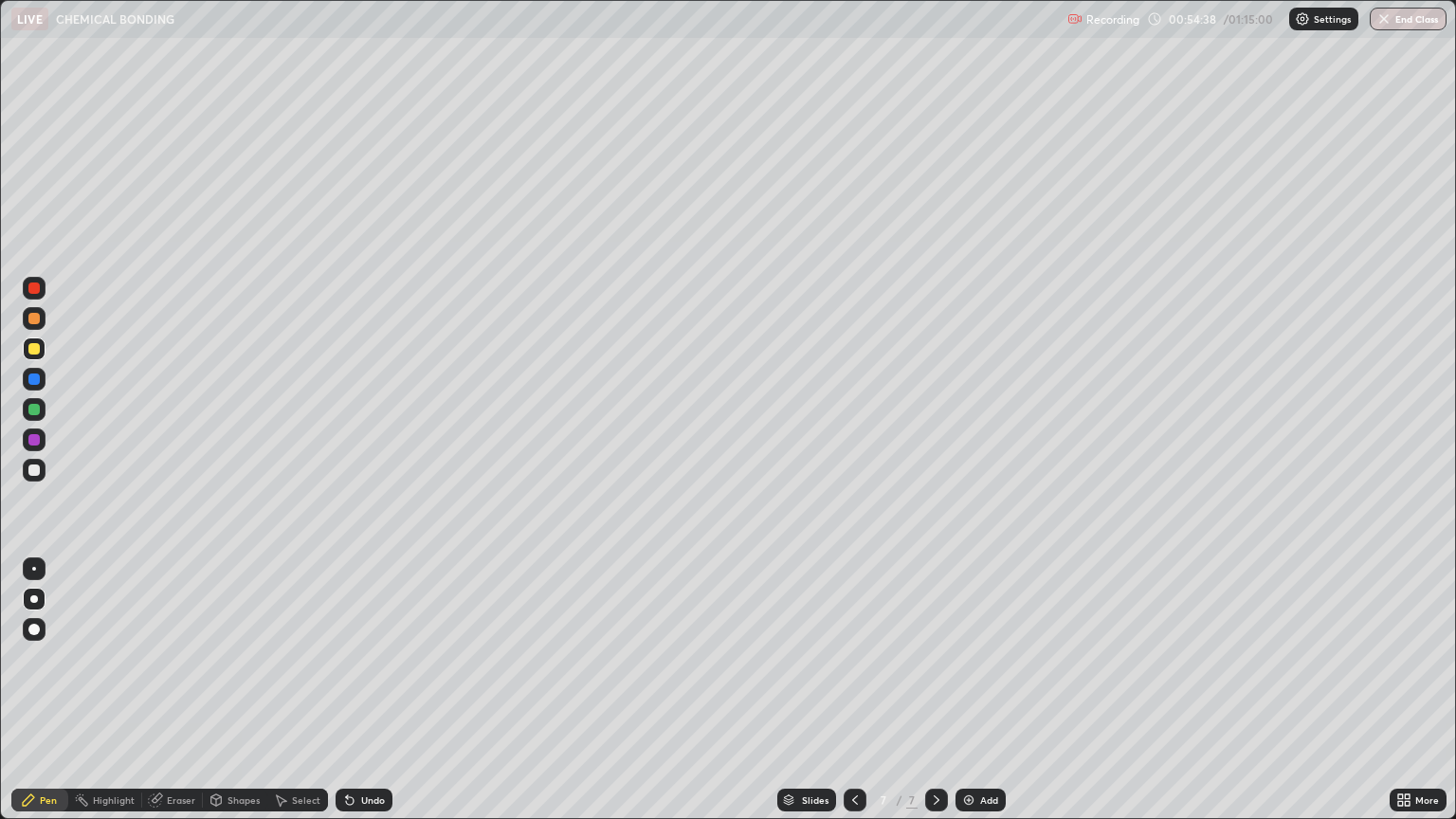 click on "Undo" at bounding box center [373, 800] 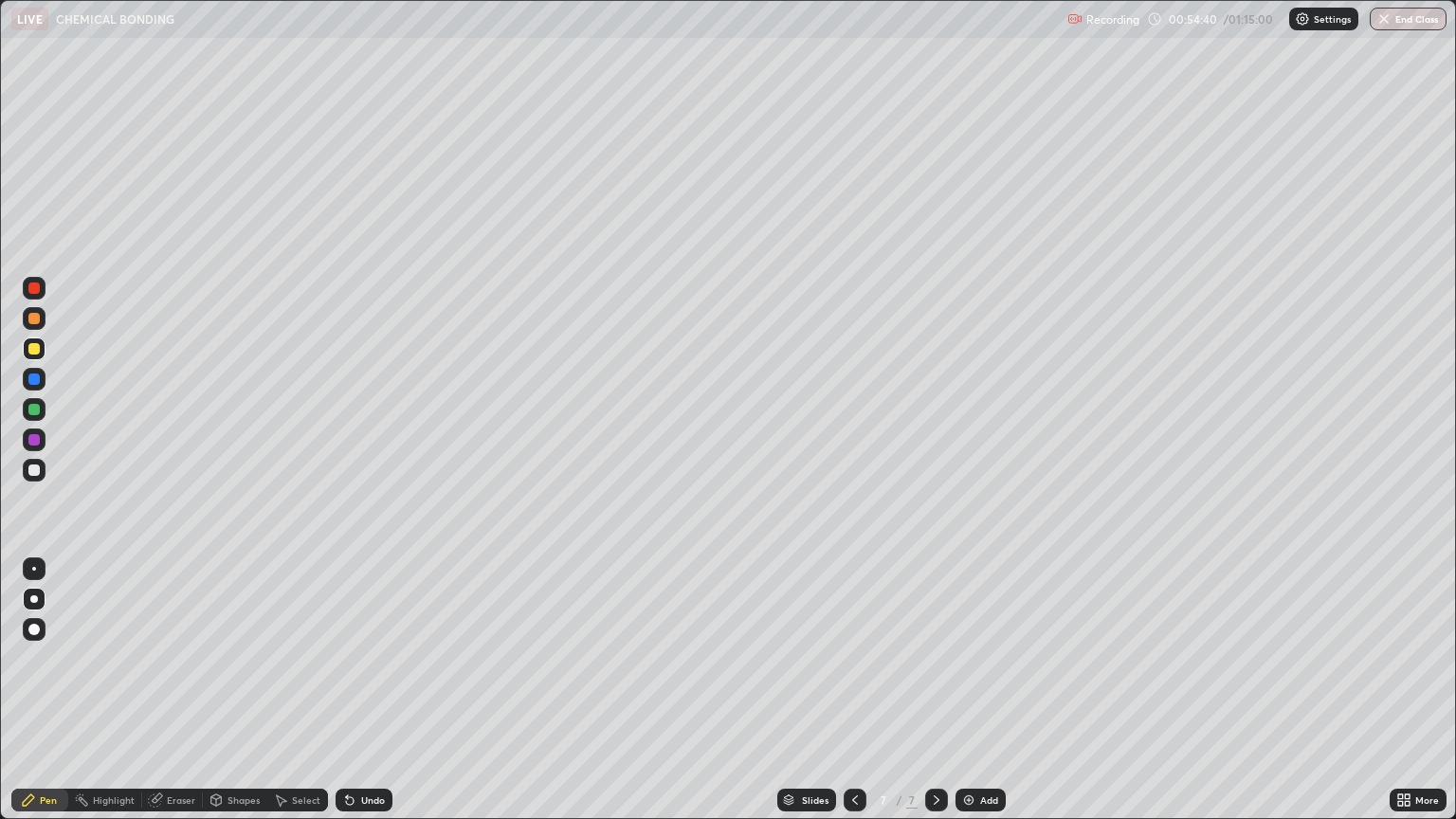 click on "Undo" at bounding box center [373, 800] 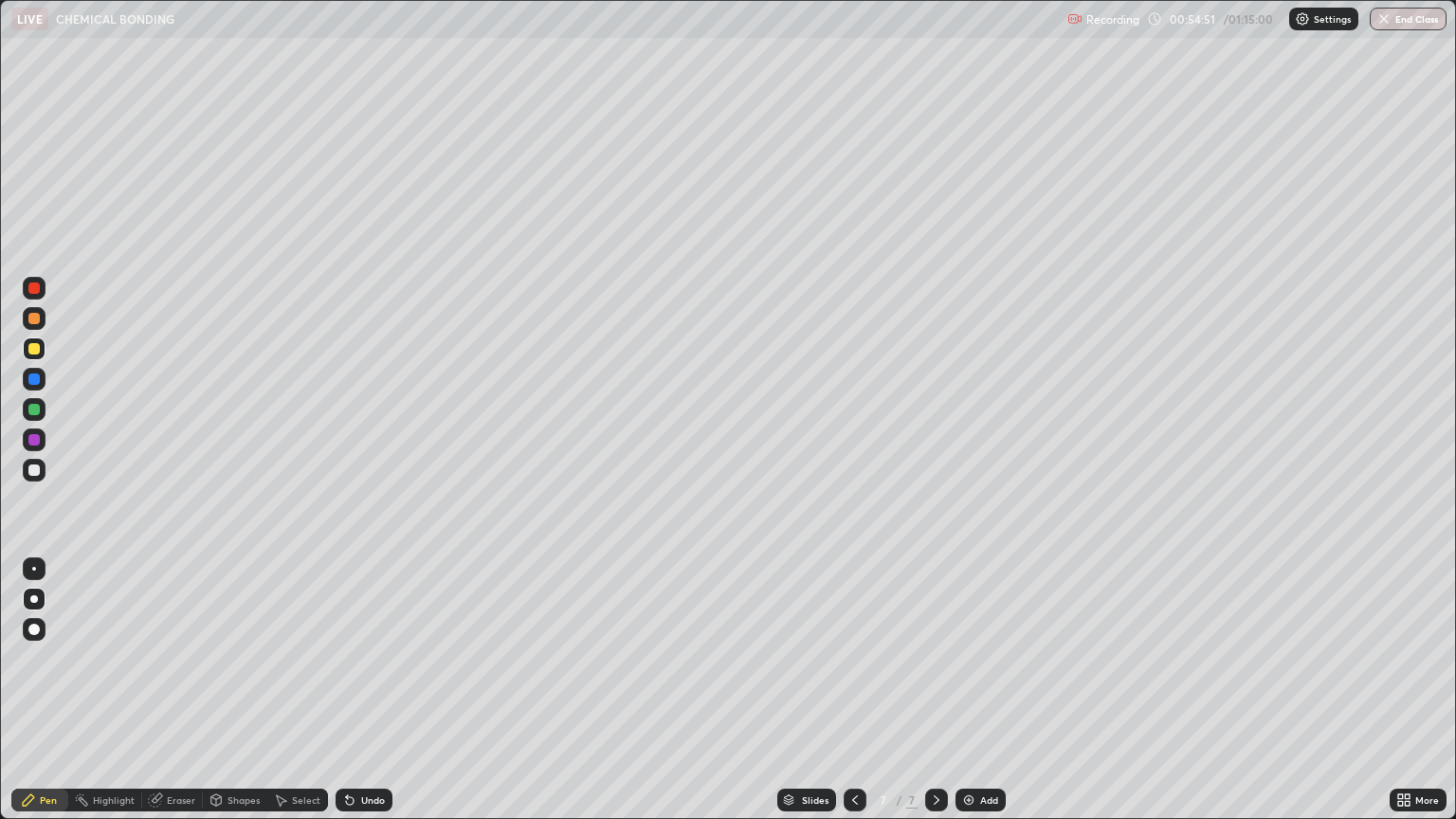 click at bounding box center (34, 410) 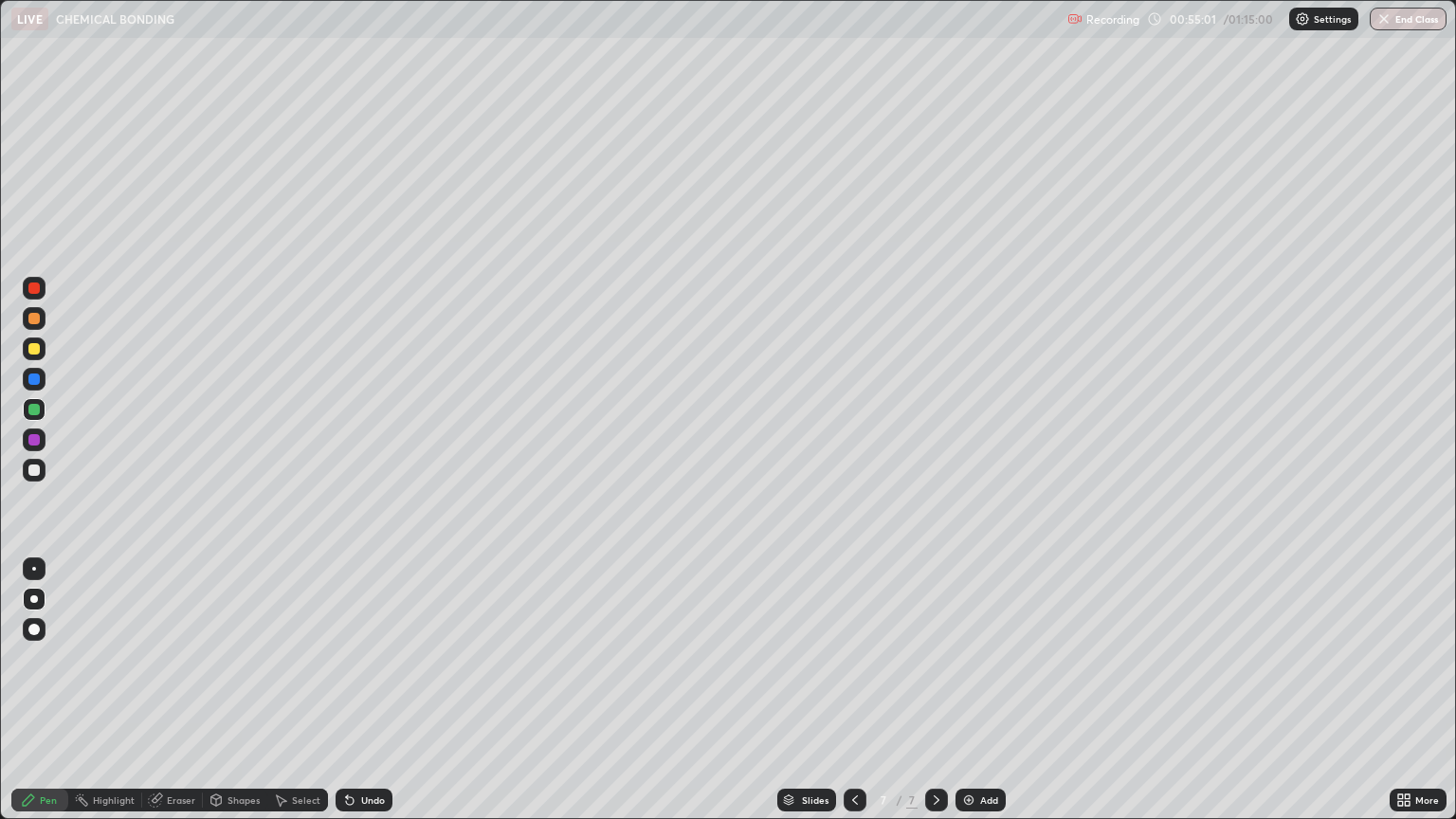 click at bounding box center (34, 349) 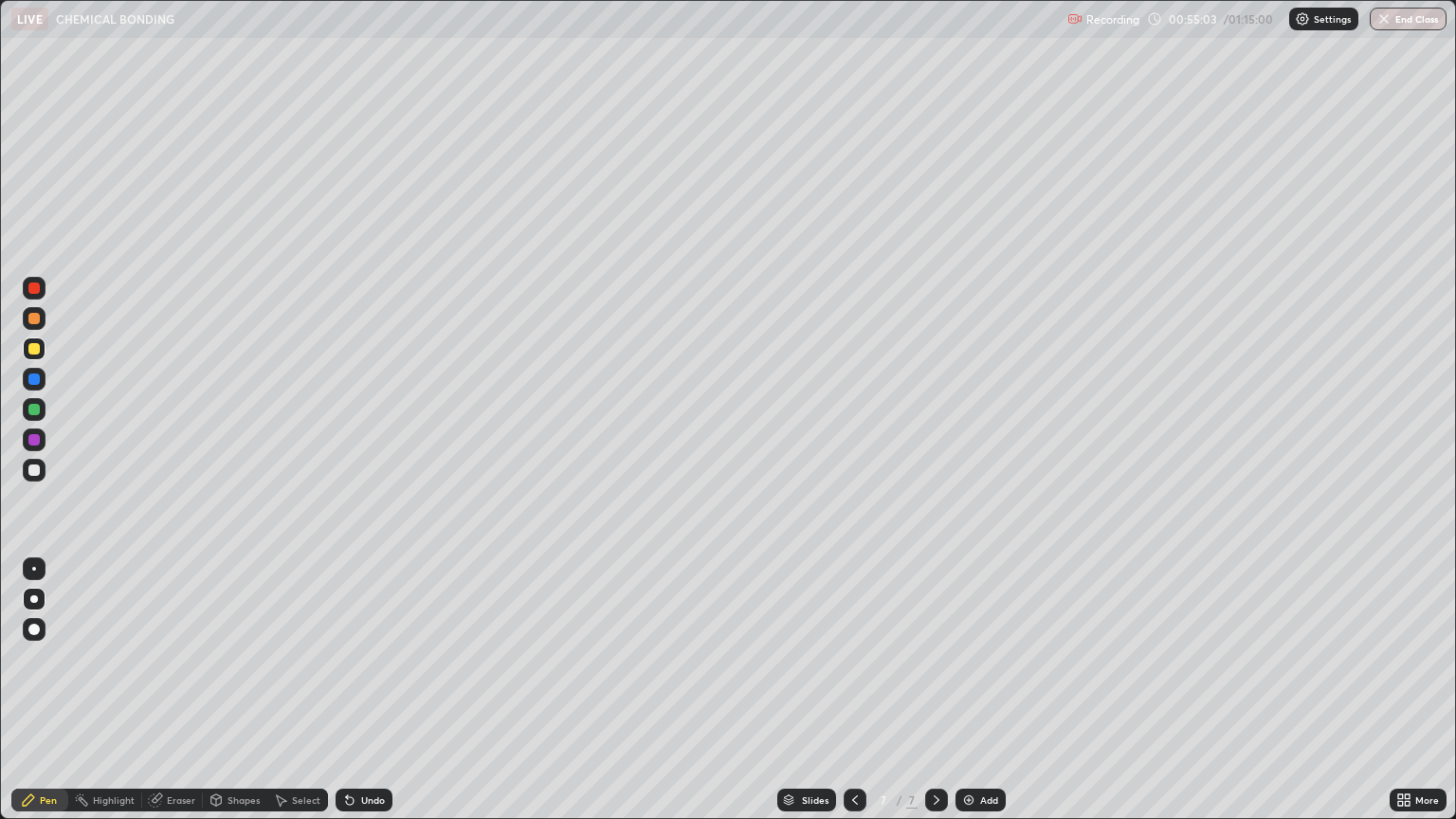 click 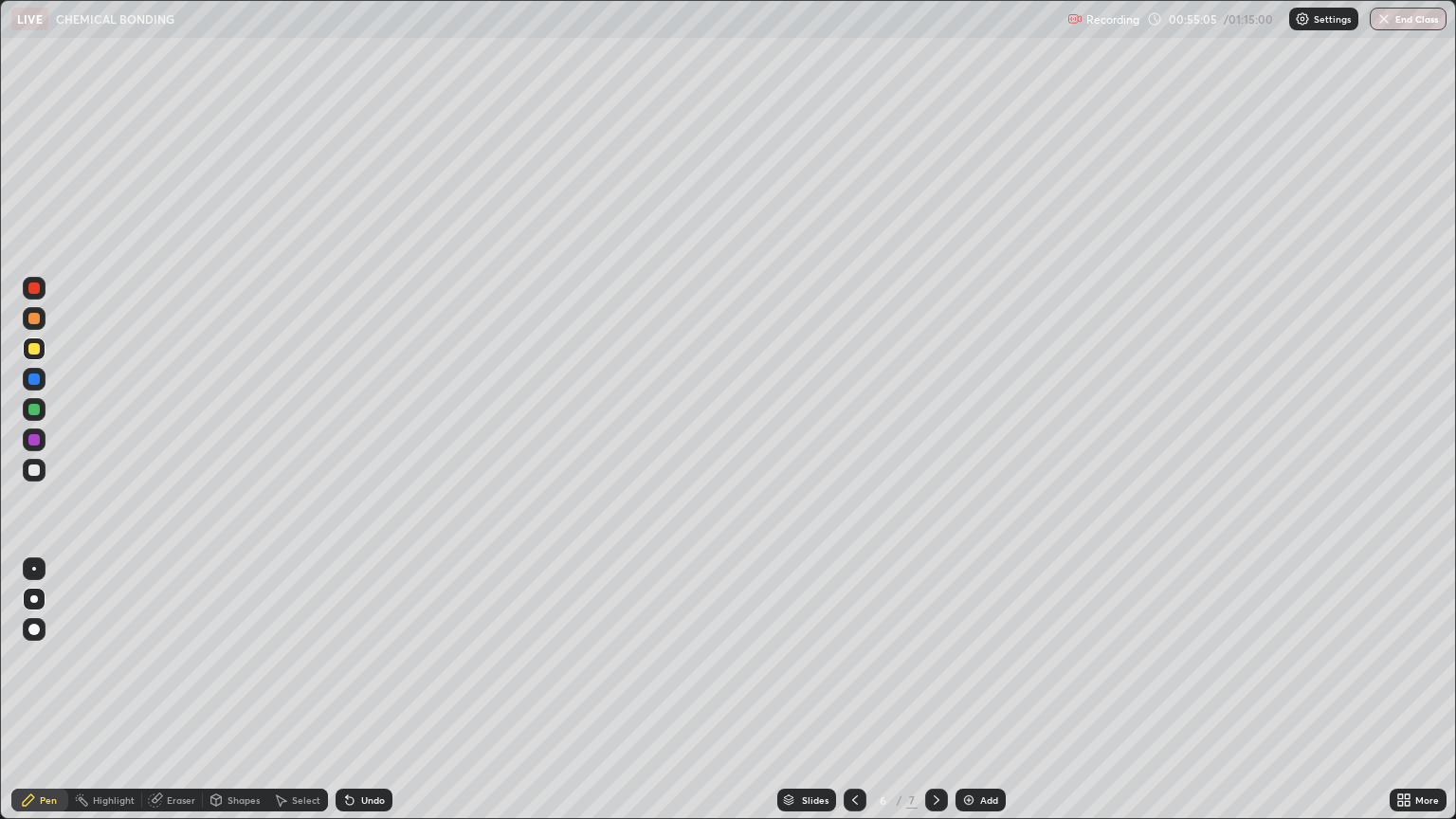 click 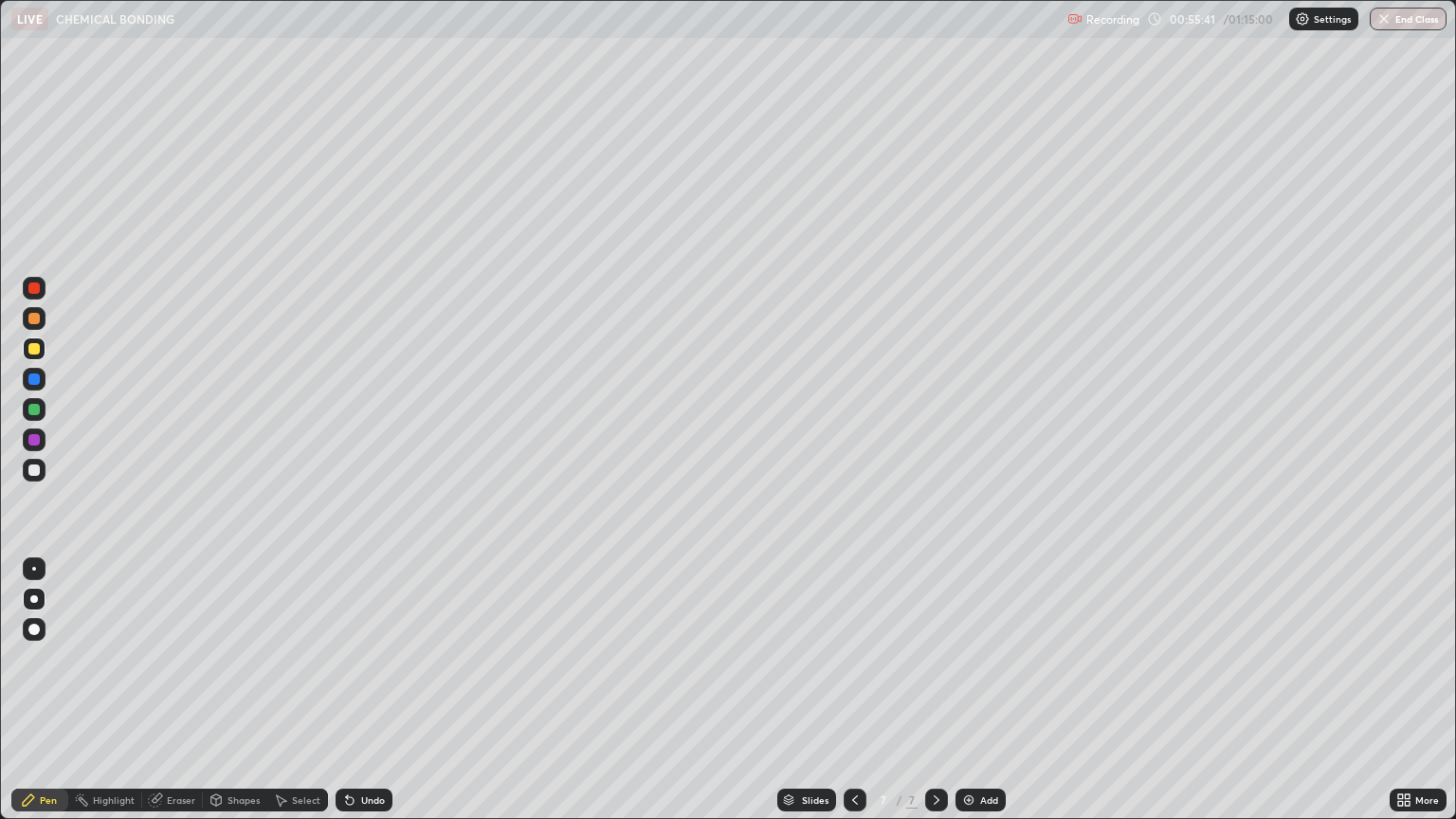 click at bounding box center [34, 470] 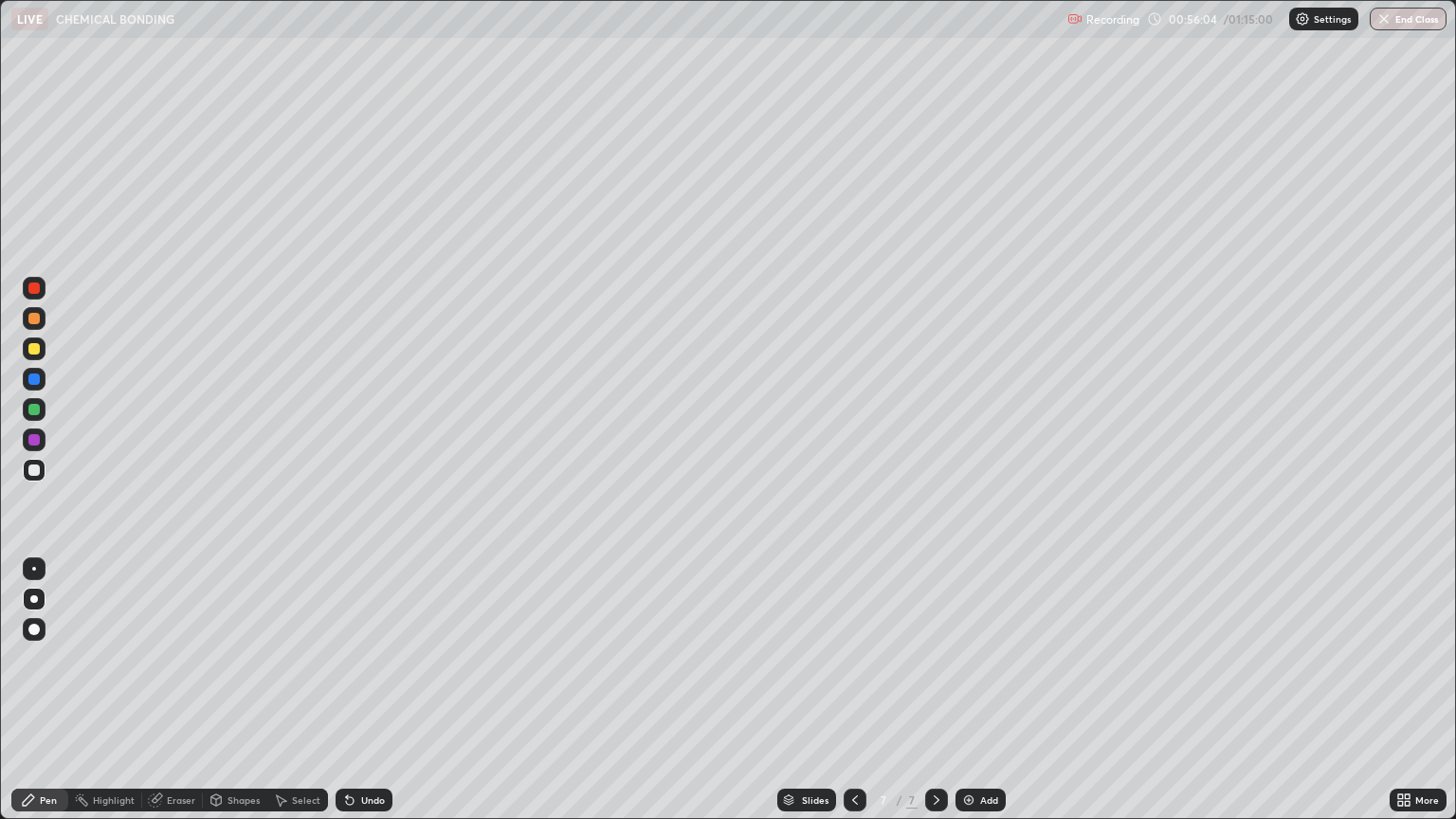 click at bounding box center (34, 410) 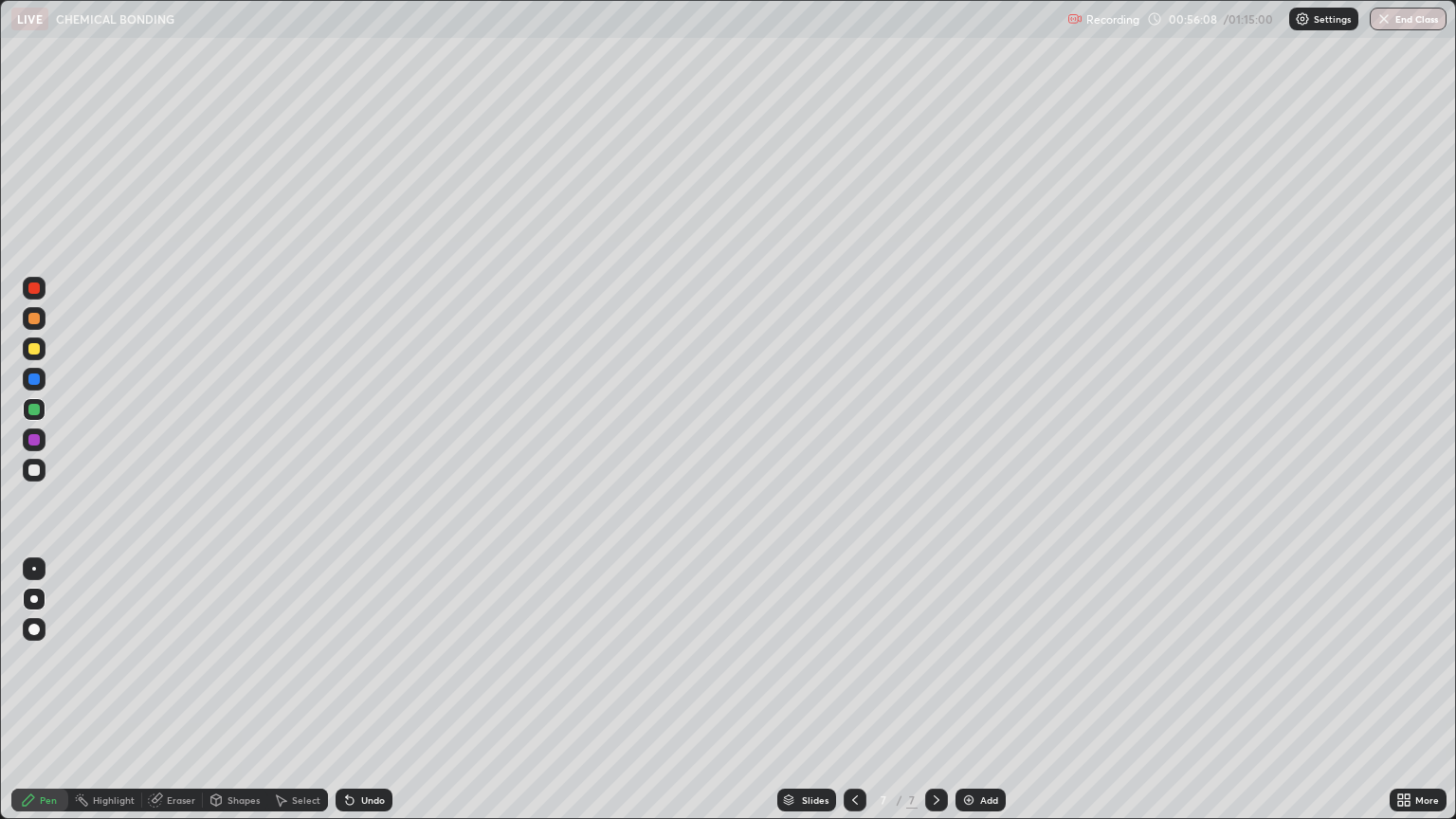 click at bounding box center (34, 470) 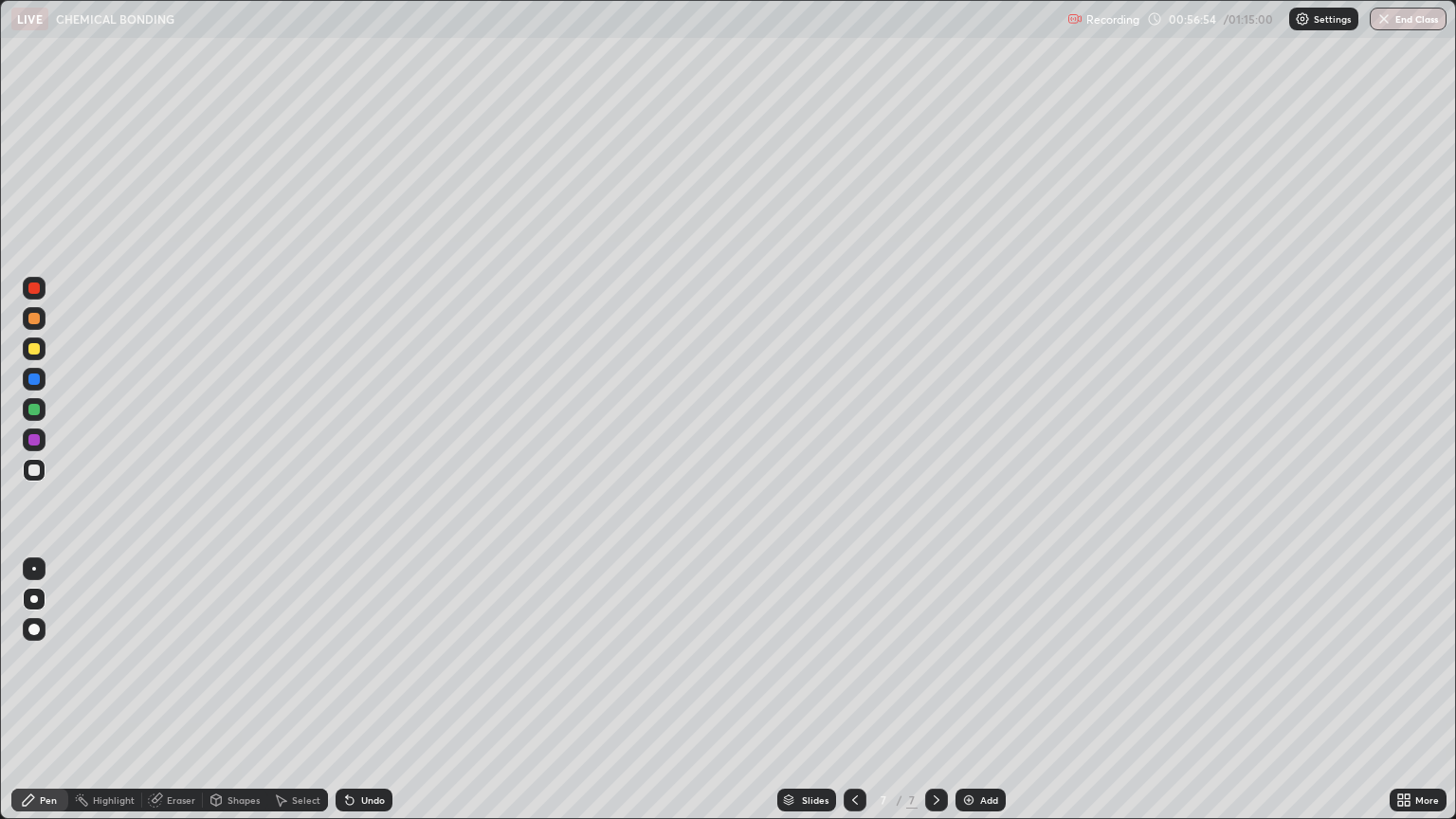click at bounding box center [34, 349] 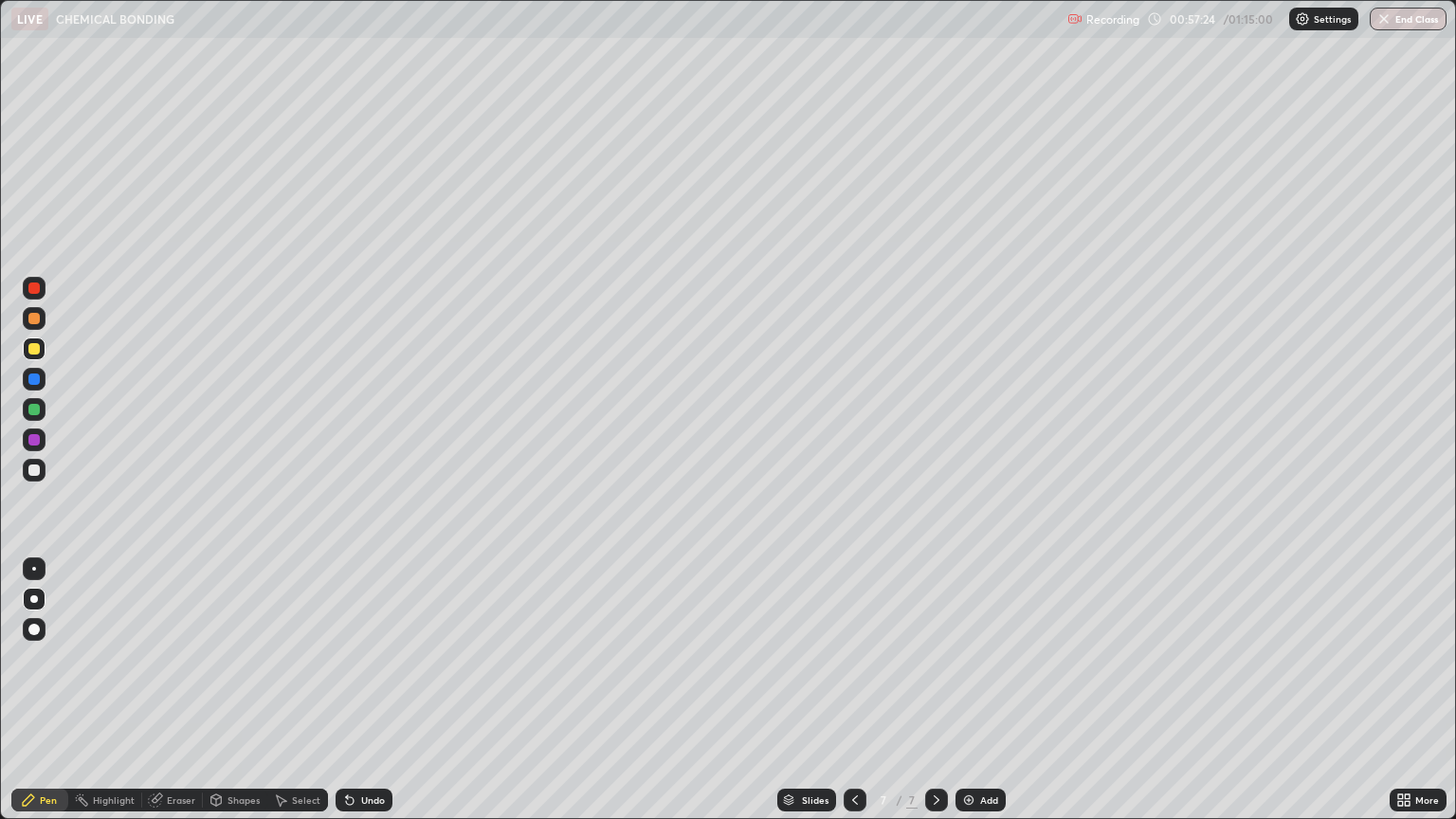 click at bounding box center [34, 470] 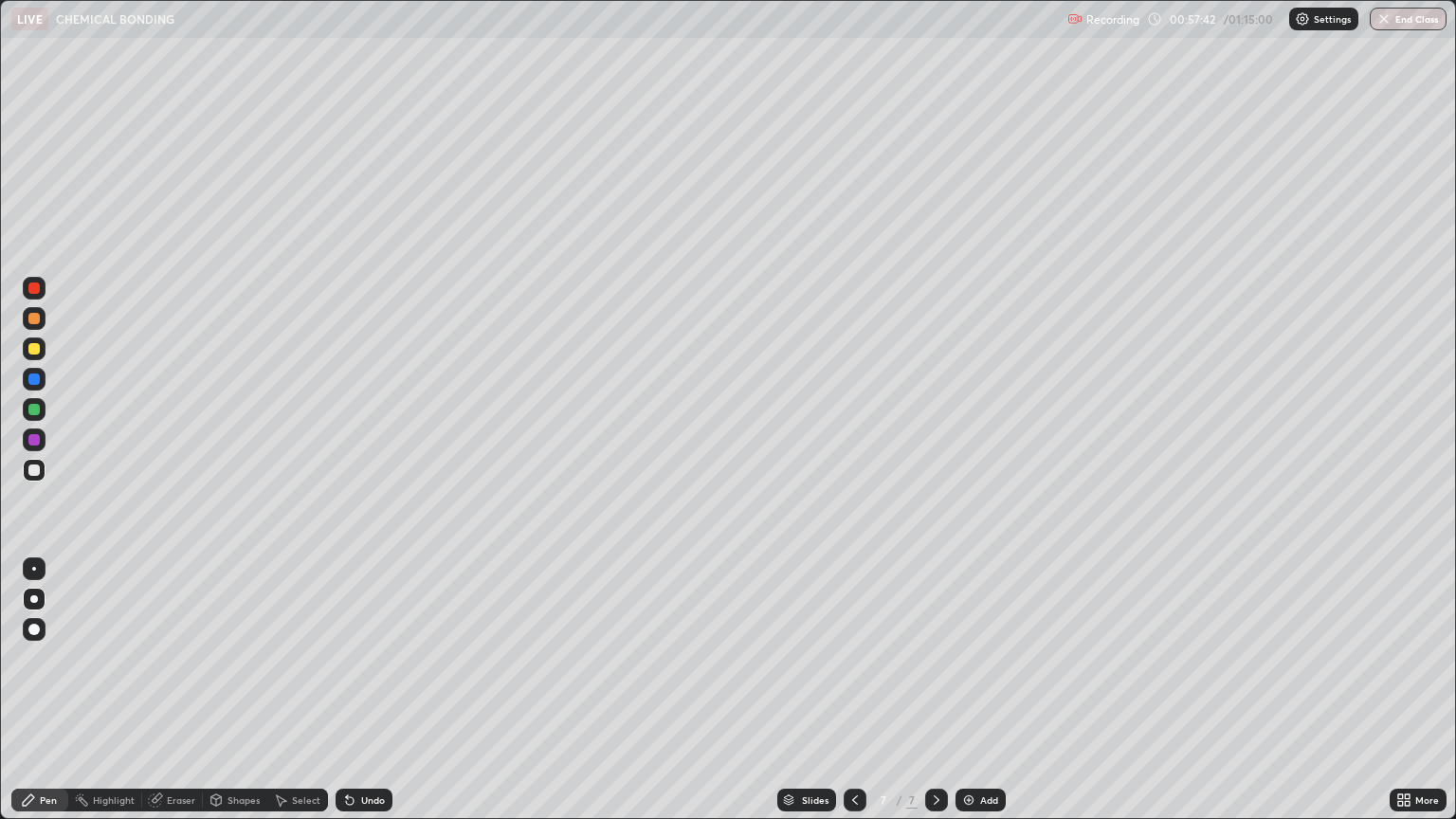 click at bounding box center [34, 410] 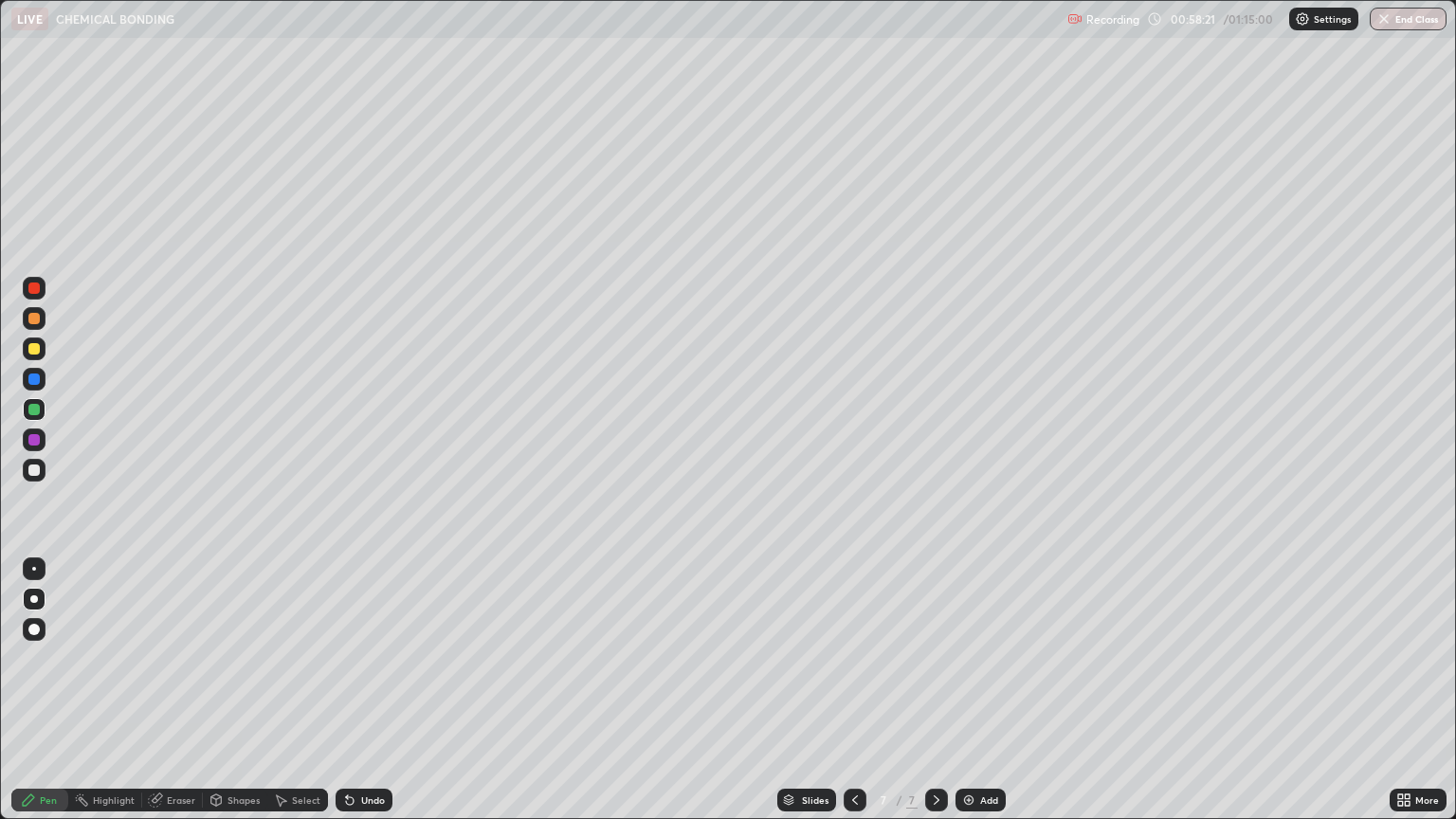click at bounding box center (34, 470) 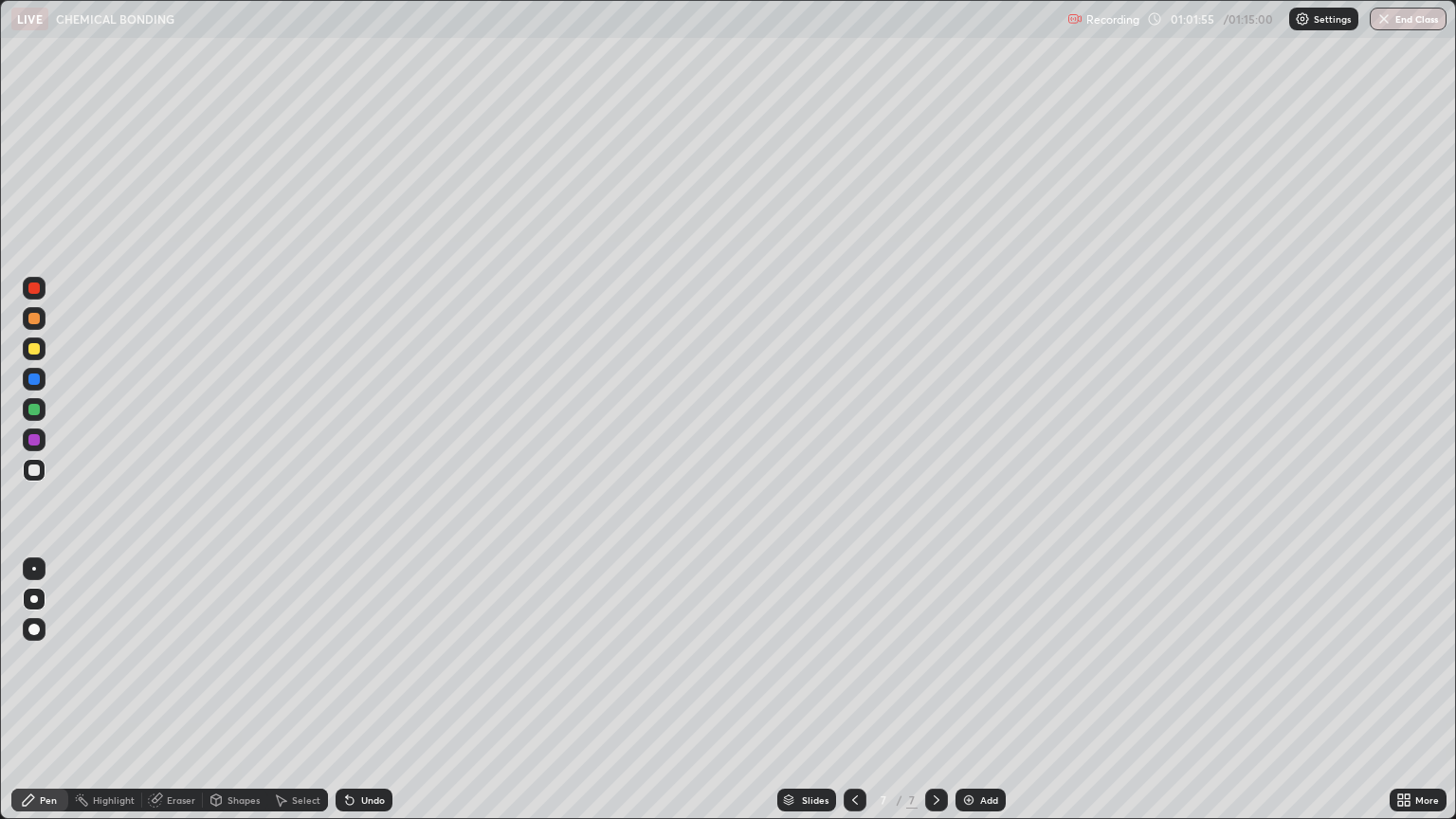 click on "LIVE CHEMICAL BONDING Recording 01:01:55 /  01:15:00 Settings End Class" at bounding box center (728, 19) 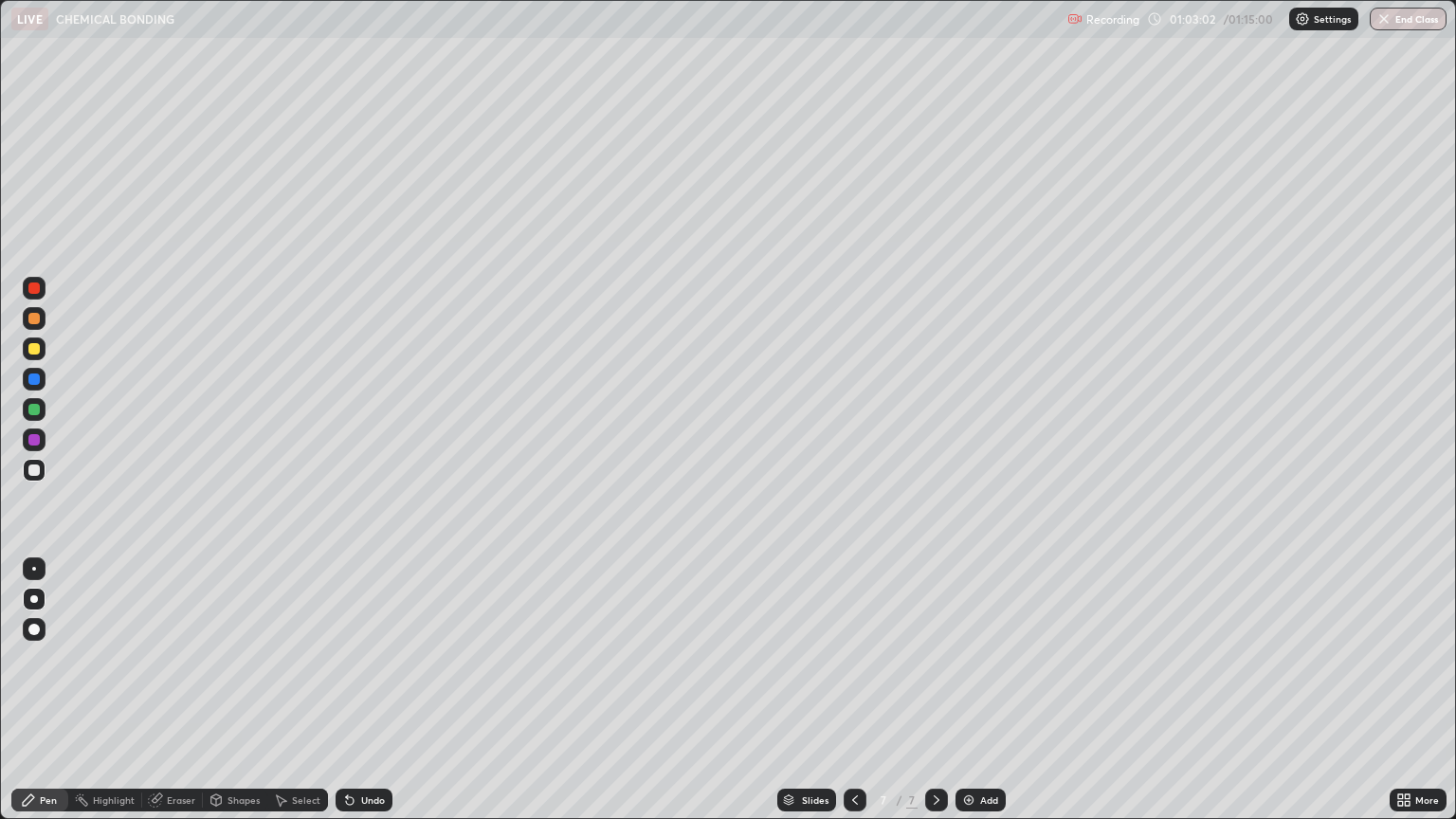 click on "Add" at bounding box center [989, 800] 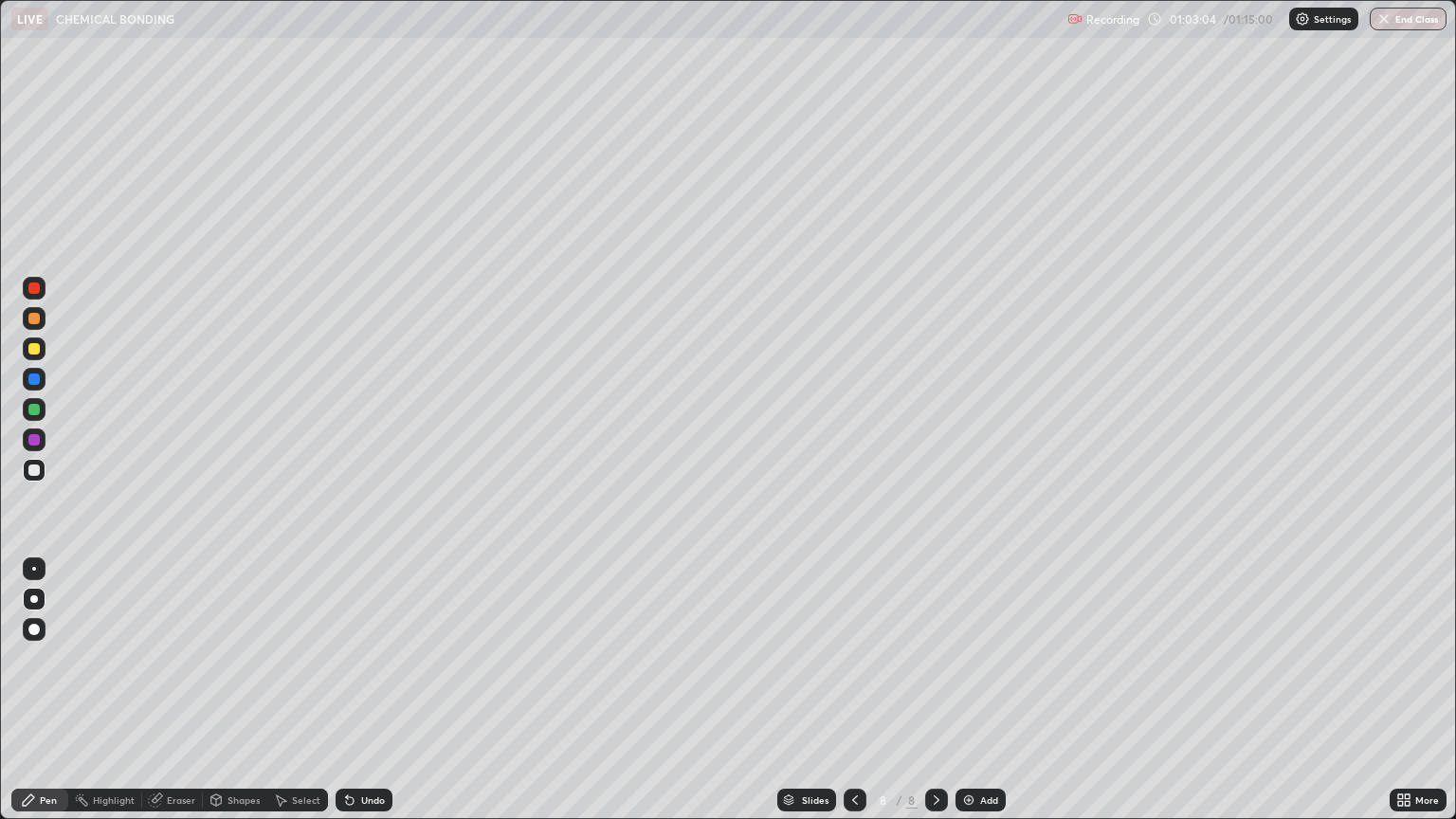 click 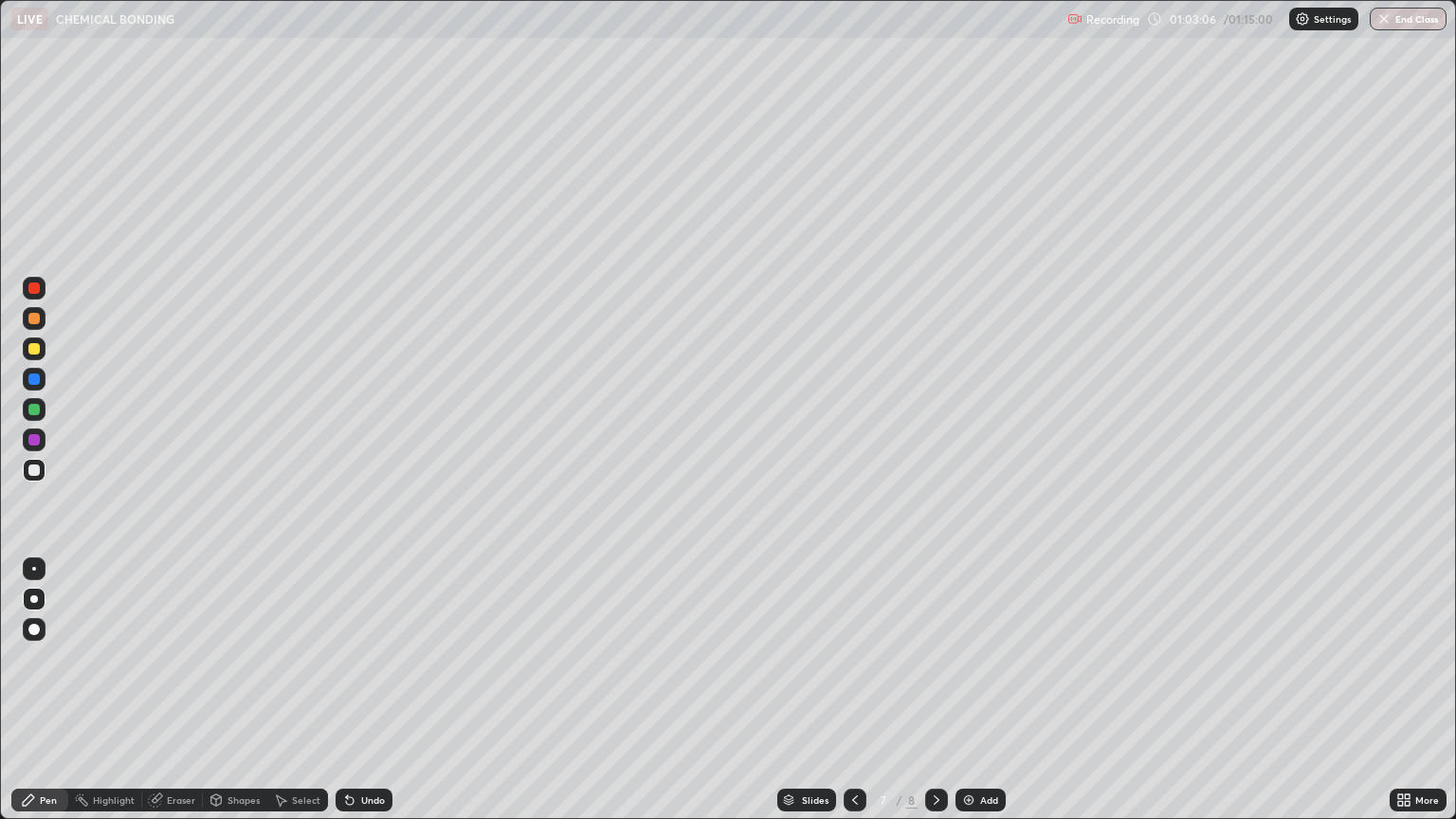 click 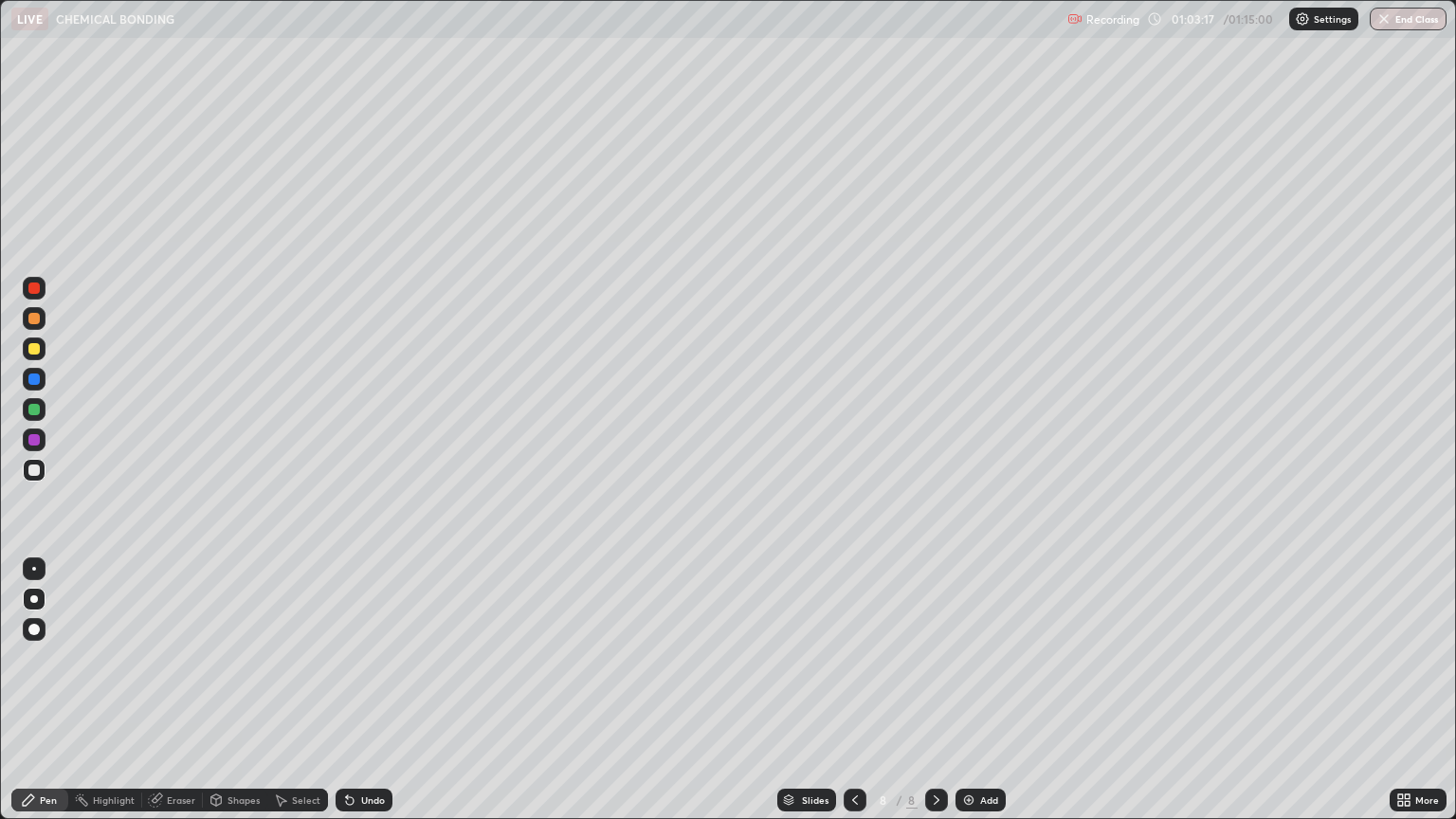 click at bounding box center (34, 349) 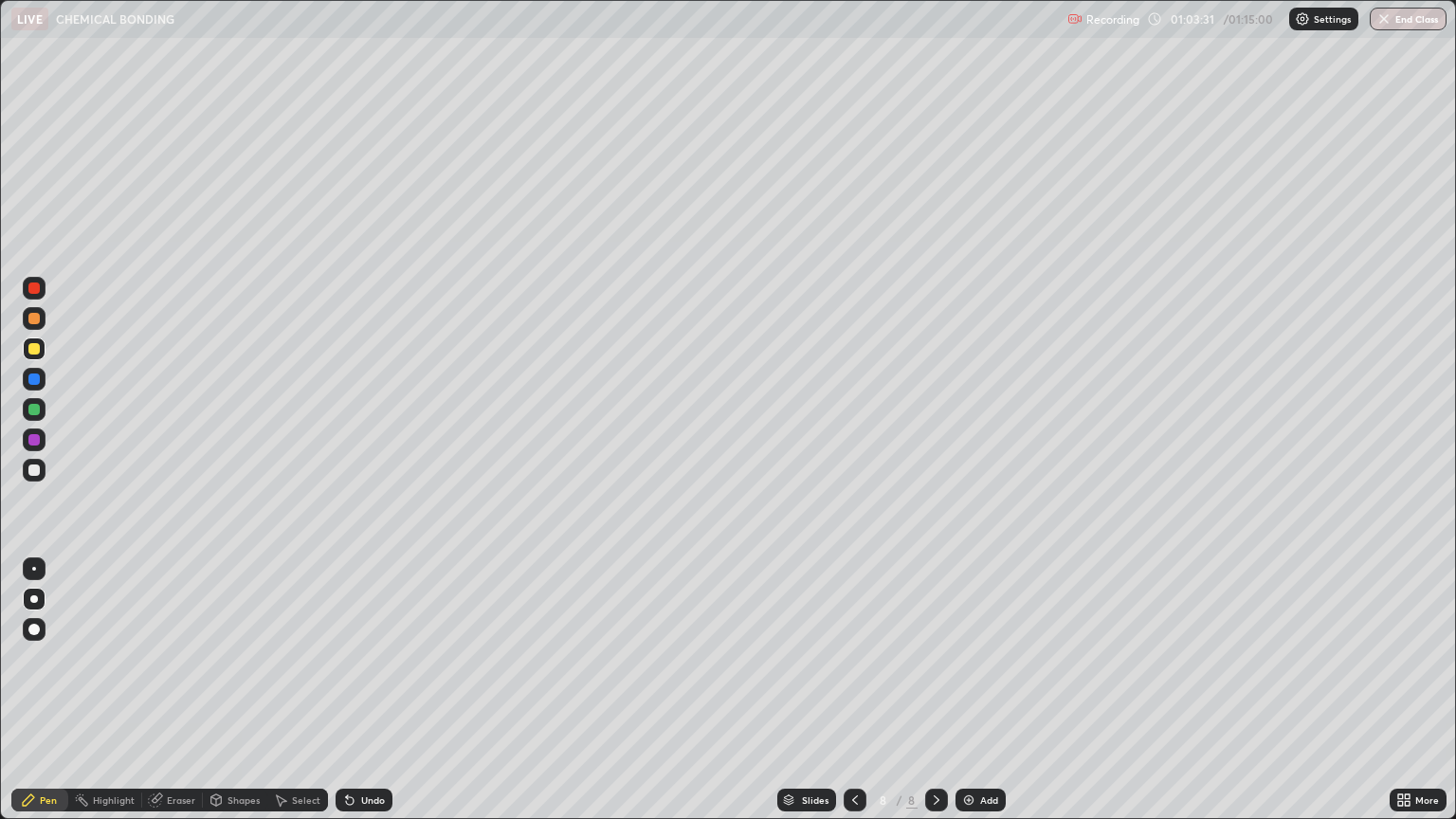 click at bounding box center (34, 470) 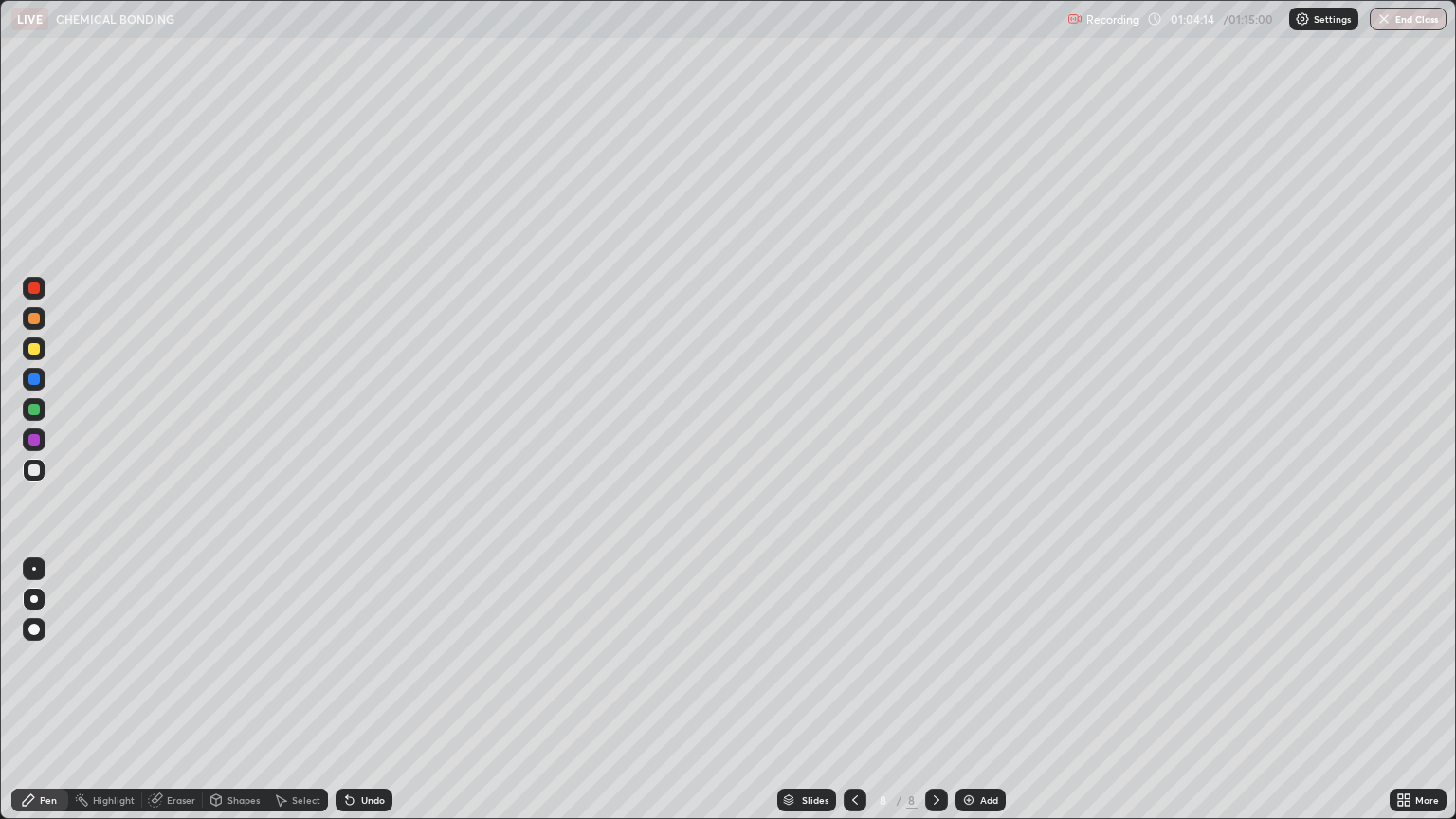 click on "End Class" at bounding box center (1408, 19) 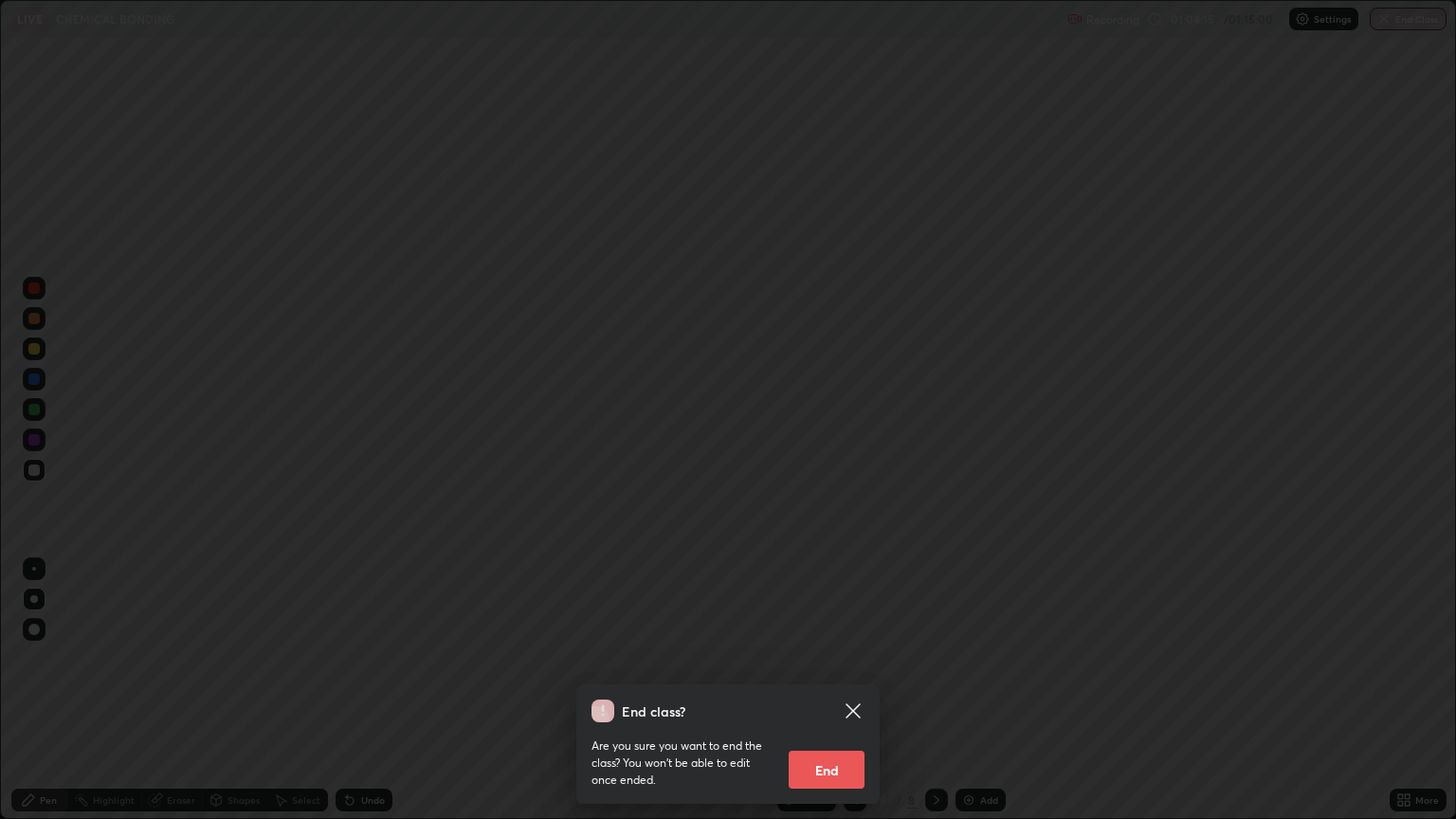 click on "End" at bounding box center [827, 770] 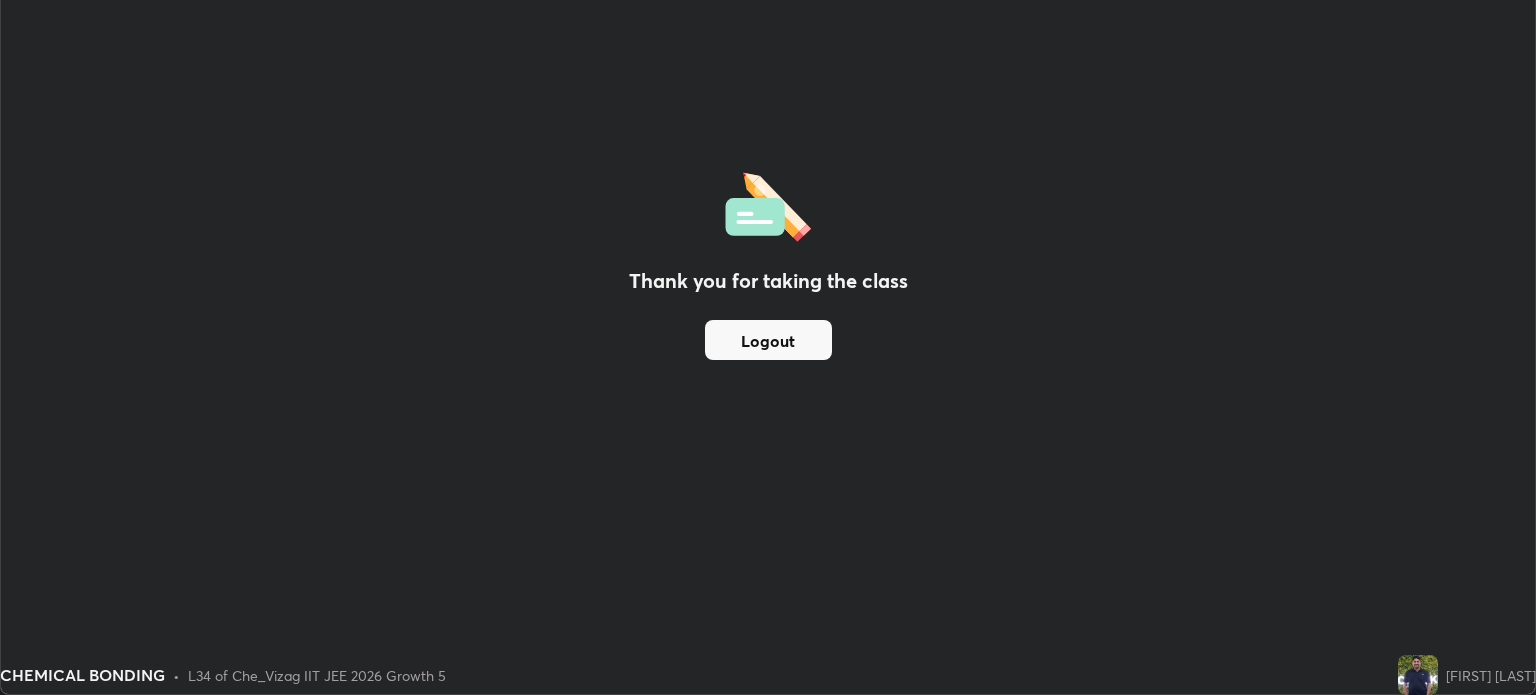 scroll, scrollTop: 695, scrollLeft: 1536, axis: both 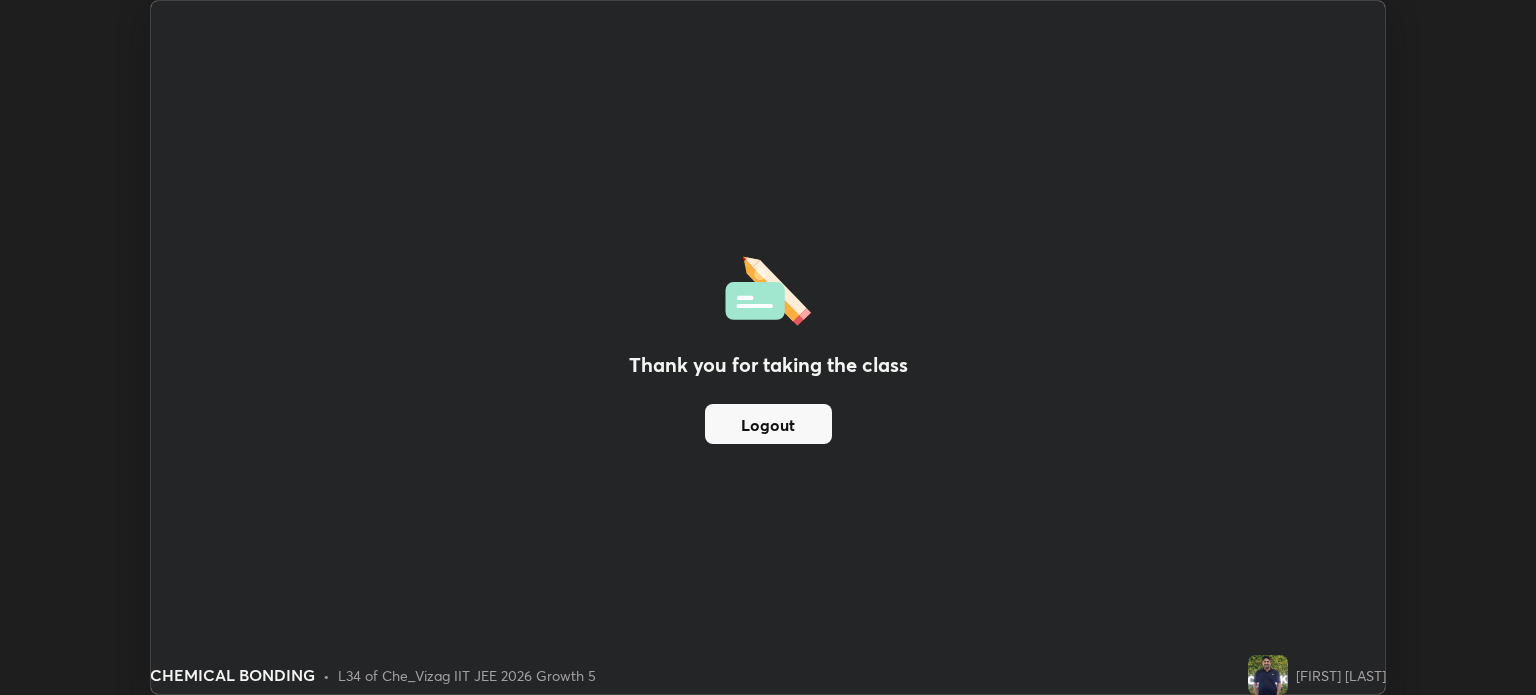 click on "Thank you for taking the class Logout Setting up your live class" at bounding box center [768, 347] 